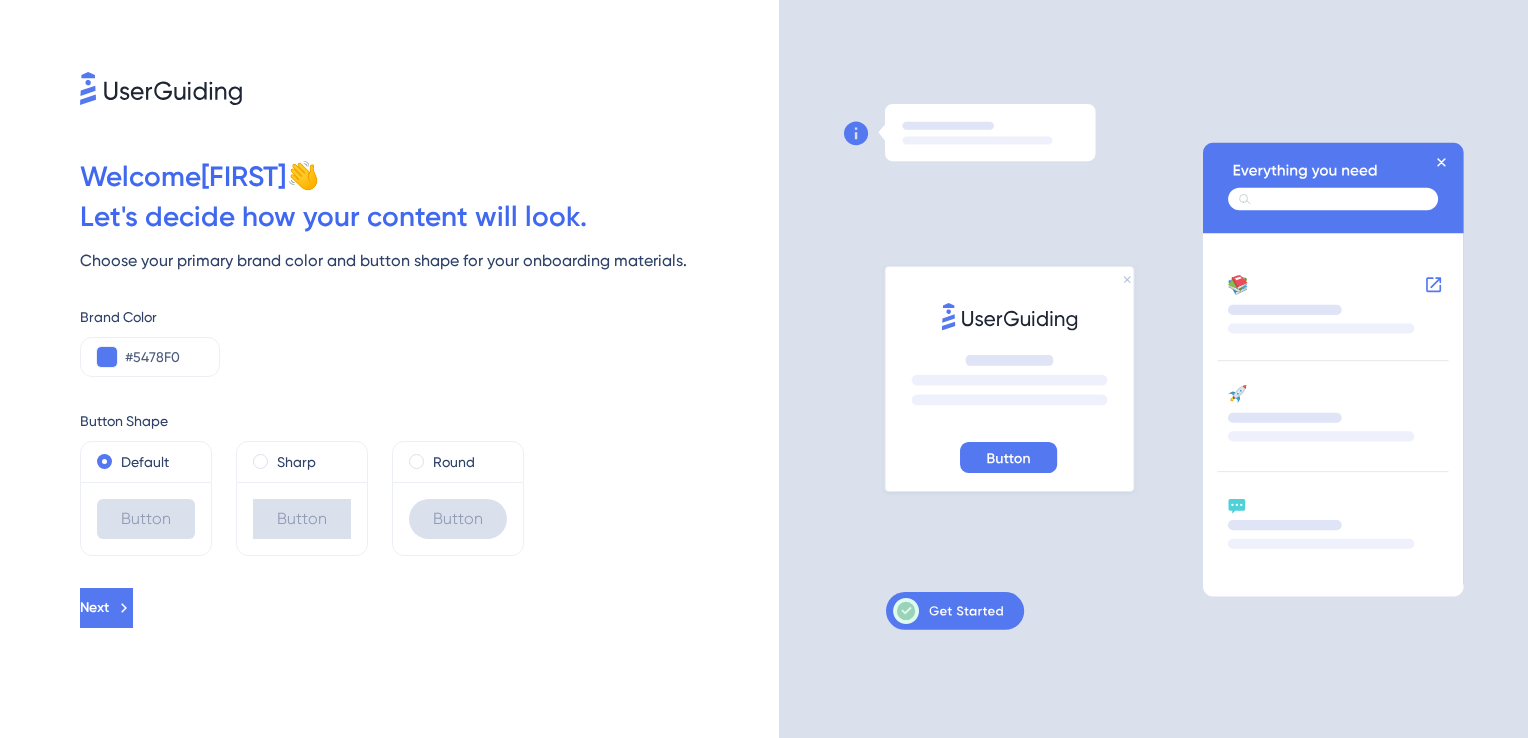 scroll, scrollTop: 0, scrollLeft: 0, axis: both 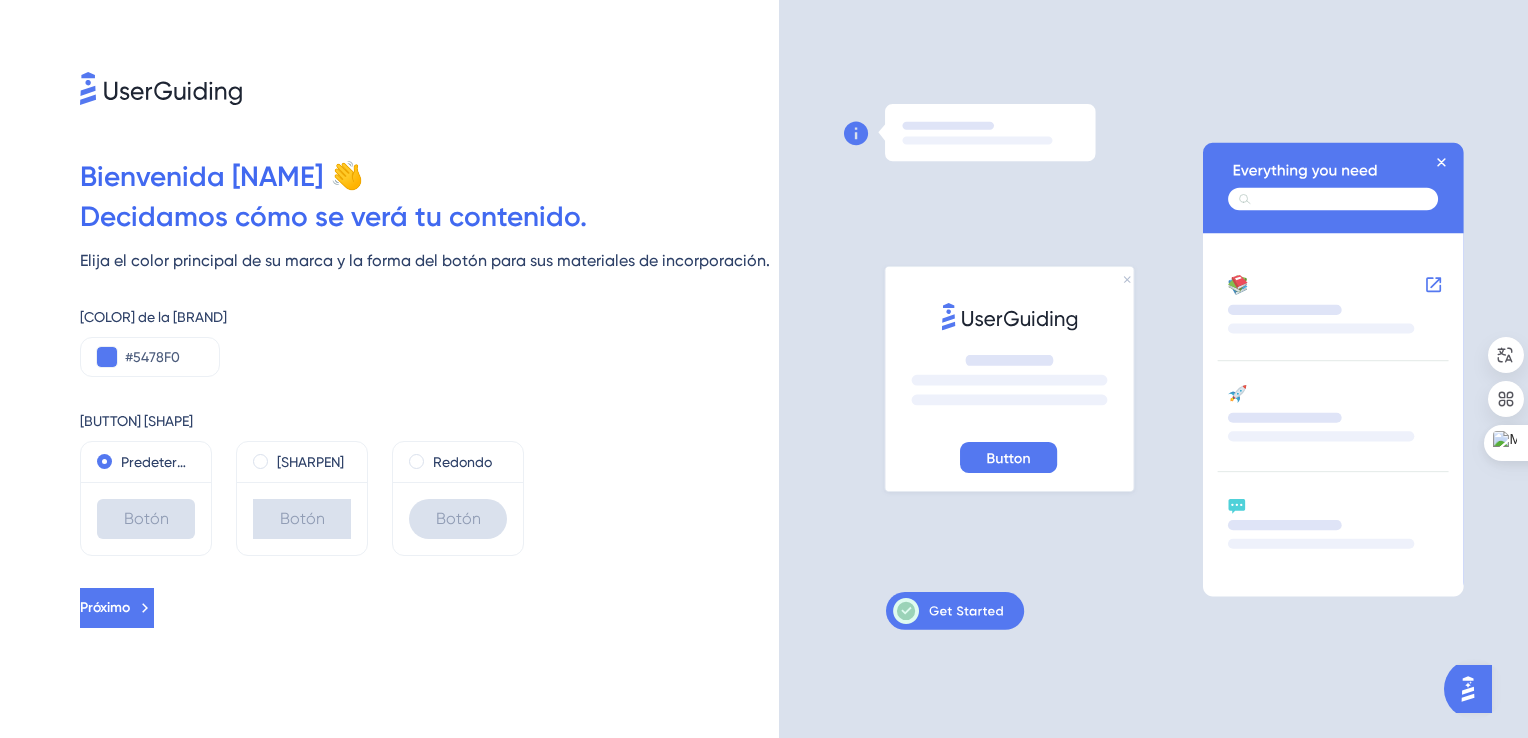 click on "Botón" at bounding box center (458, 519) 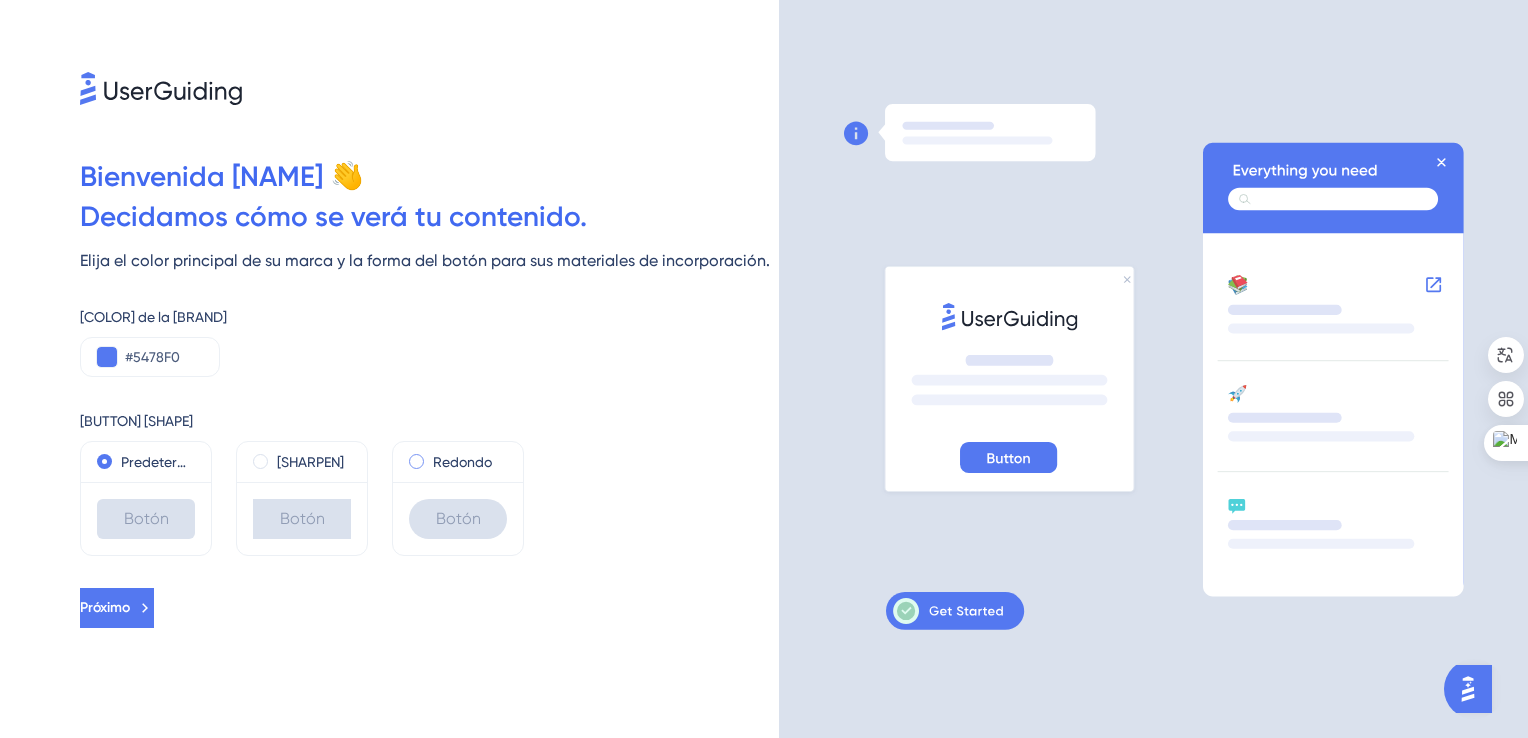 click on "Redondo" at bounding box center [462, 462] 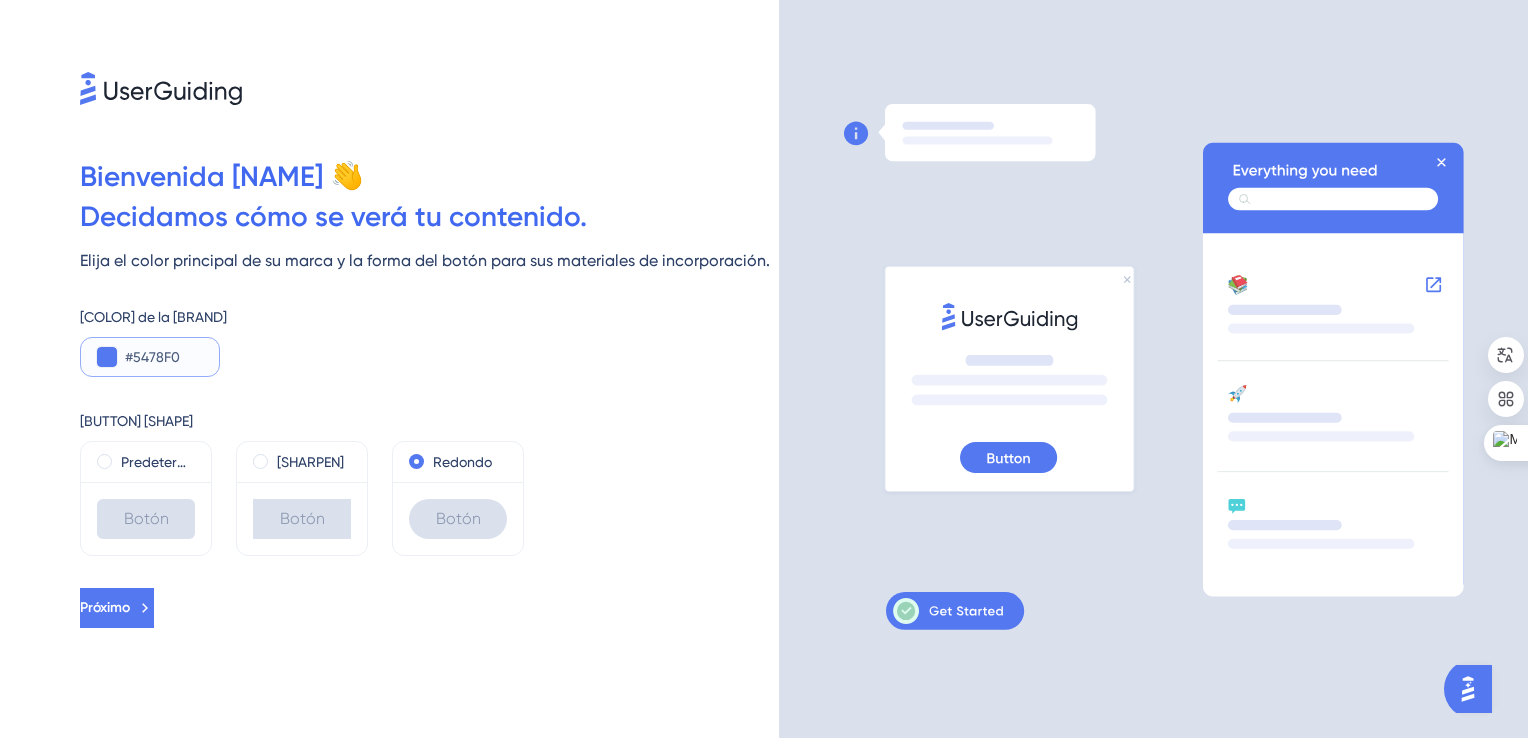 click on "#5478F0" at bounding box center (164, 357) 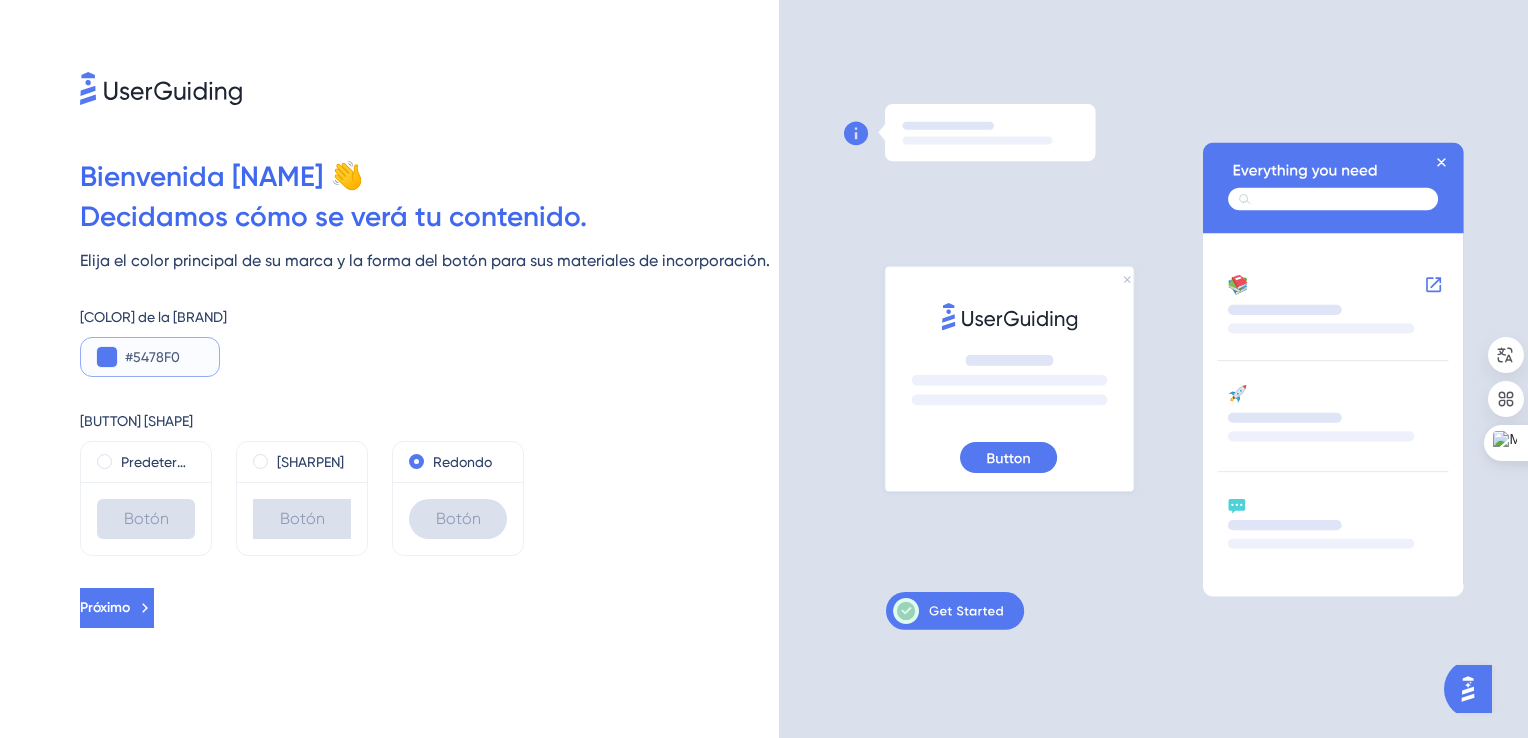 click at bounding box center (107, 357) 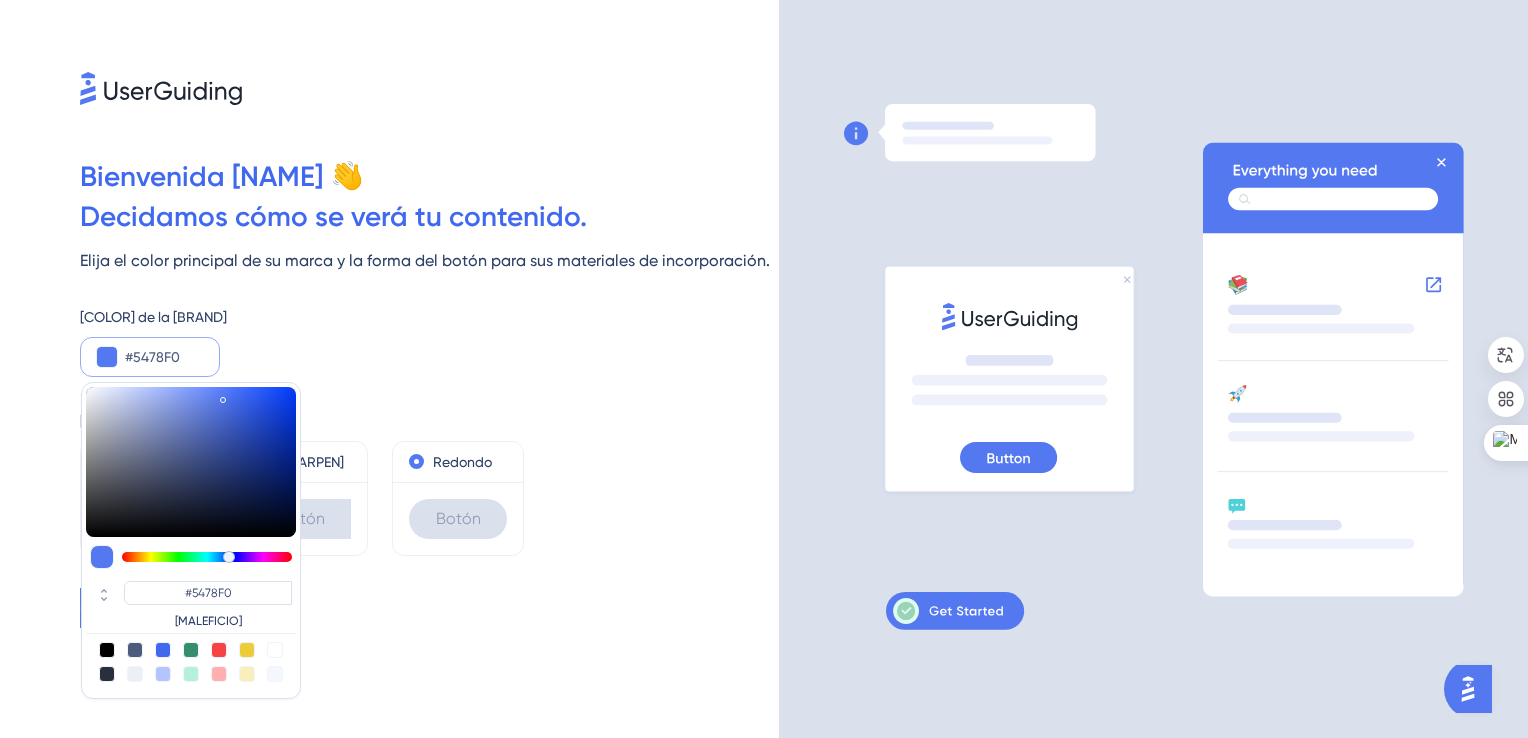 type on "#5475f0" 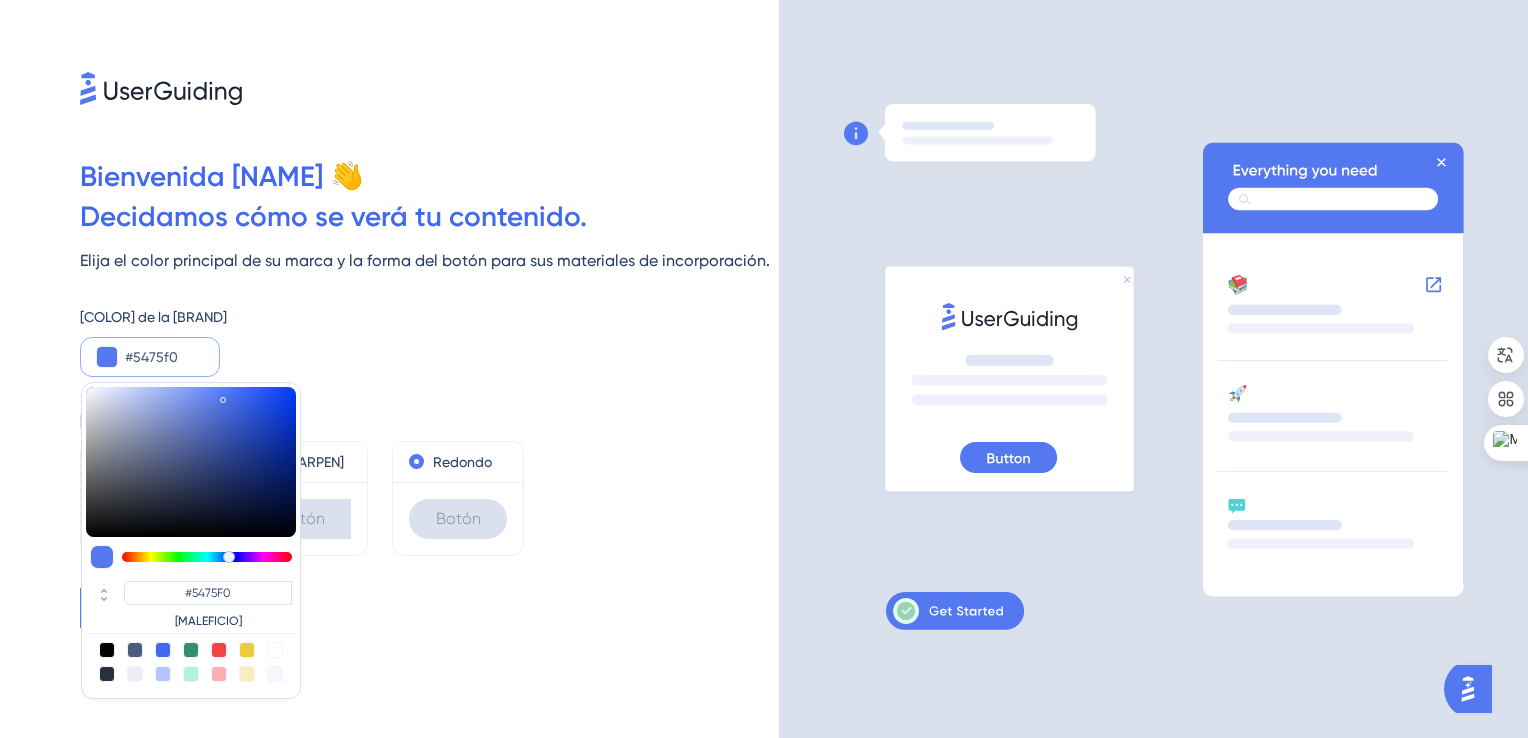 type on "#547af0" 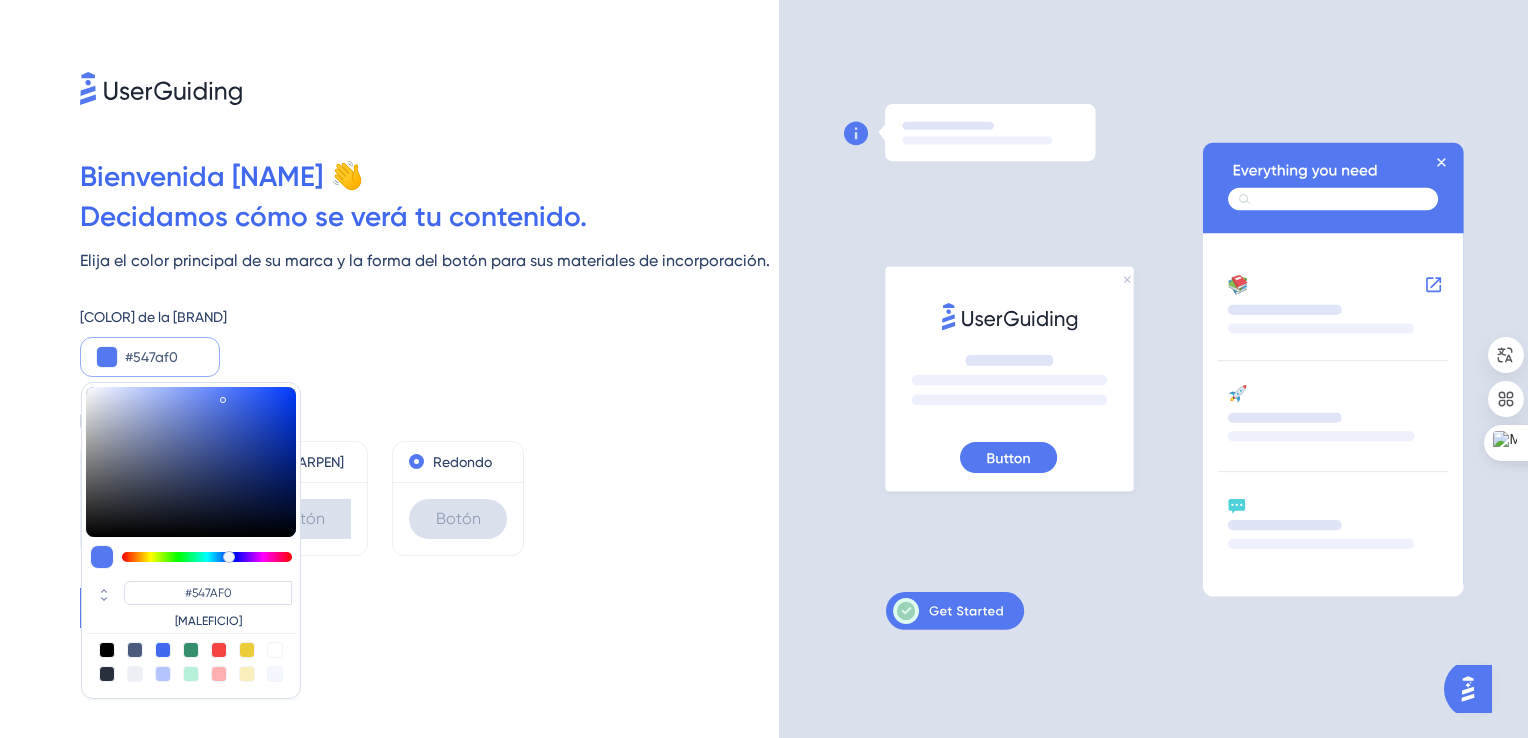 type on "#5480f0" 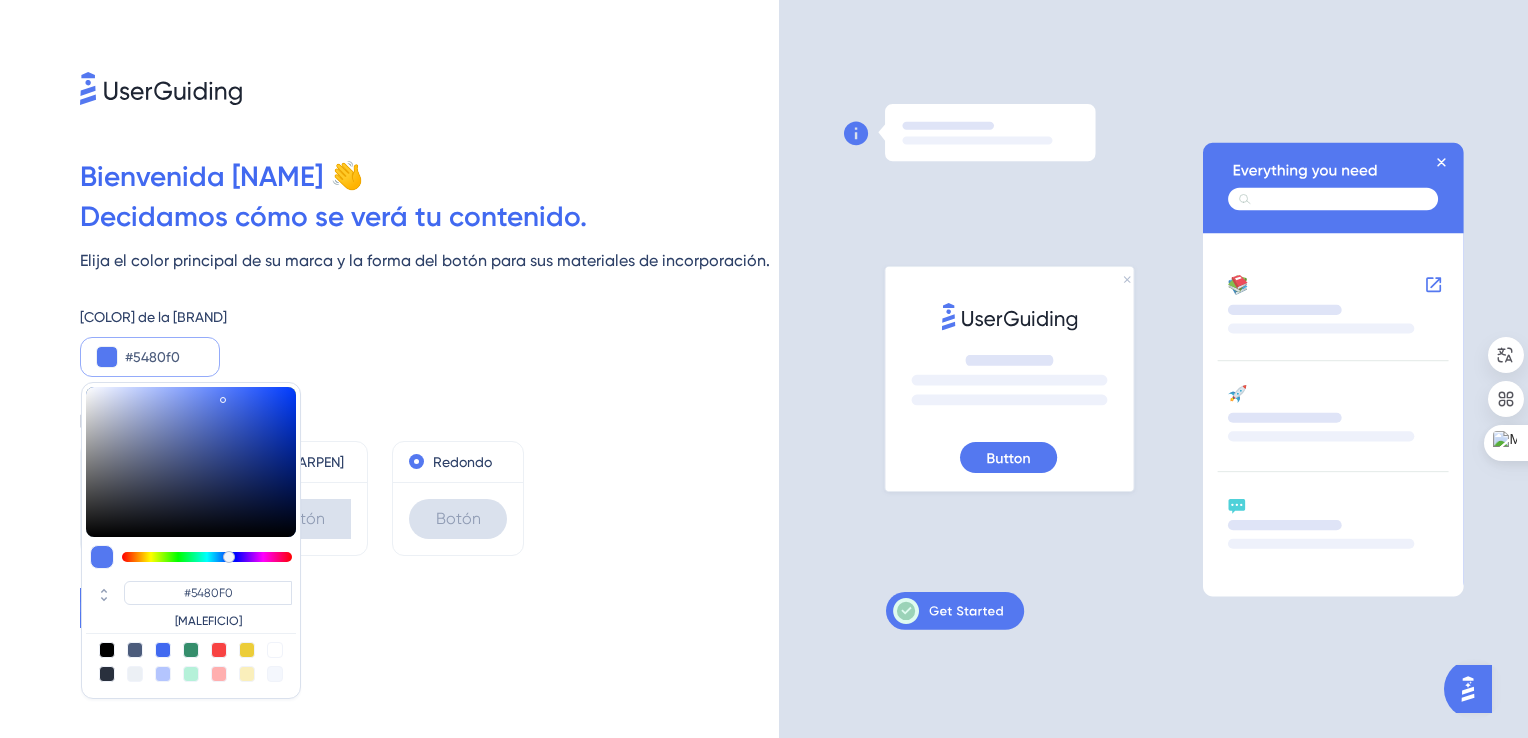 type on "#5485f0" 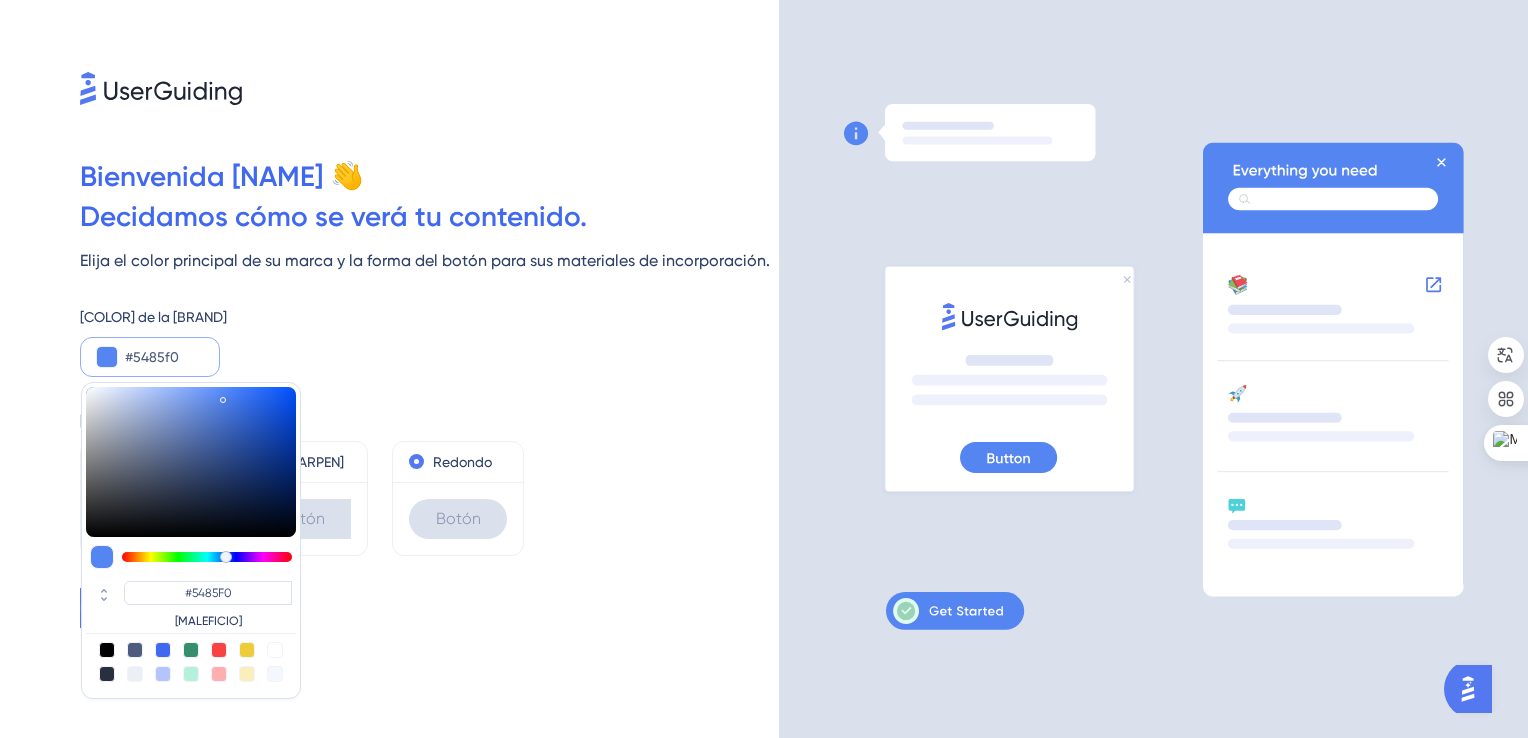 click at bounding box center (226, 557) 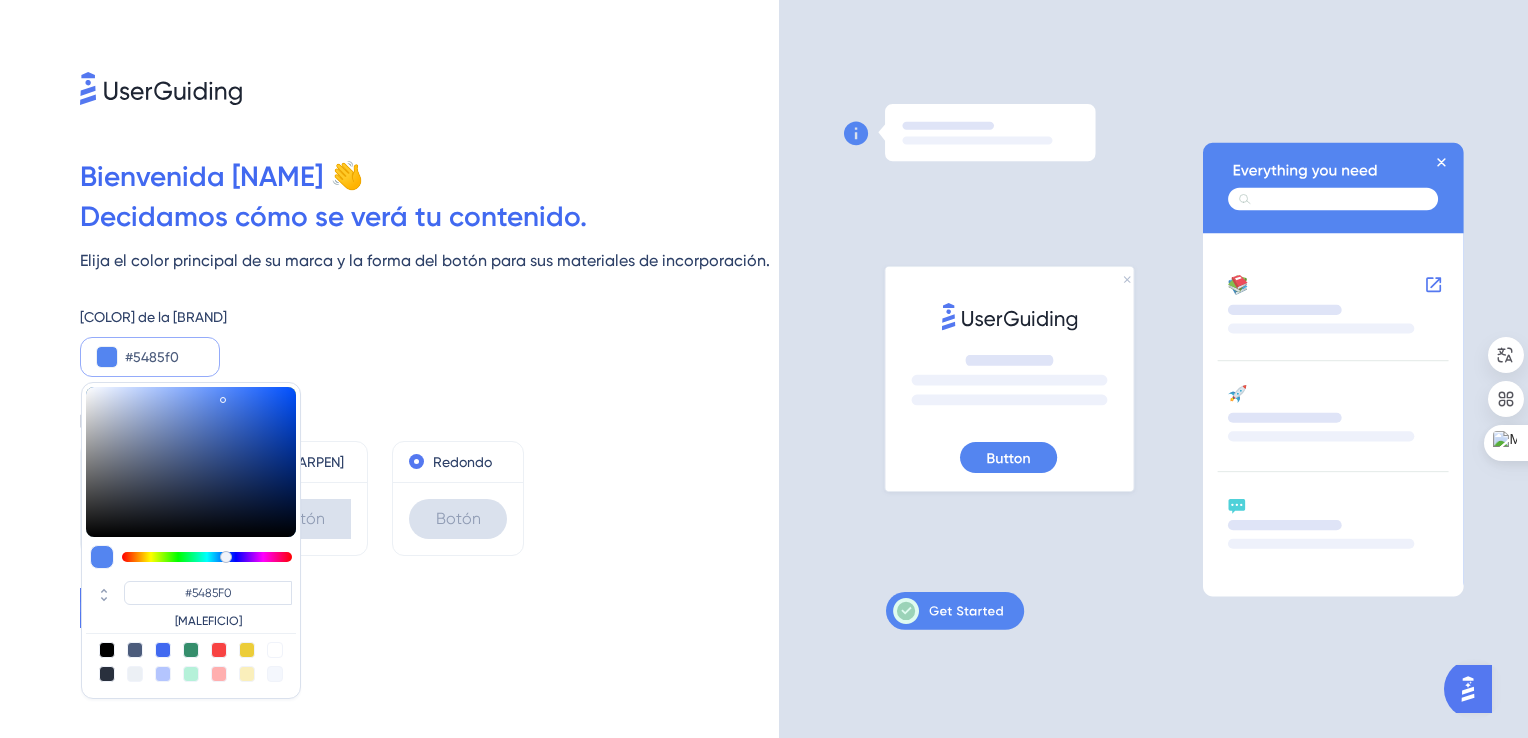 type on "#f0eb54" 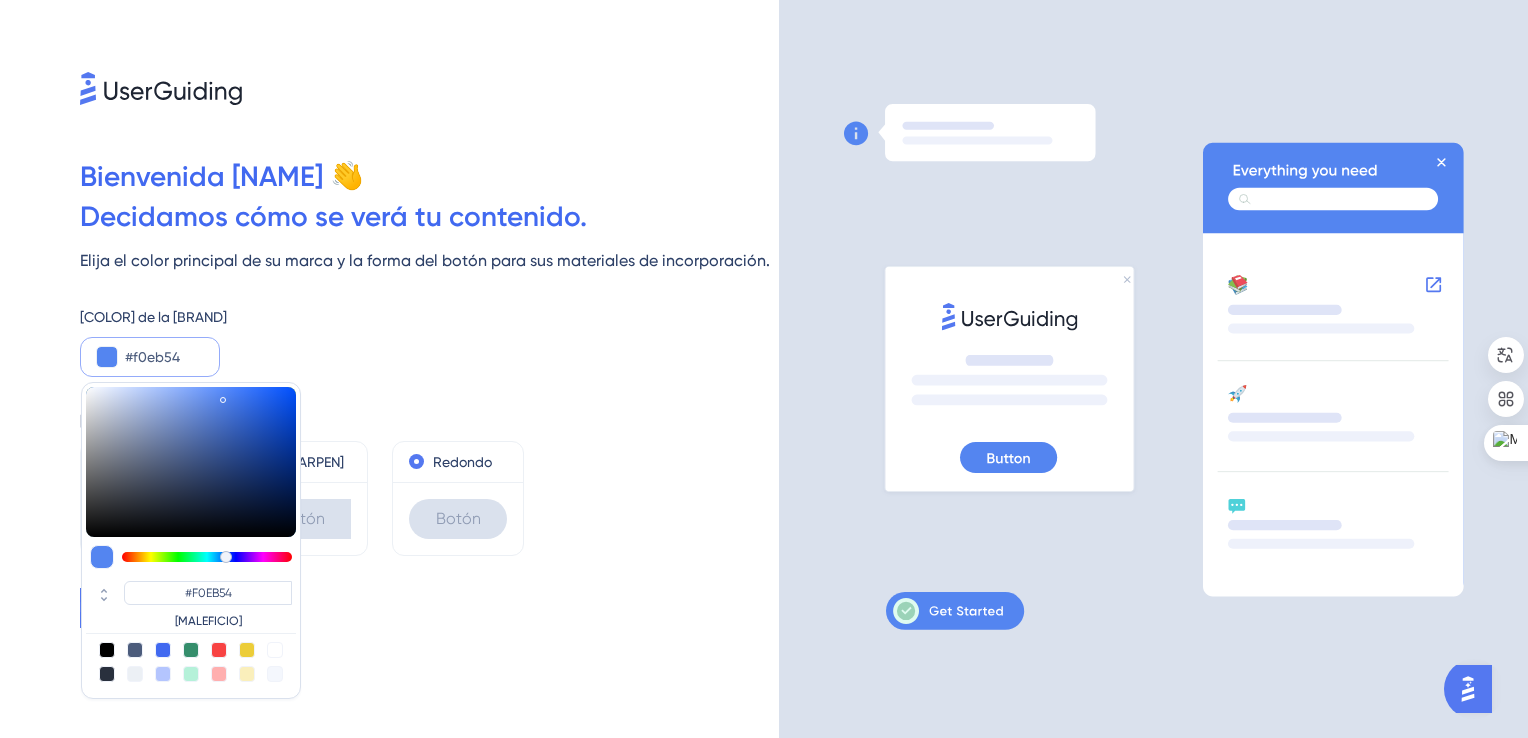 click at bounding box center [207, 557] 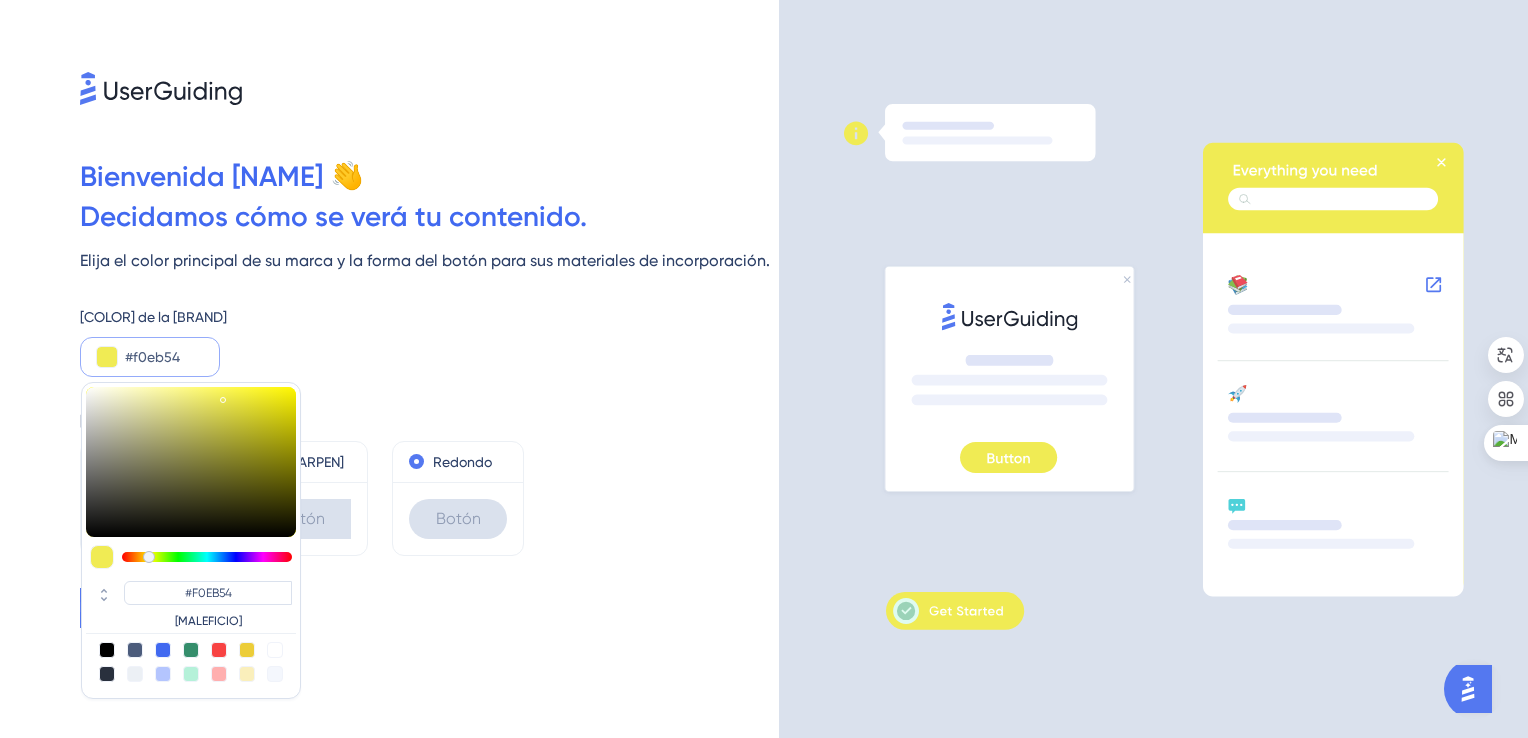 drag, startPoint x: 236, startPoint y: 548, endPoint x: 264, endPoint y: 565, distance: 32.75668 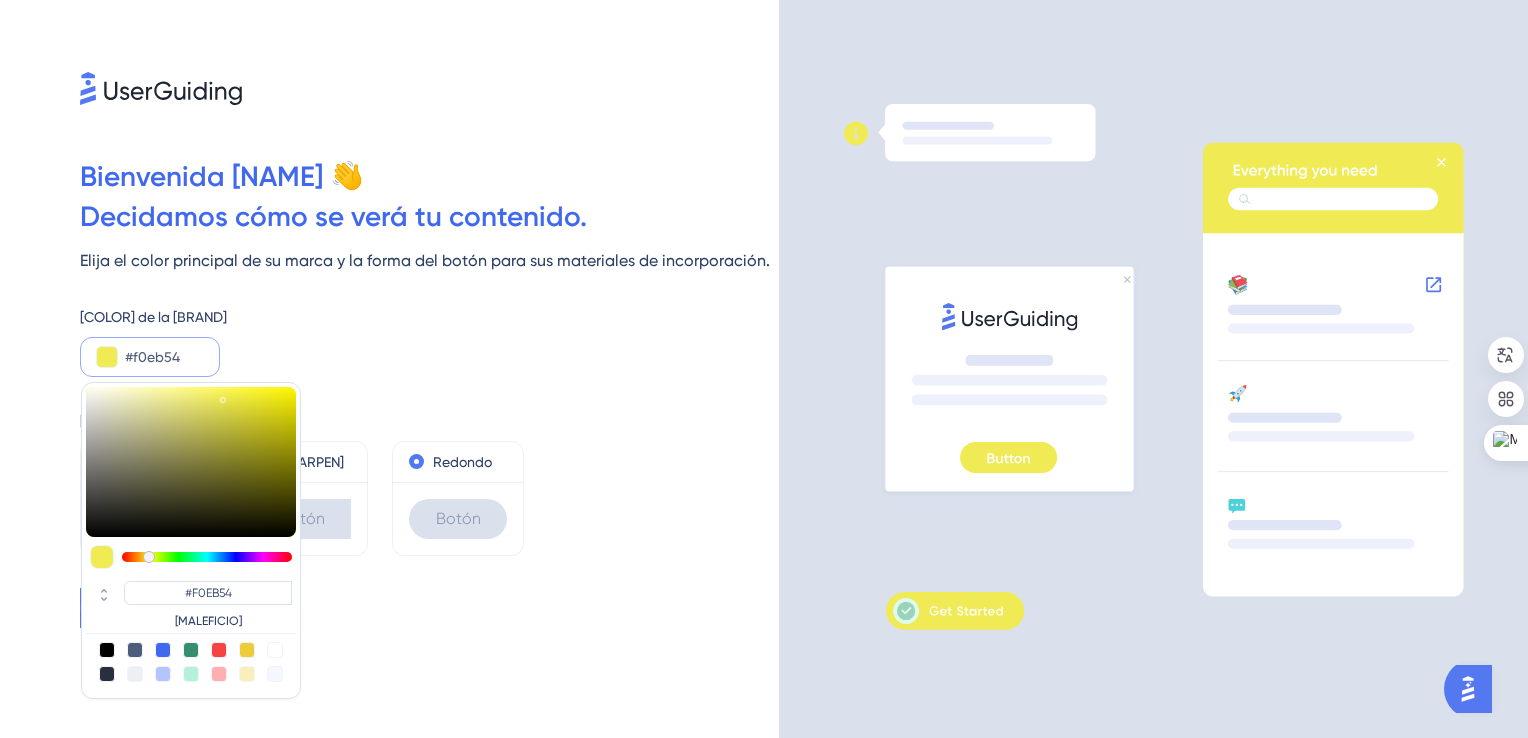 type on "#d854f0" 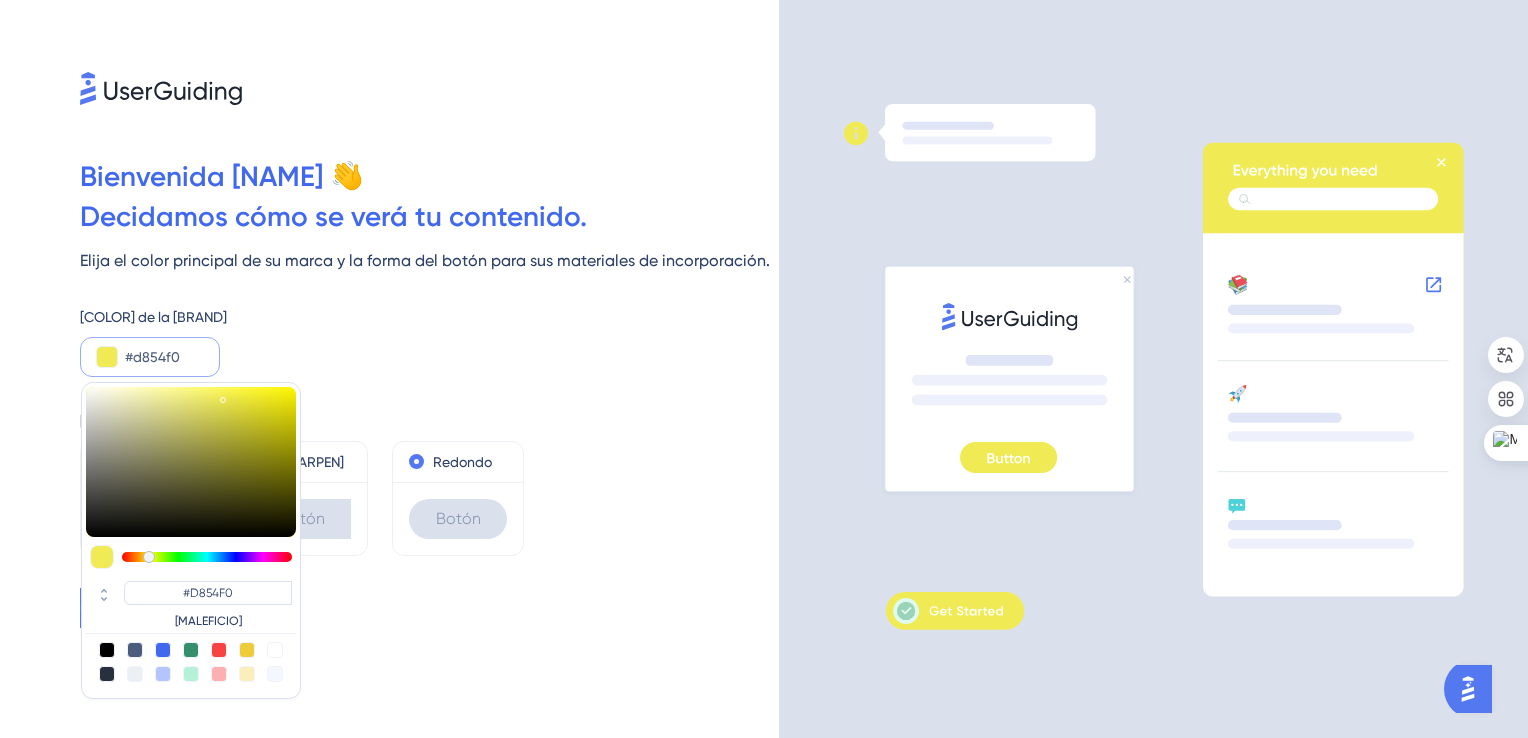 click at bounding box center (207, 557) 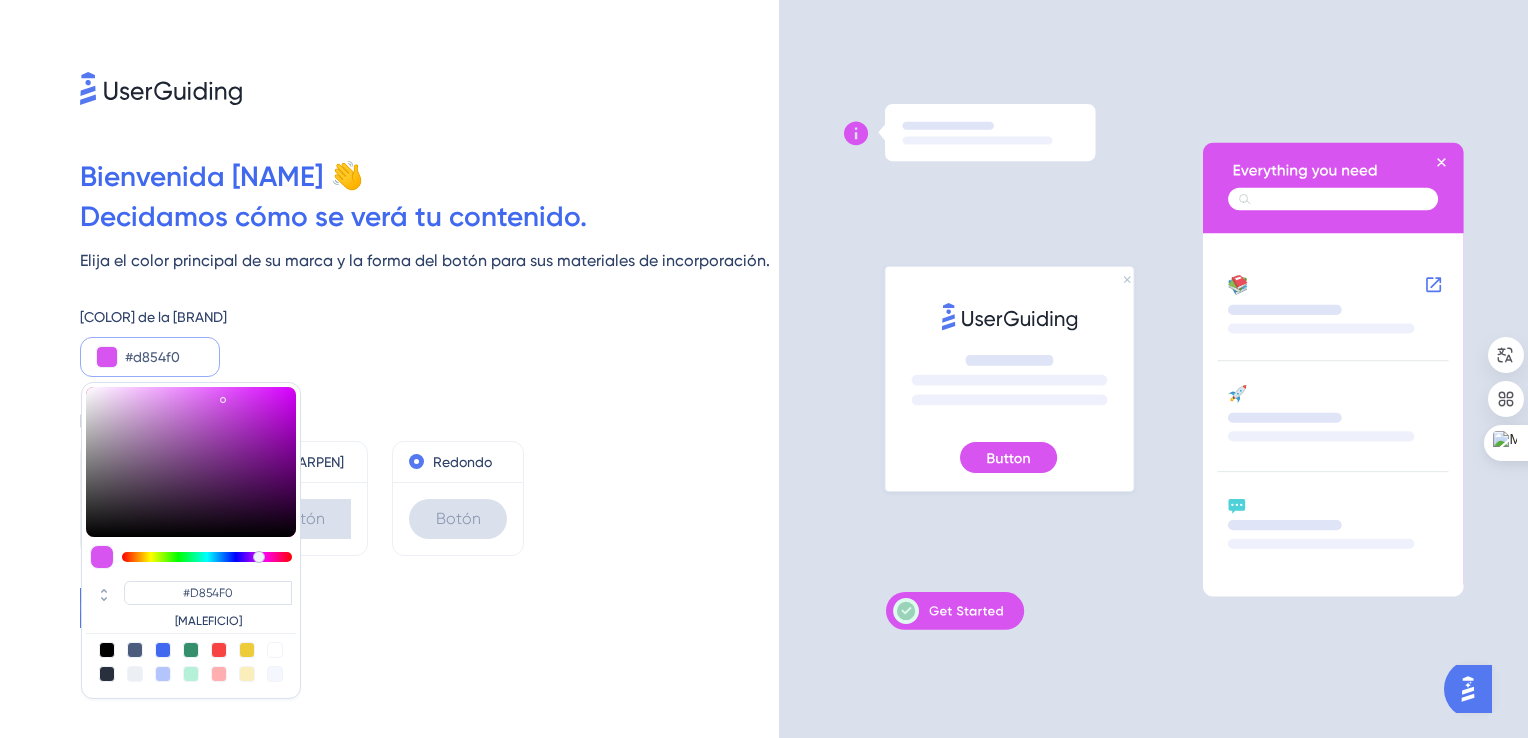 type on "#ac54f0" 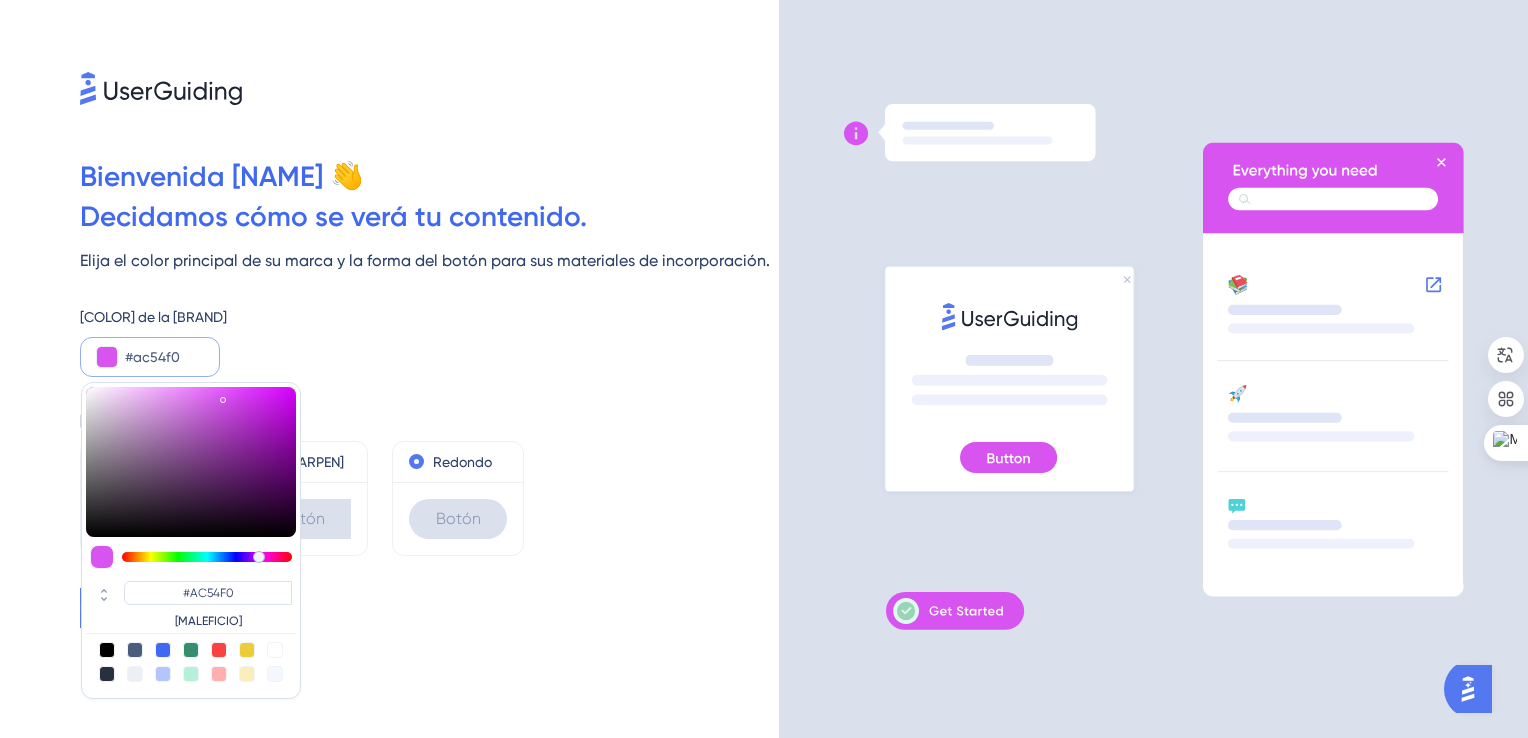 click at bounding box center [207, 557] 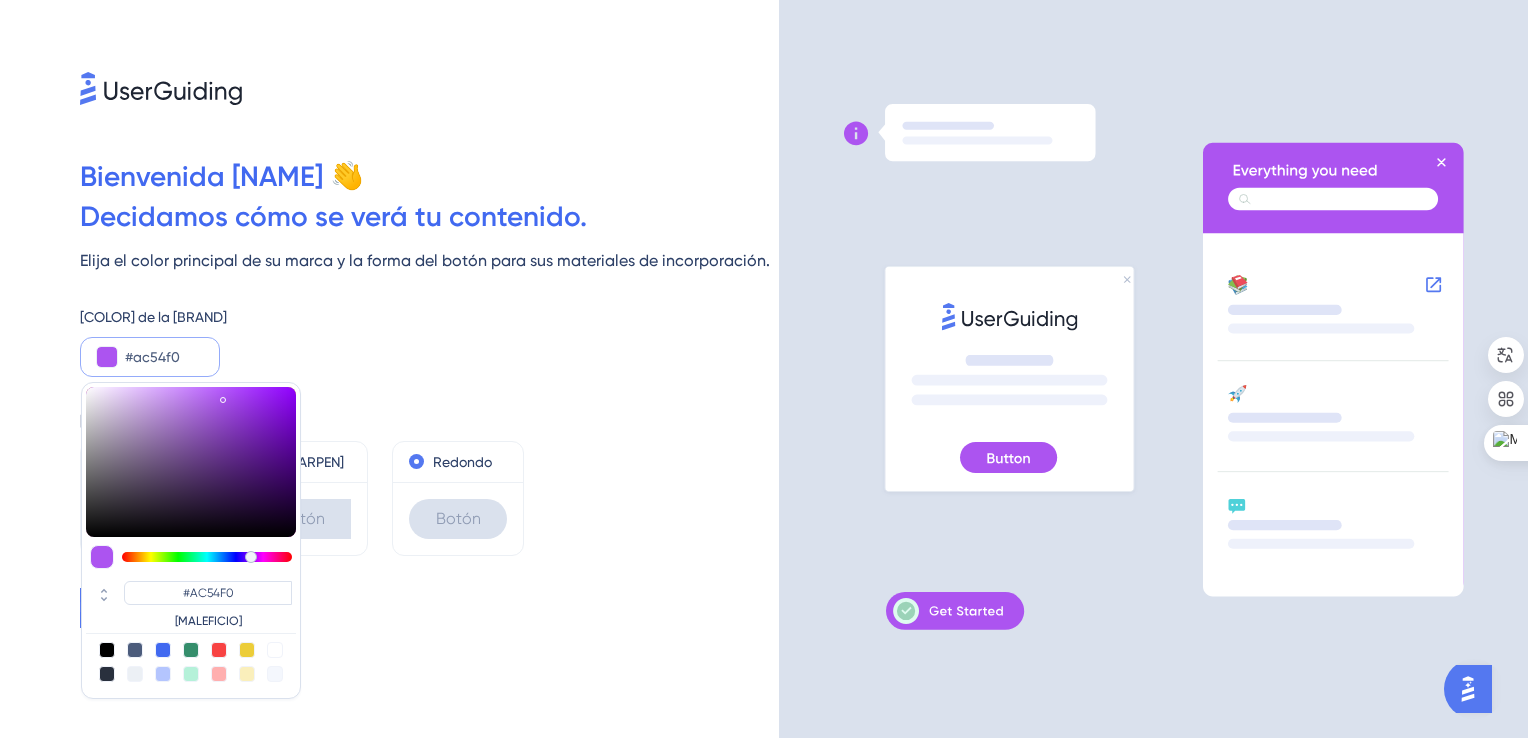type on "#bd54f0" 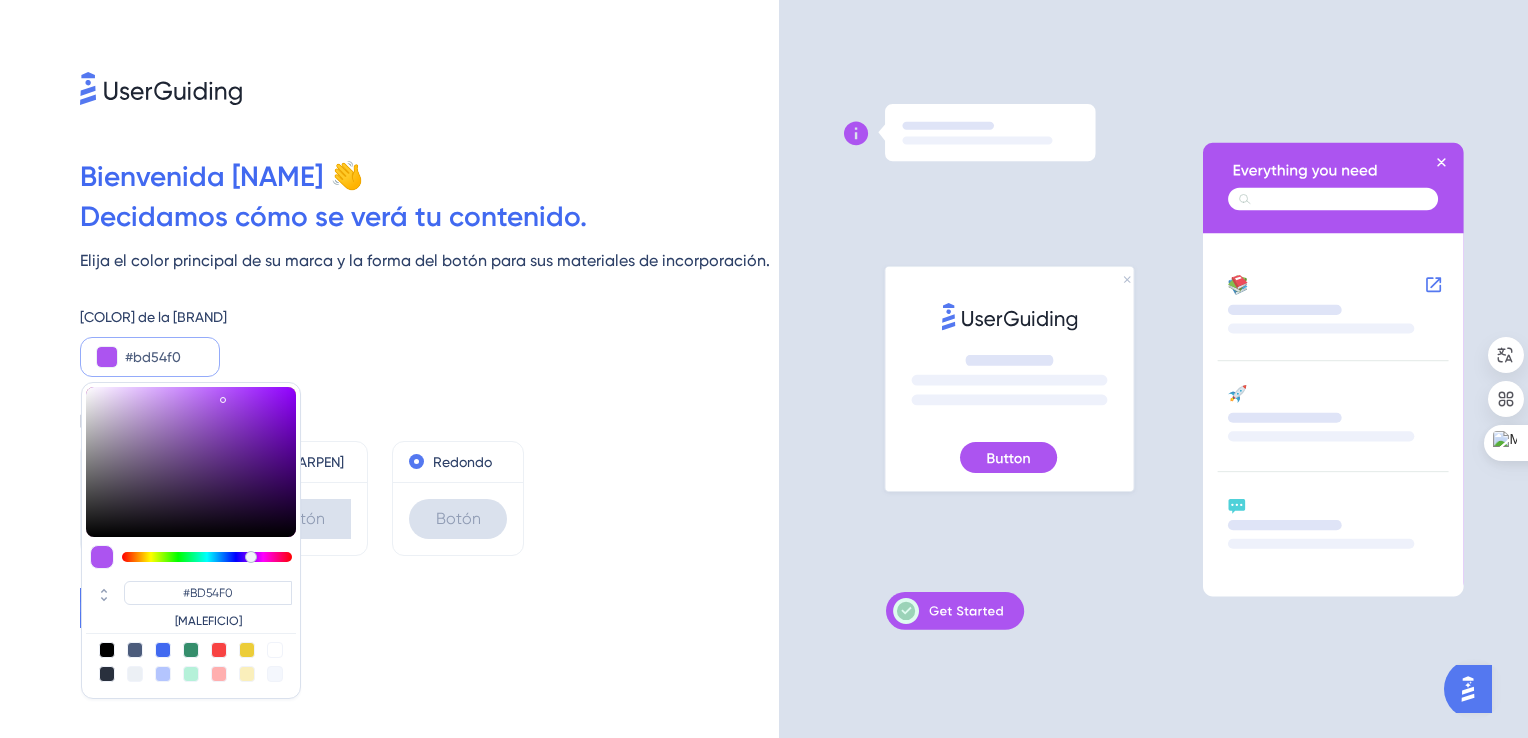 type on "#c854f0" 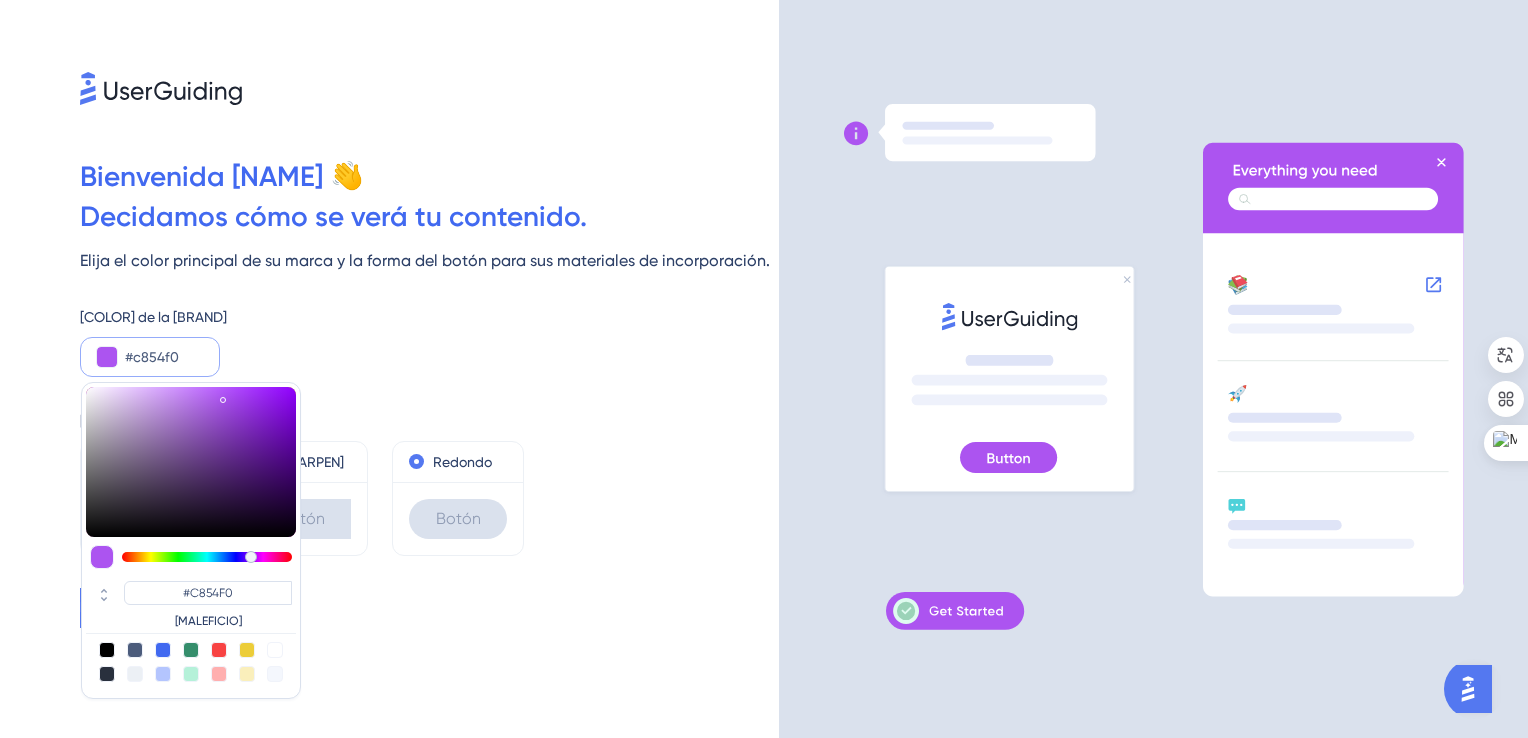 type on "#cd54f0" 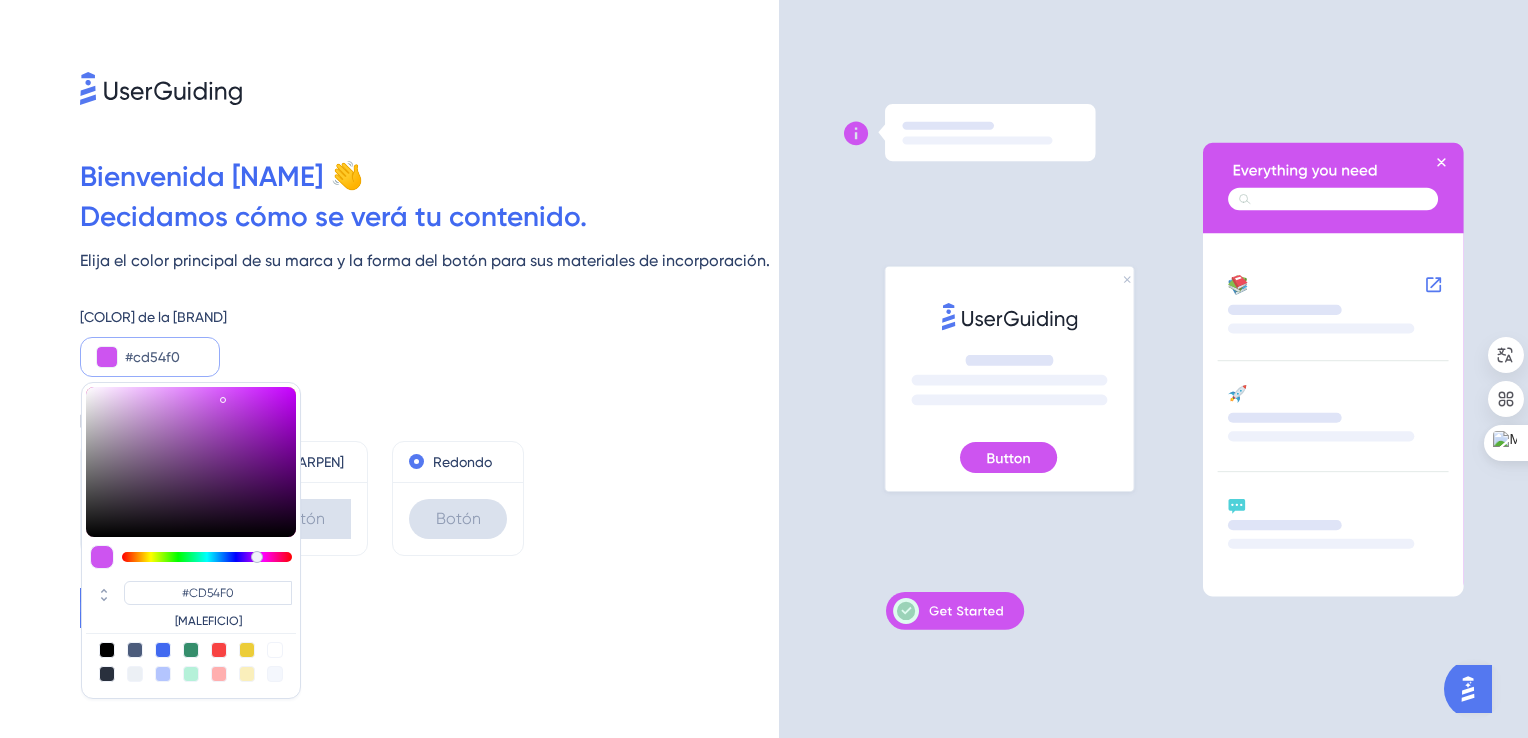 type on "#d354f0" 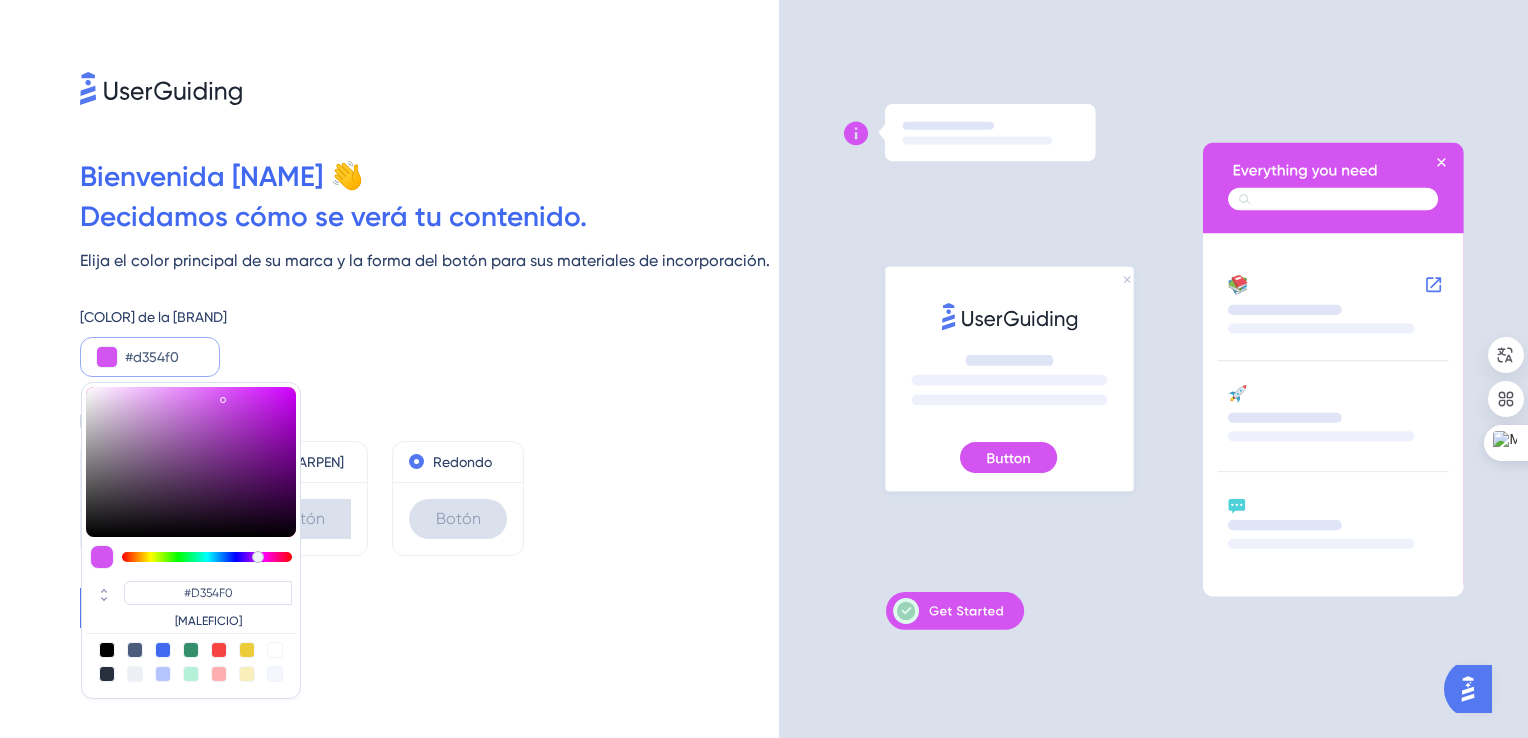 type on "#d854f0" 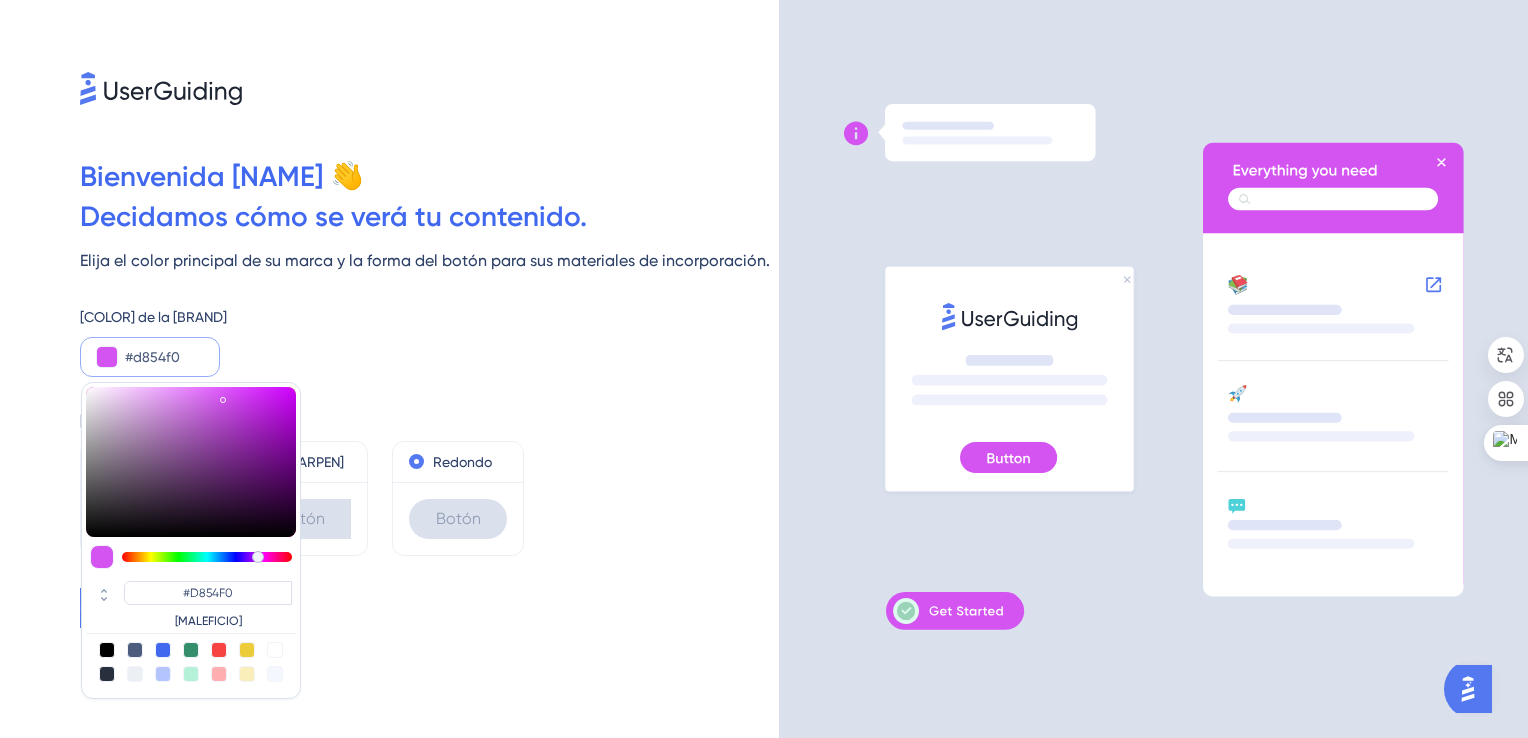 type on "#de54f0" 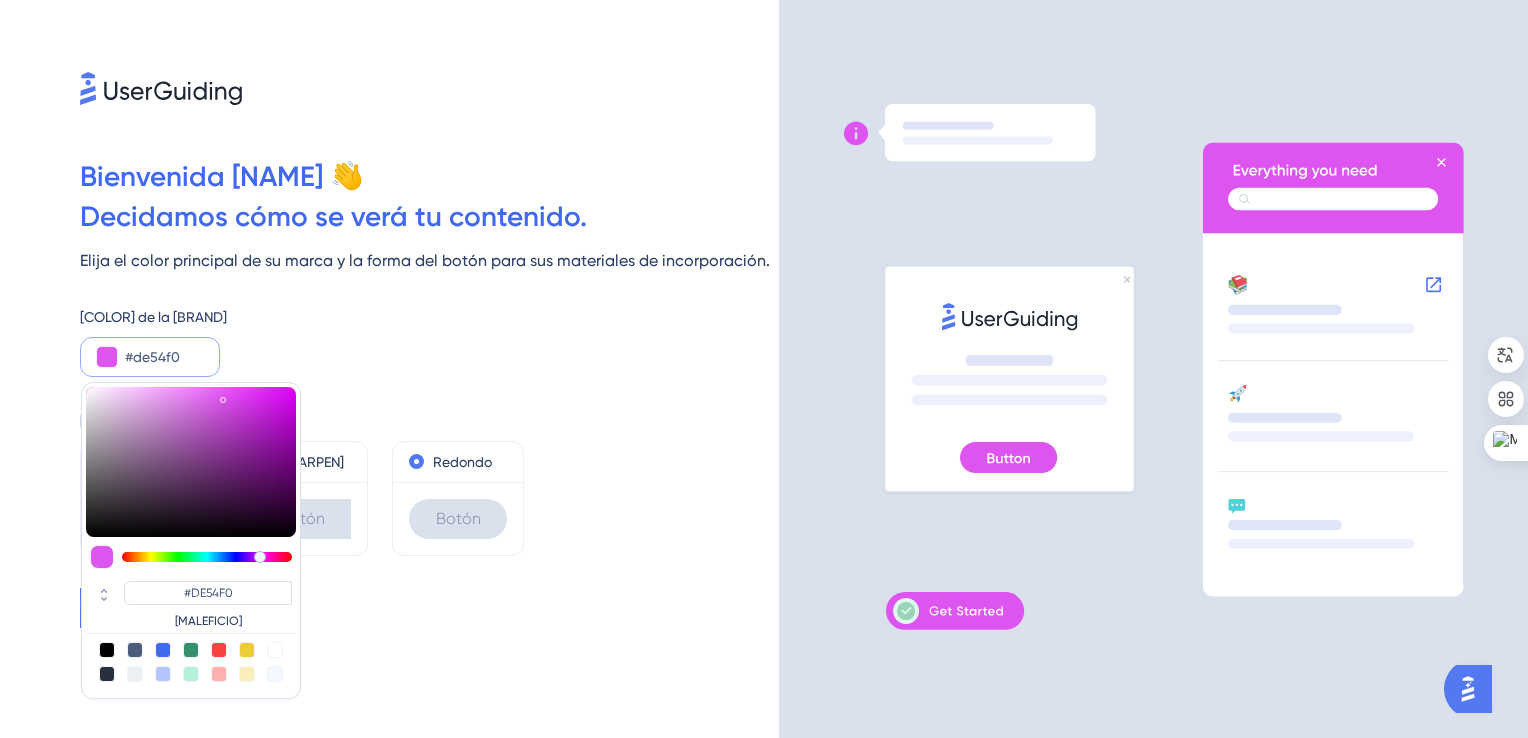 type on "#ef54f0" 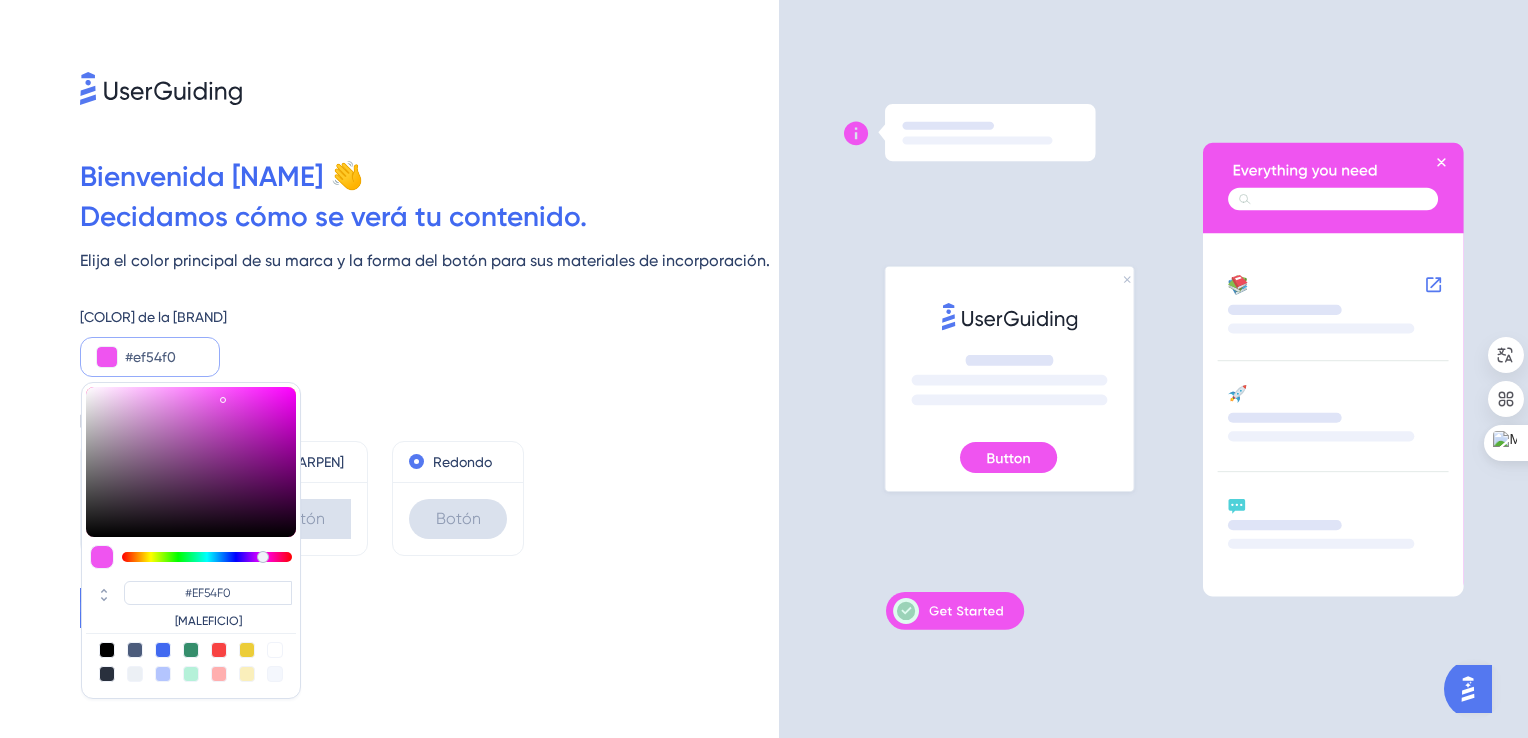 type on "#f054ec" 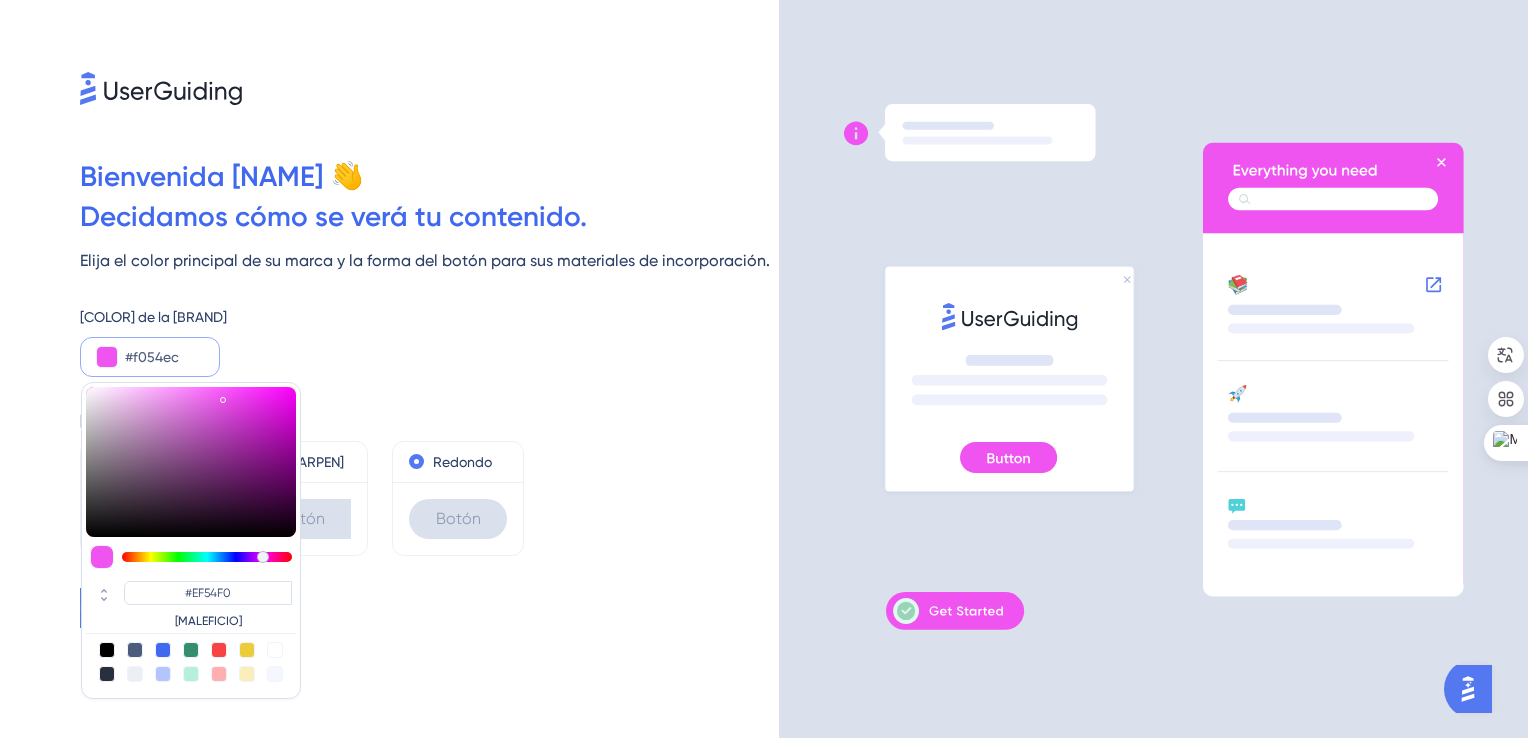 type on "#F054EC" 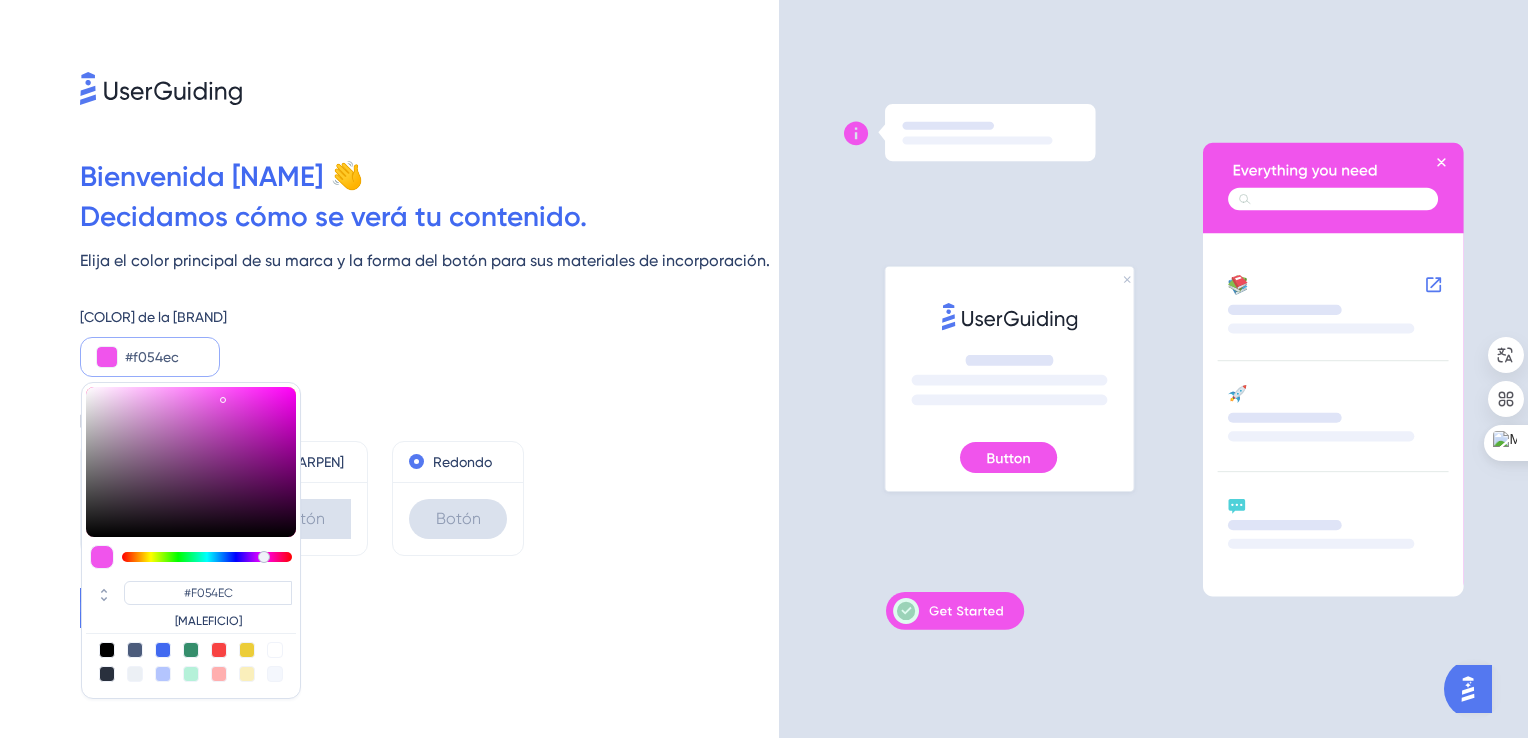 type on "#f054db" 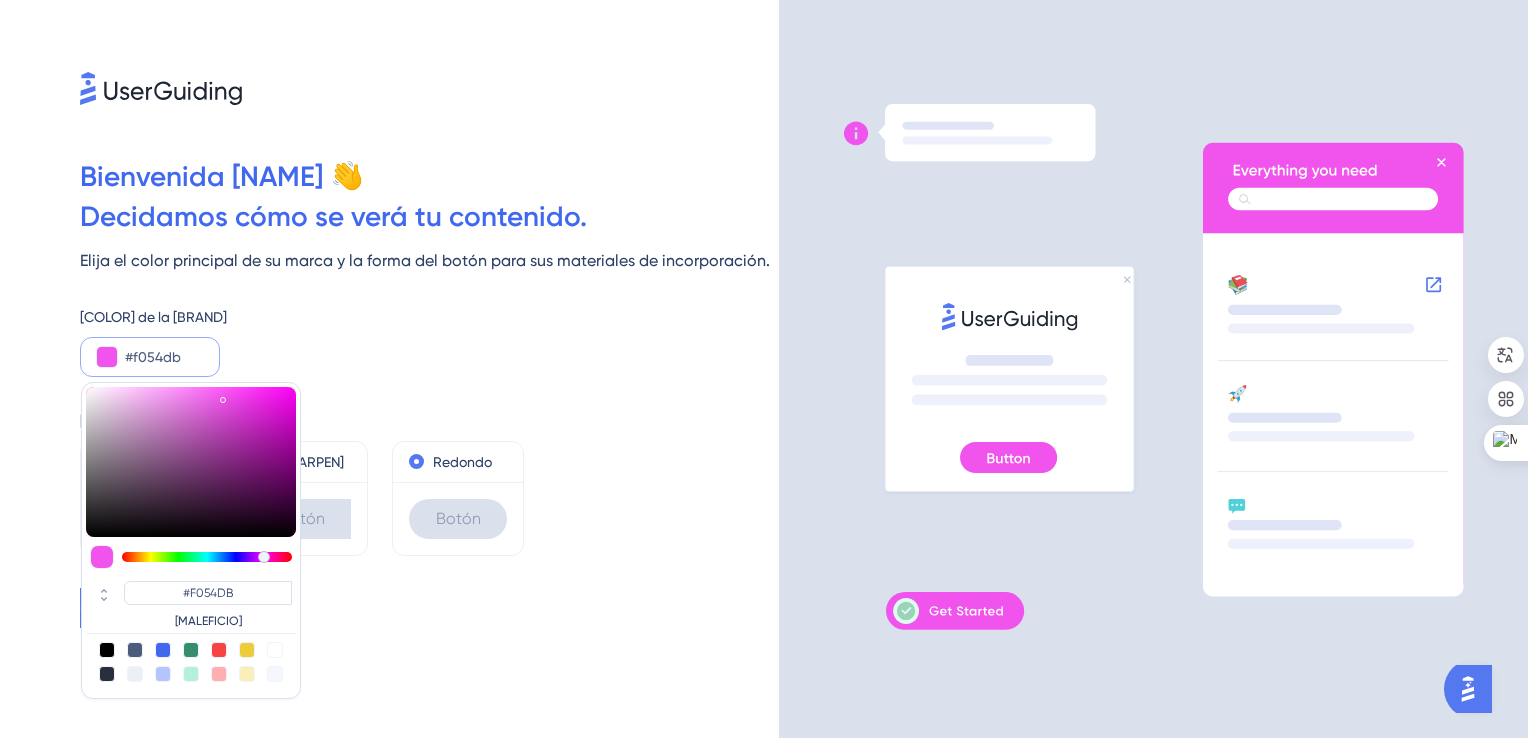 type on "#f054d6" 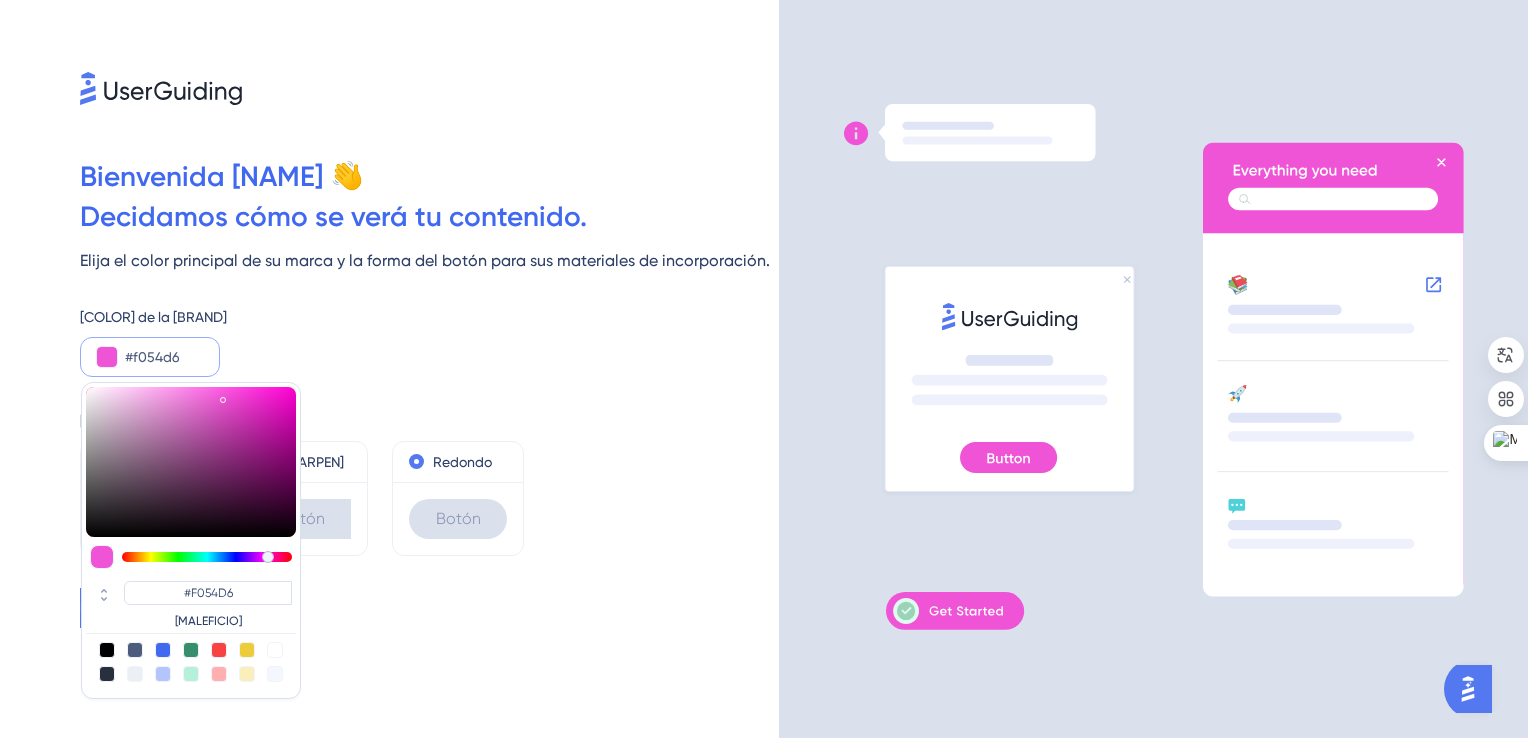type on "#f054d0" 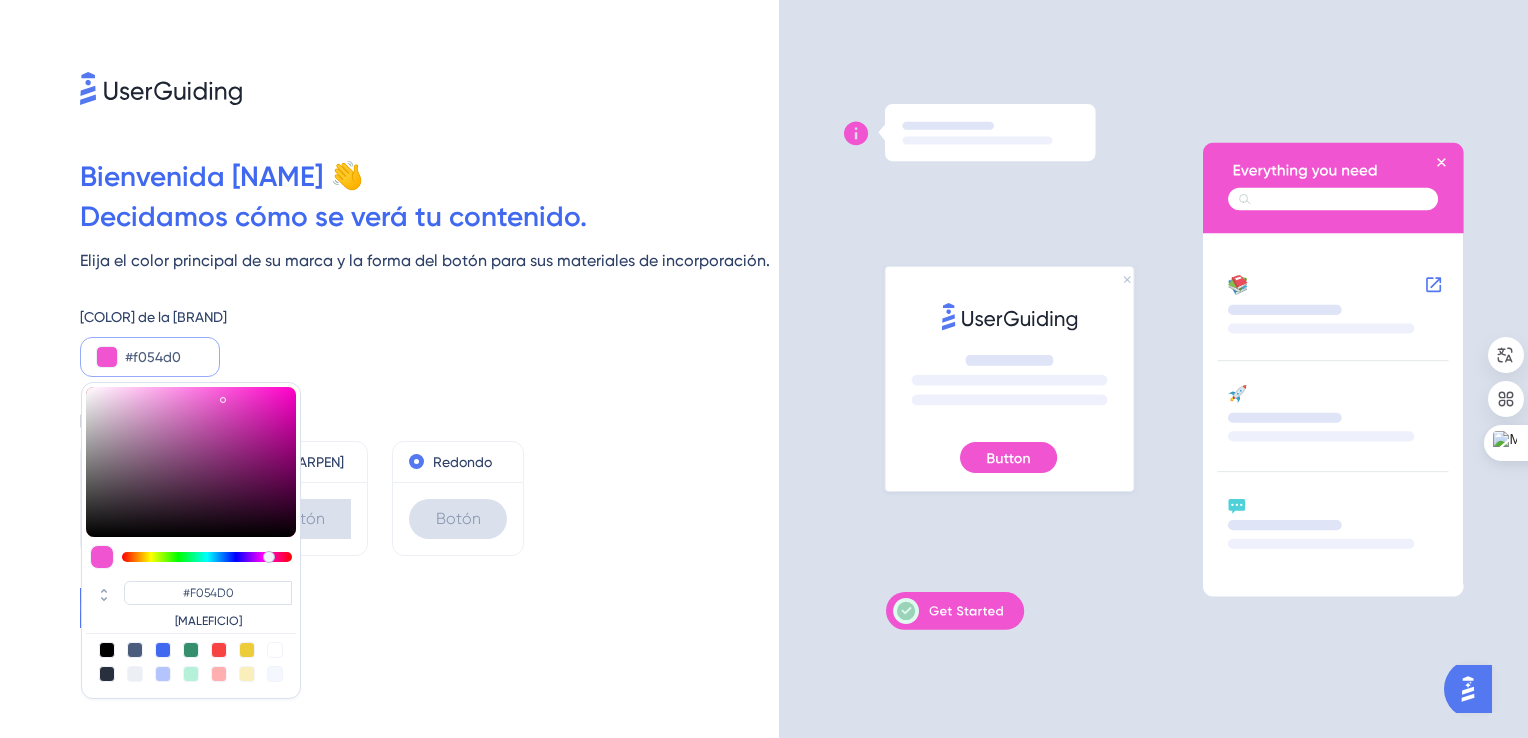 type on "#f054cb" 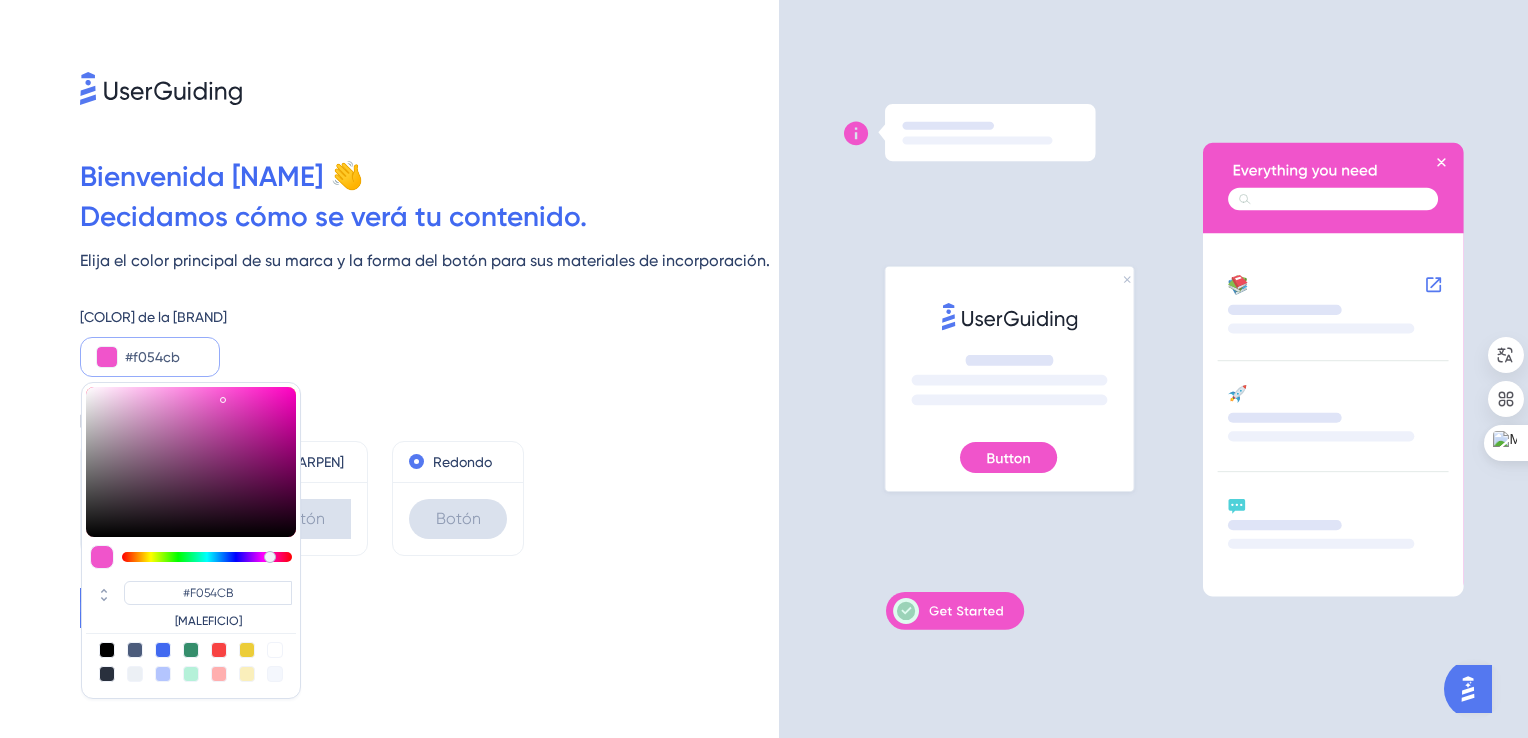 type on "#f054c5" 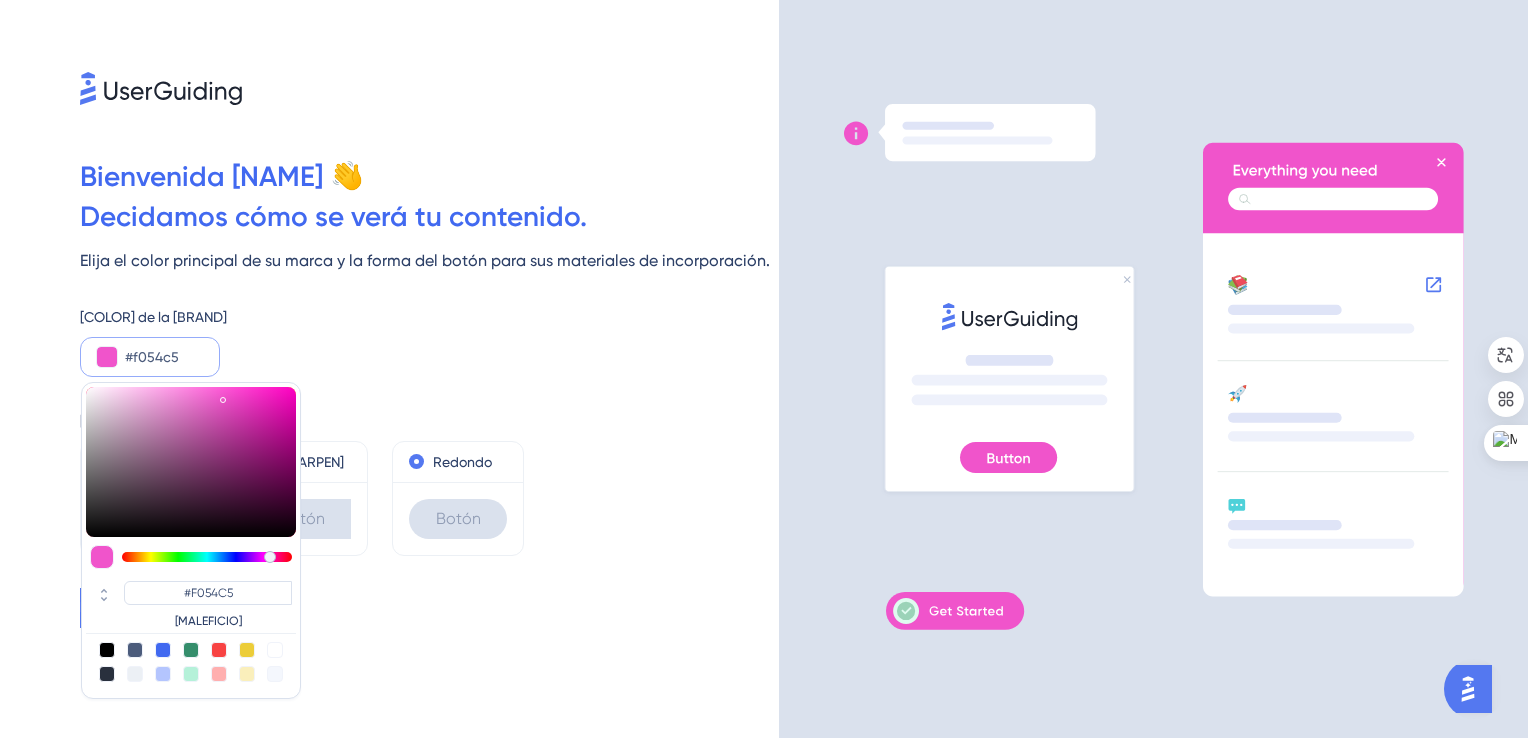 type on "#f054c0" 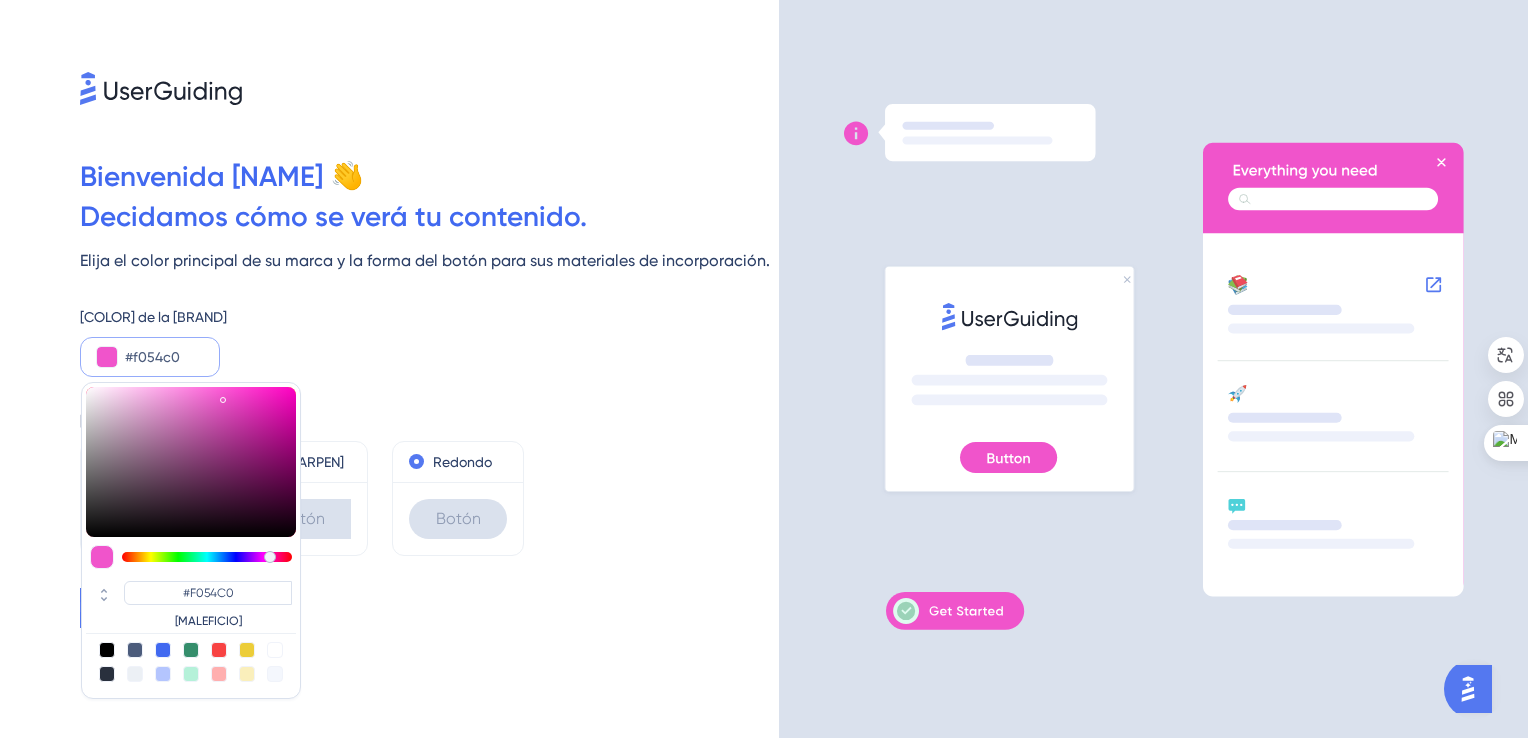 type on "#f054b5" 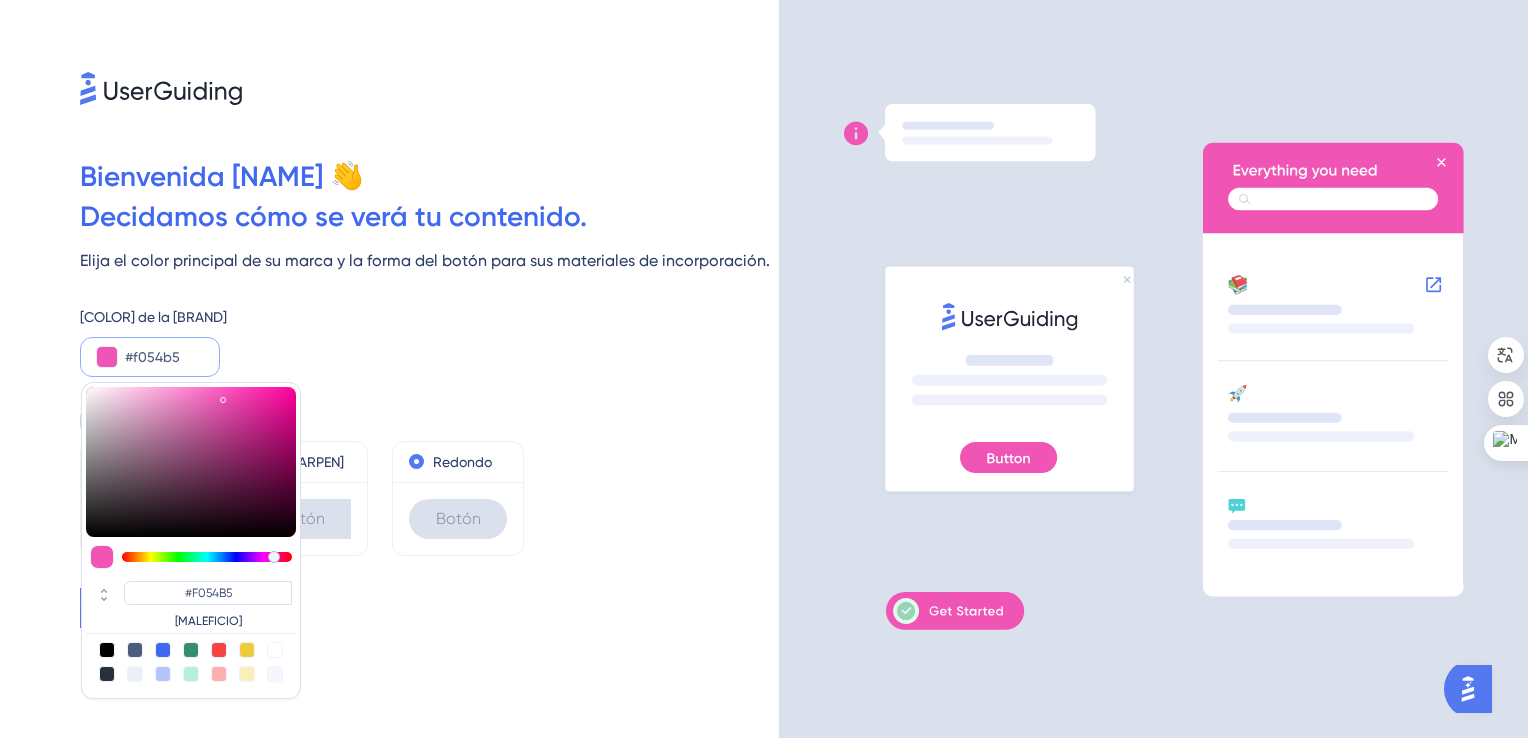 type on "#f054aa" 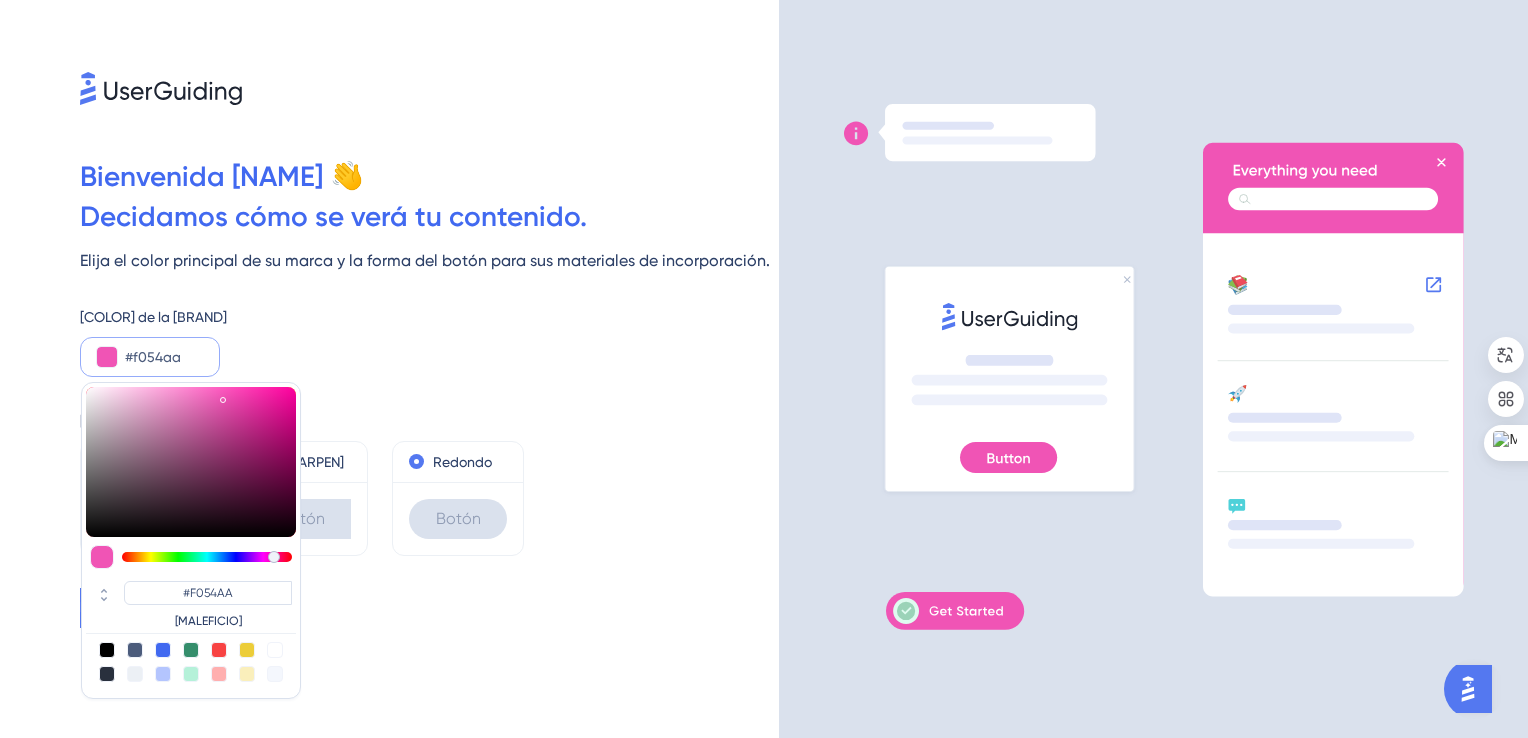 type on "#f054a4" 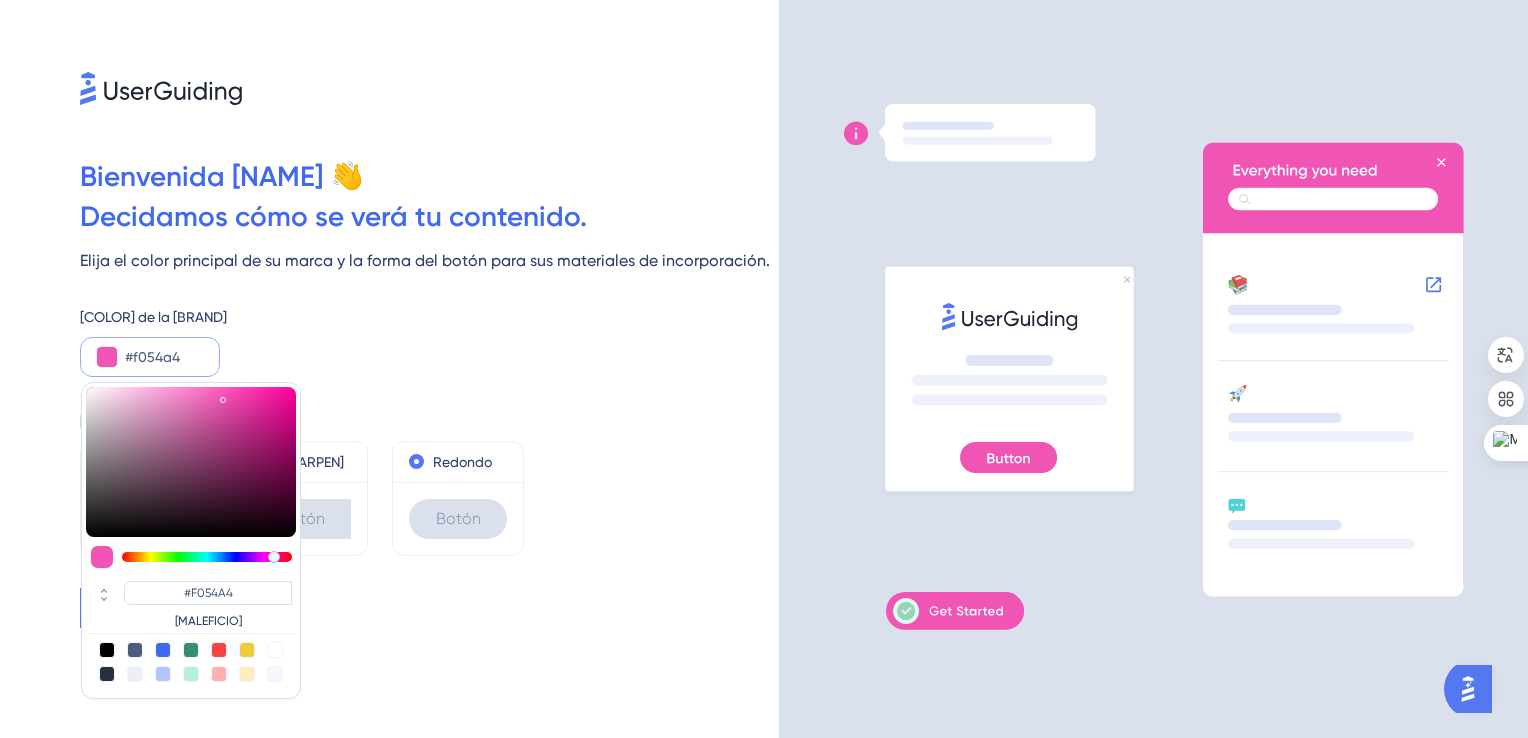 type on "#f05499" 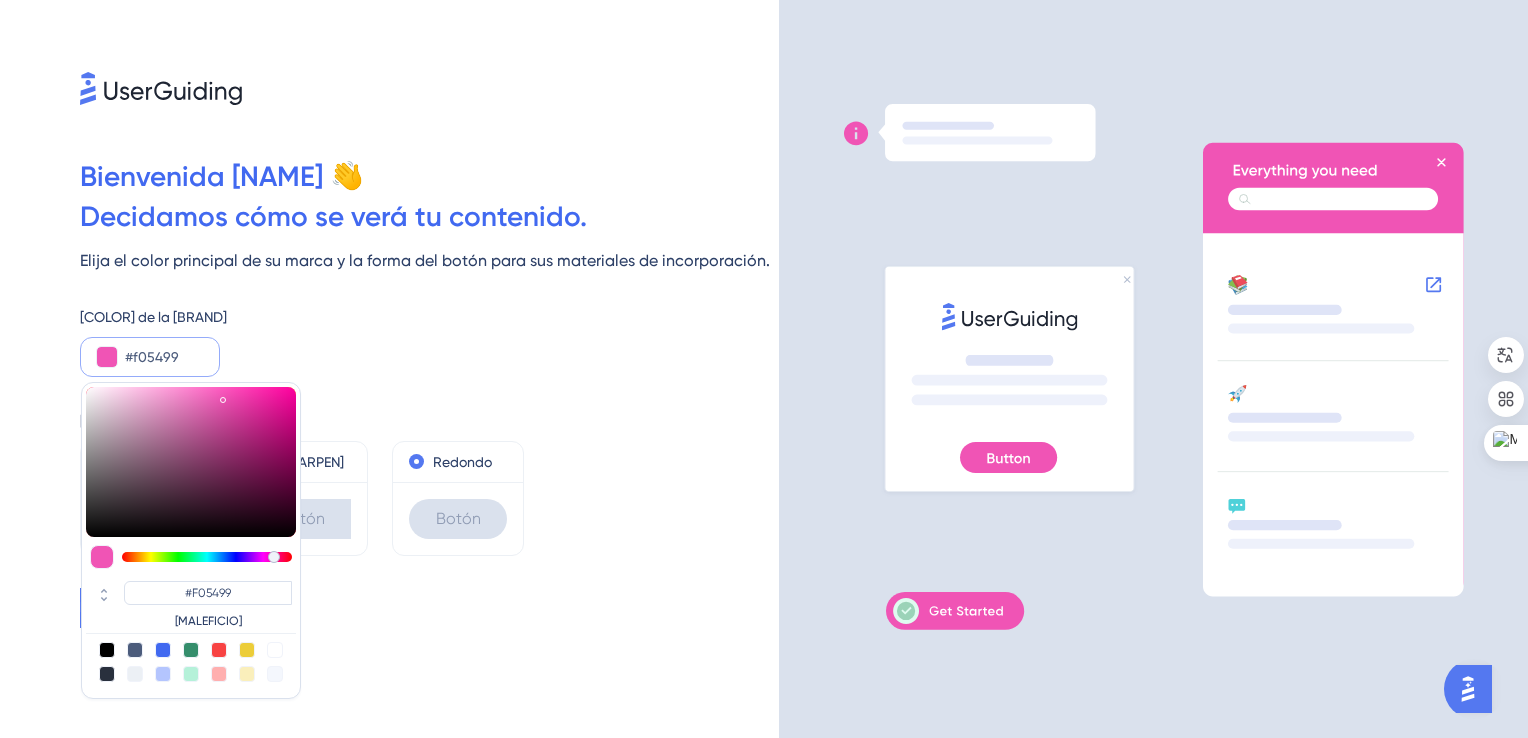 type on "#f05494" 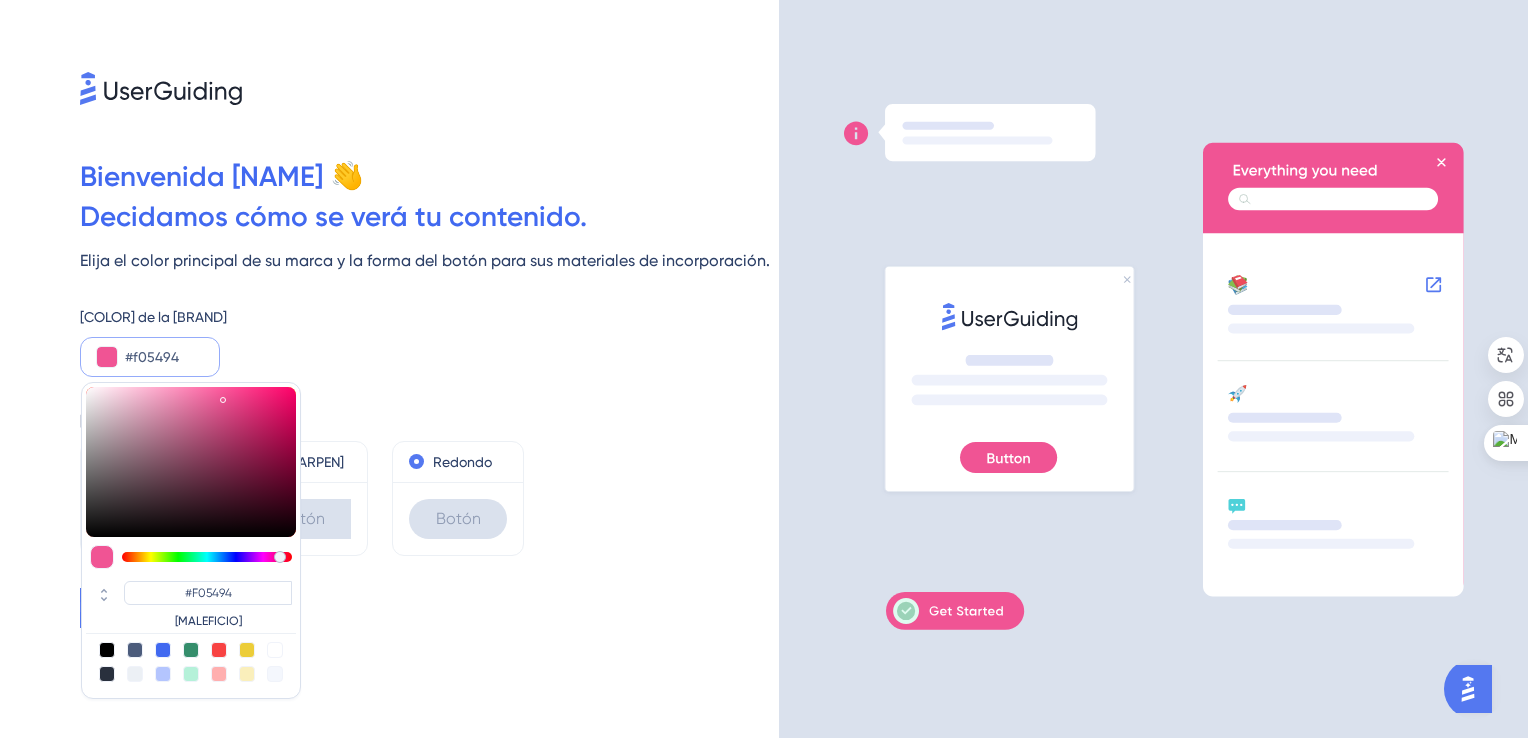type on "#f0549f" 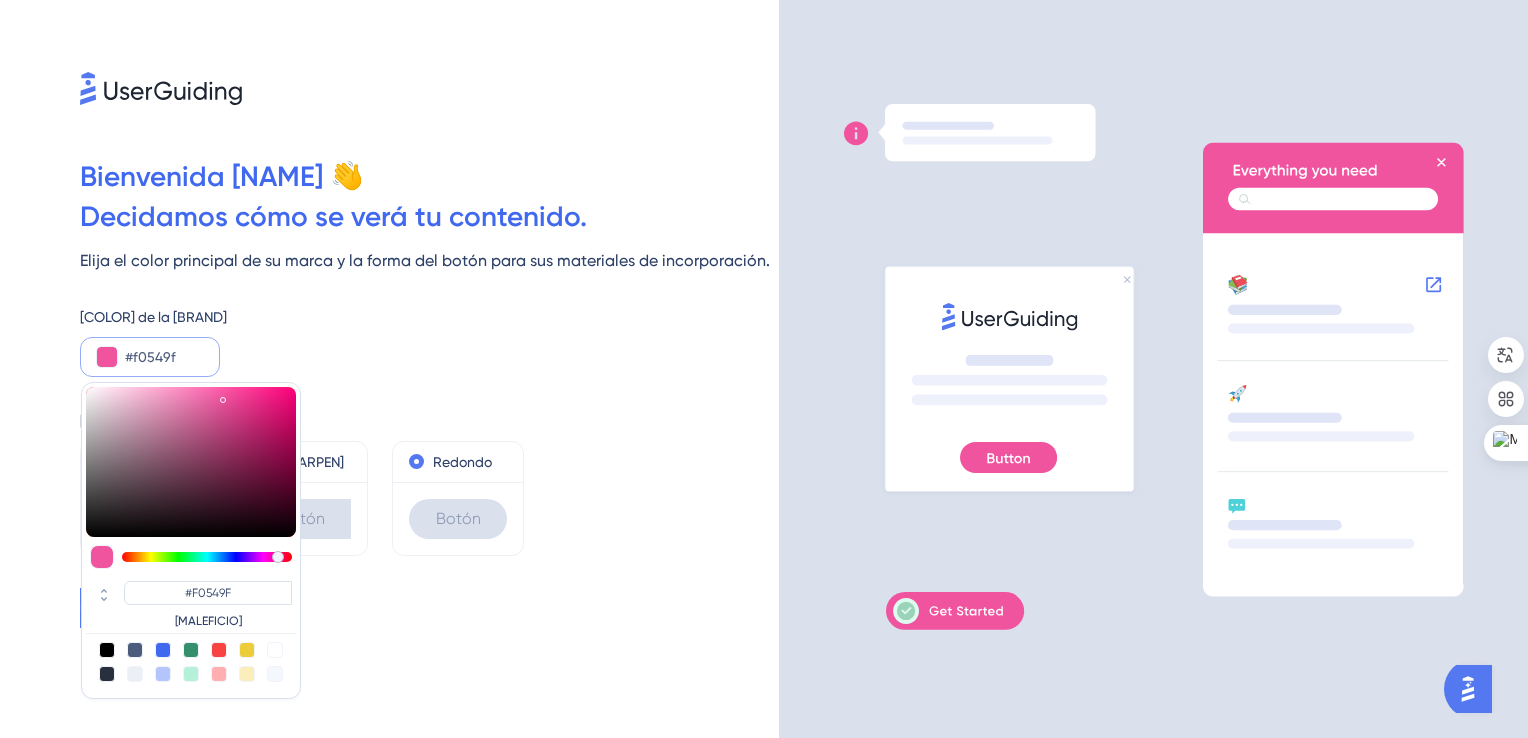 type on "#f054a4" 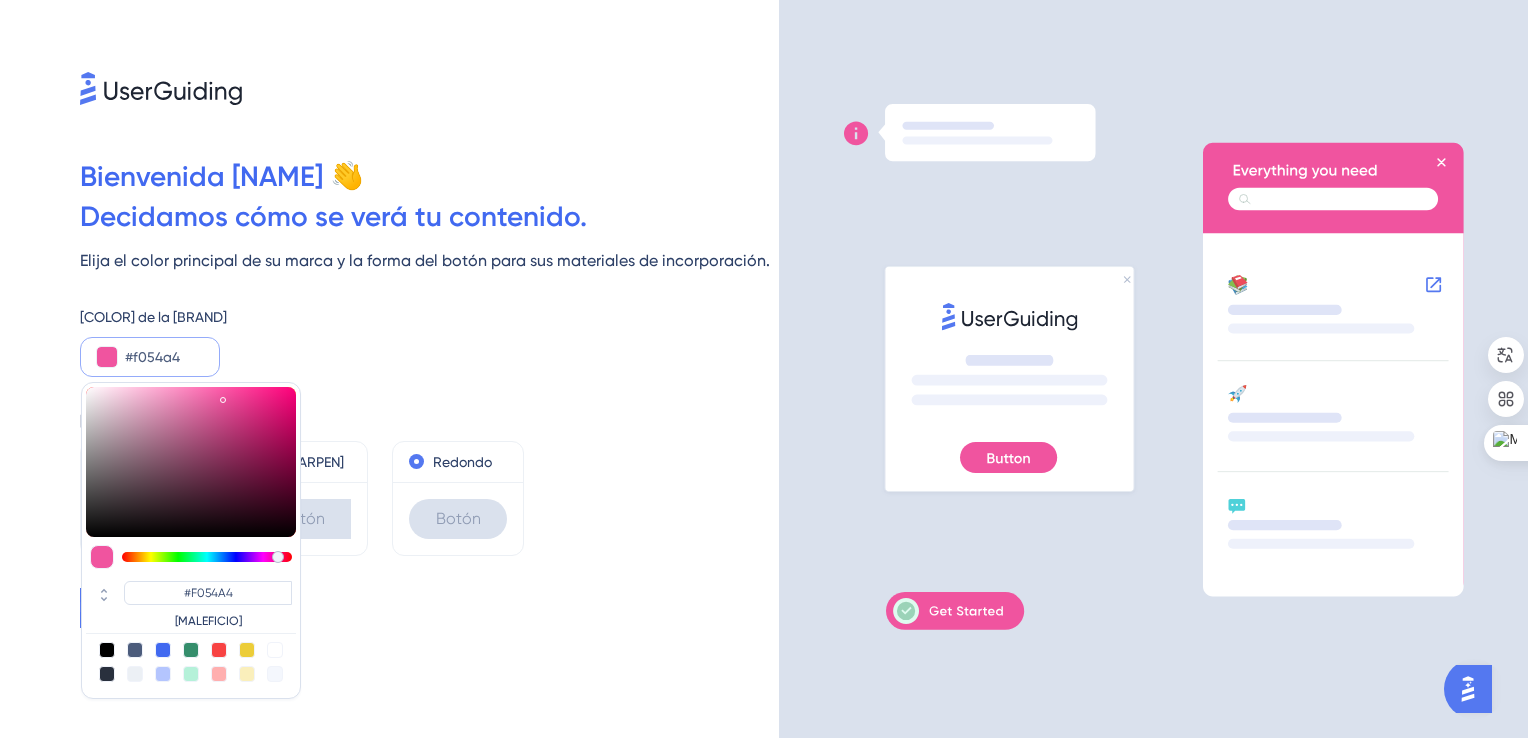 type on "#f054aa" 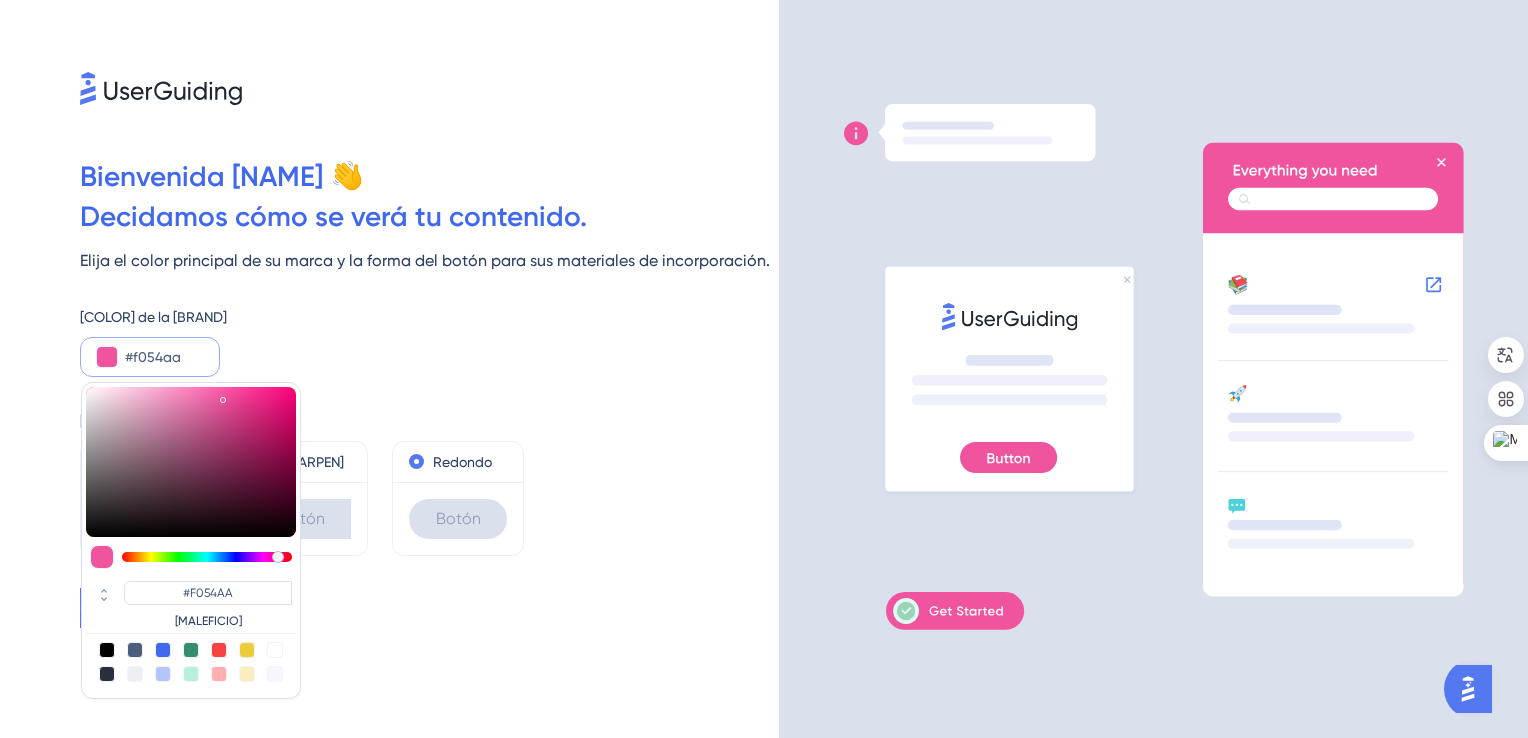 type on "#f054b5" 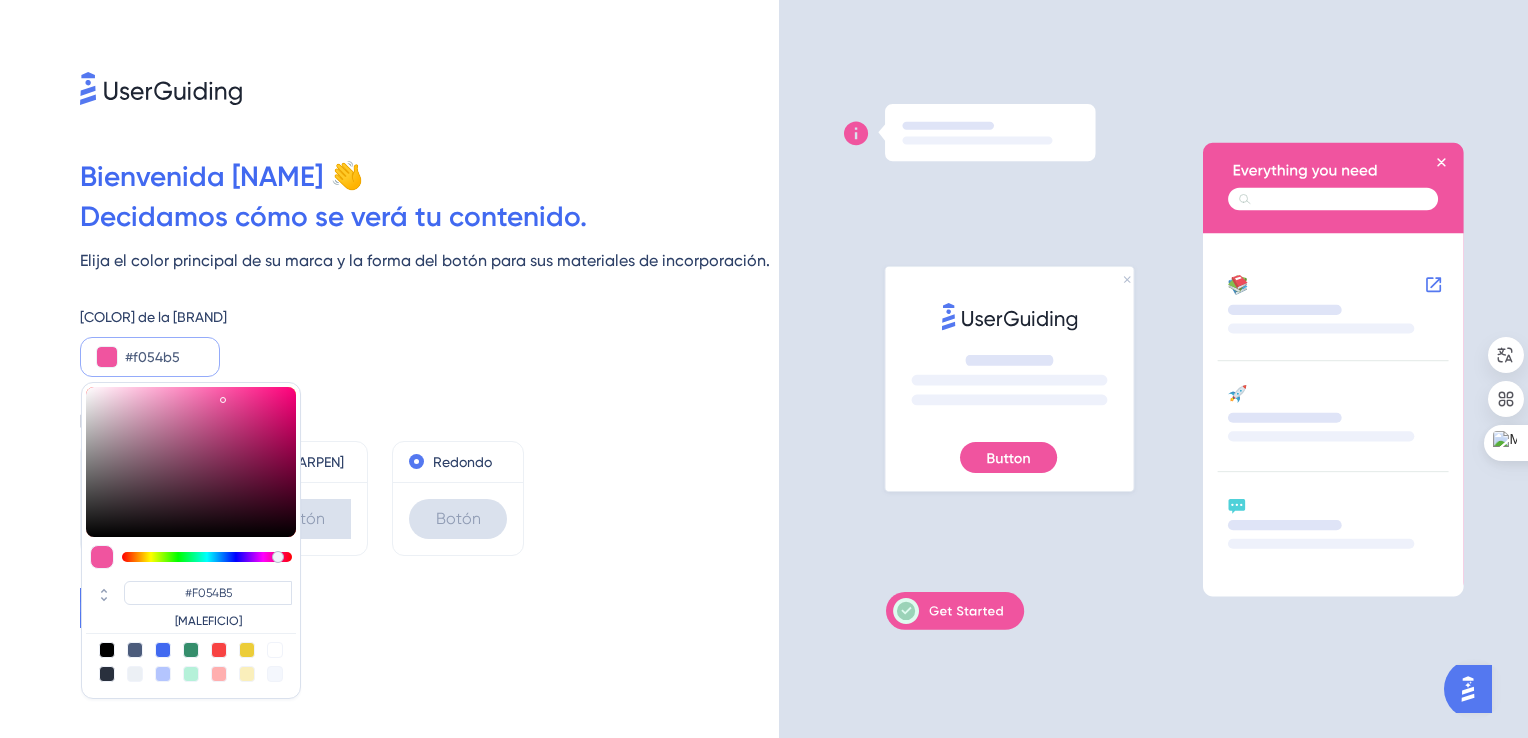 type on "#f054ba" 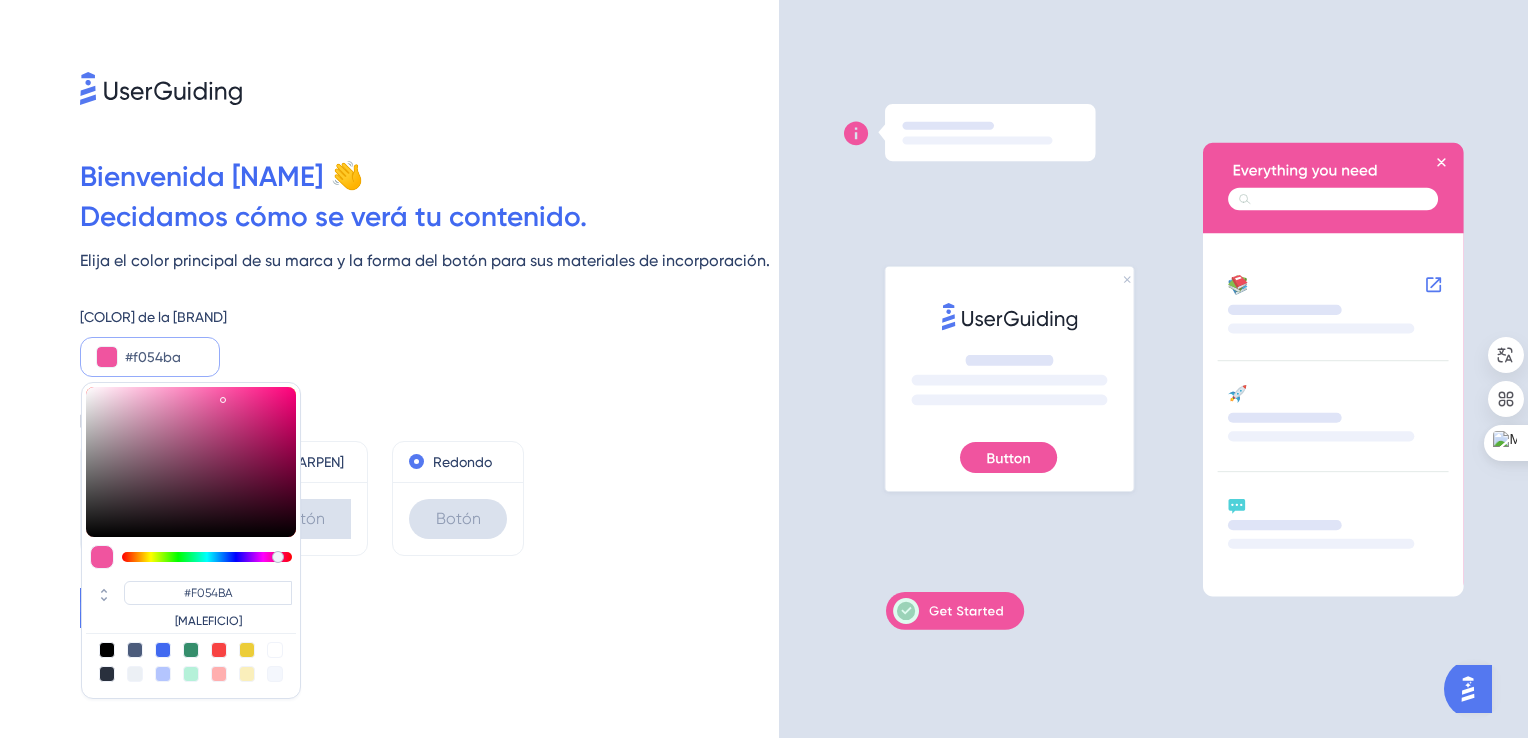 type on "#f054c0" 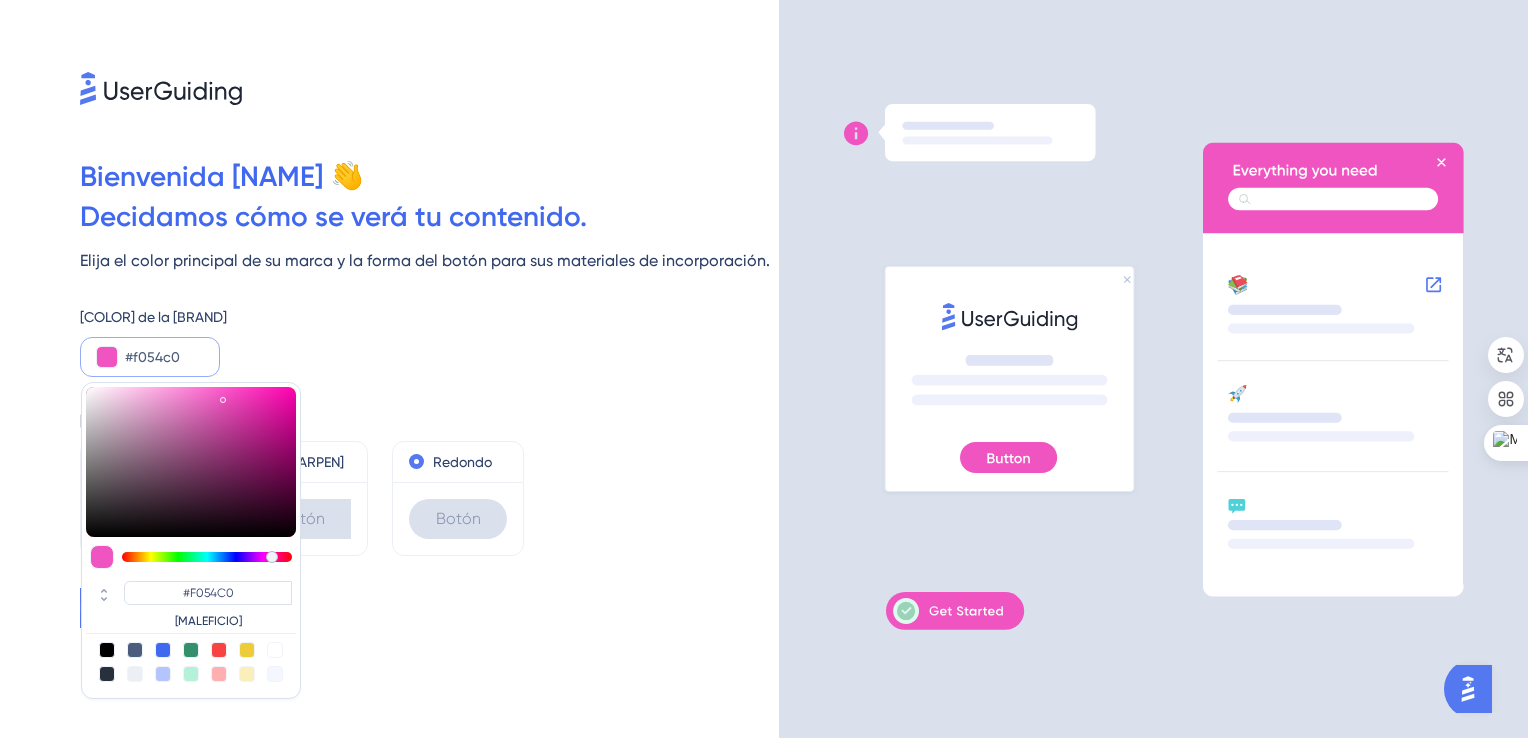 type on "#f054c5" 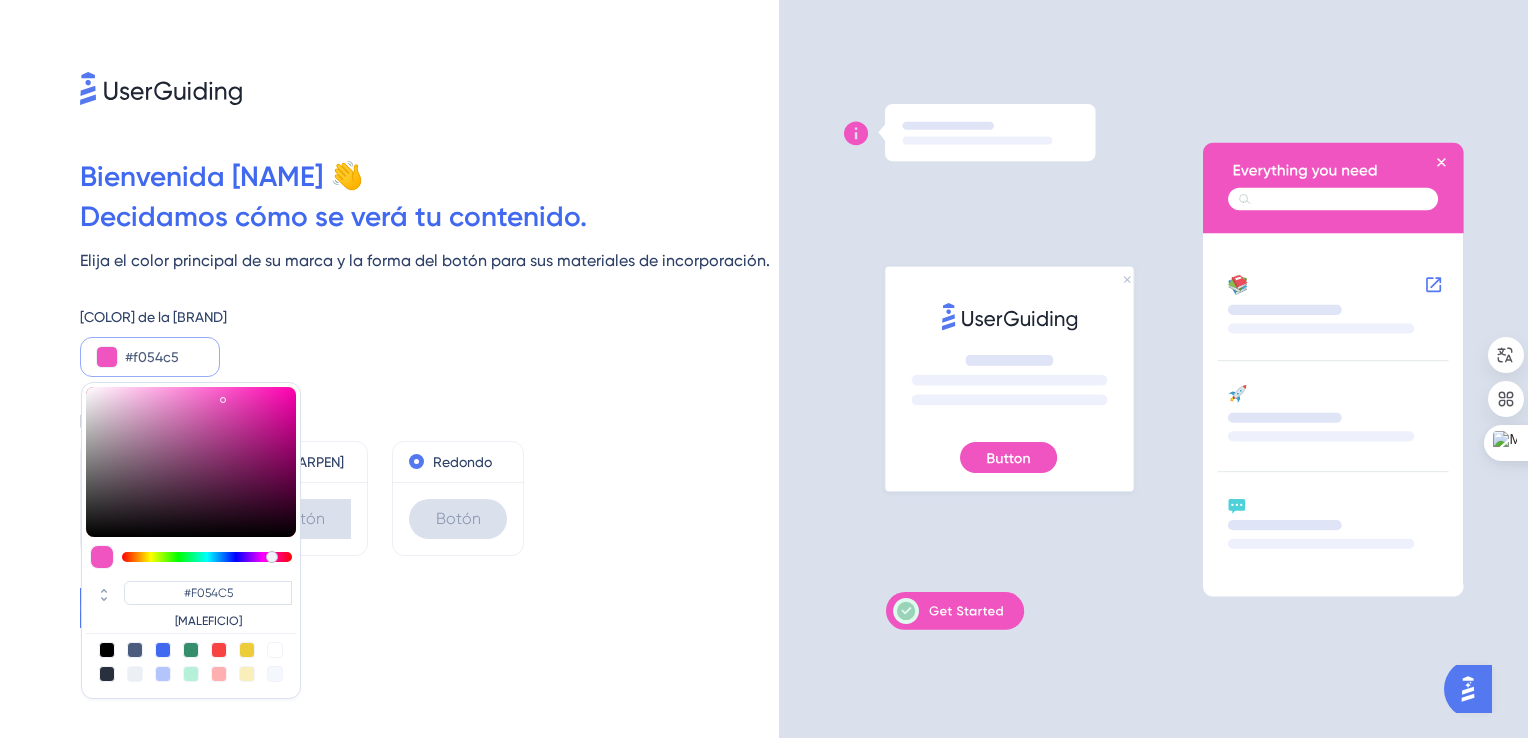 type on "#f054cb" 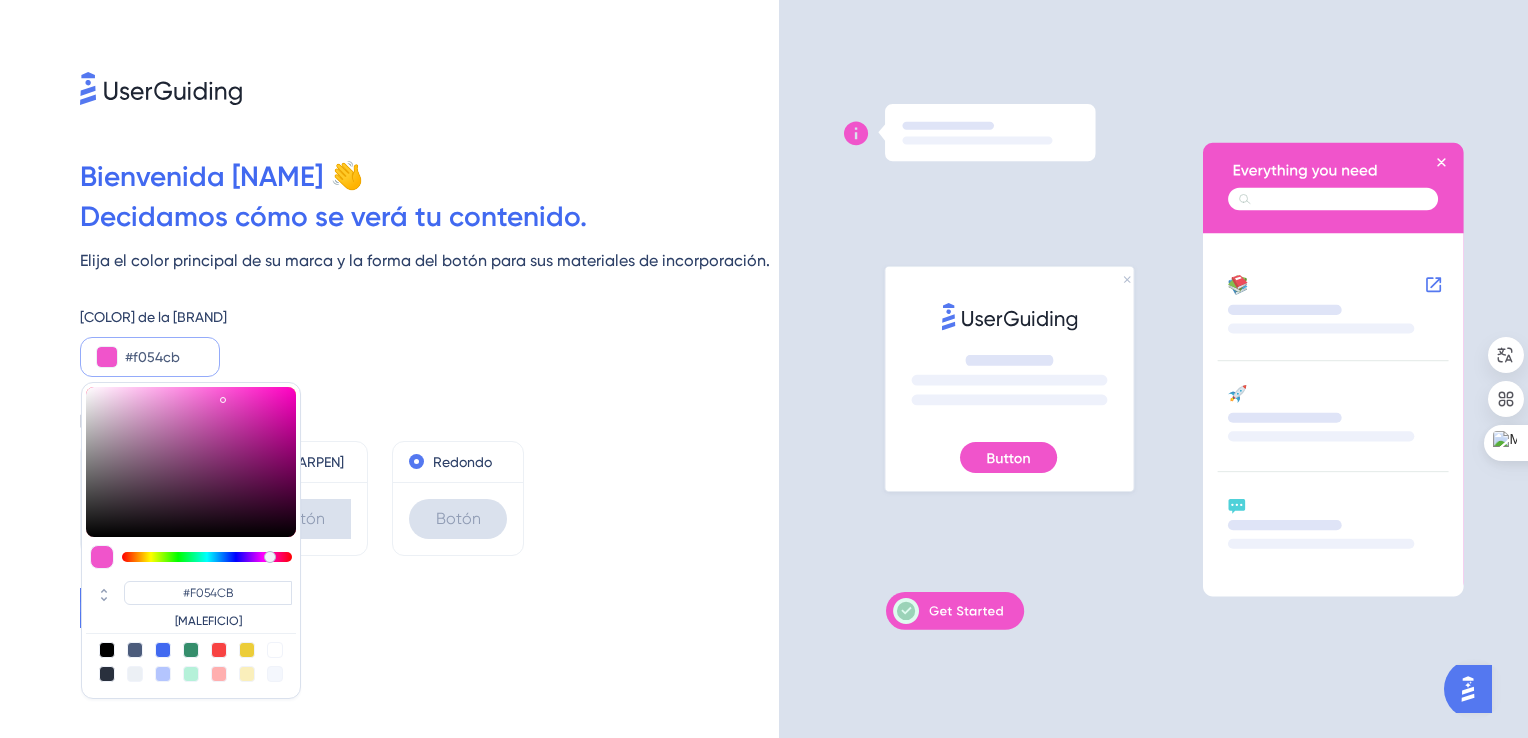 type on "#f054d0" 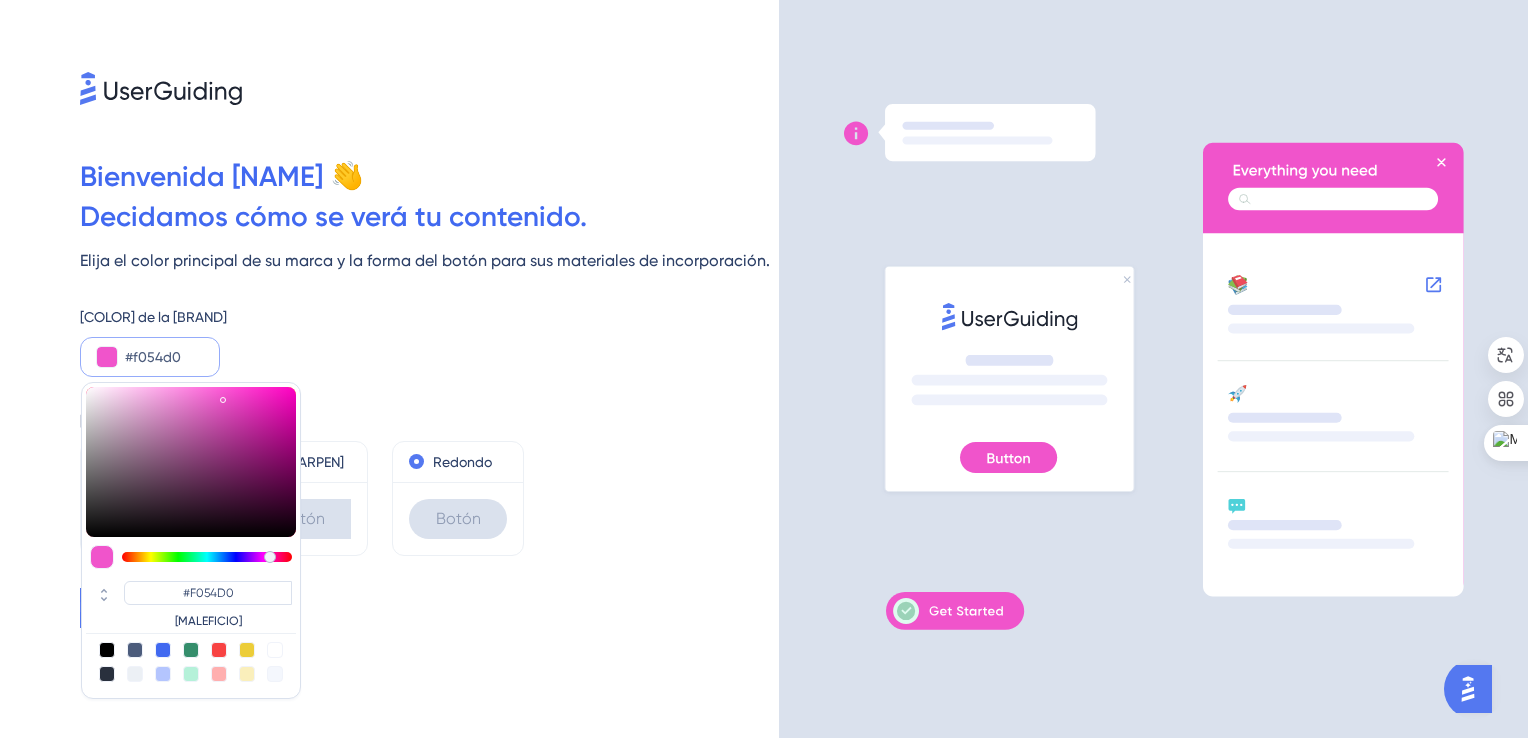 type on "#f054d6" 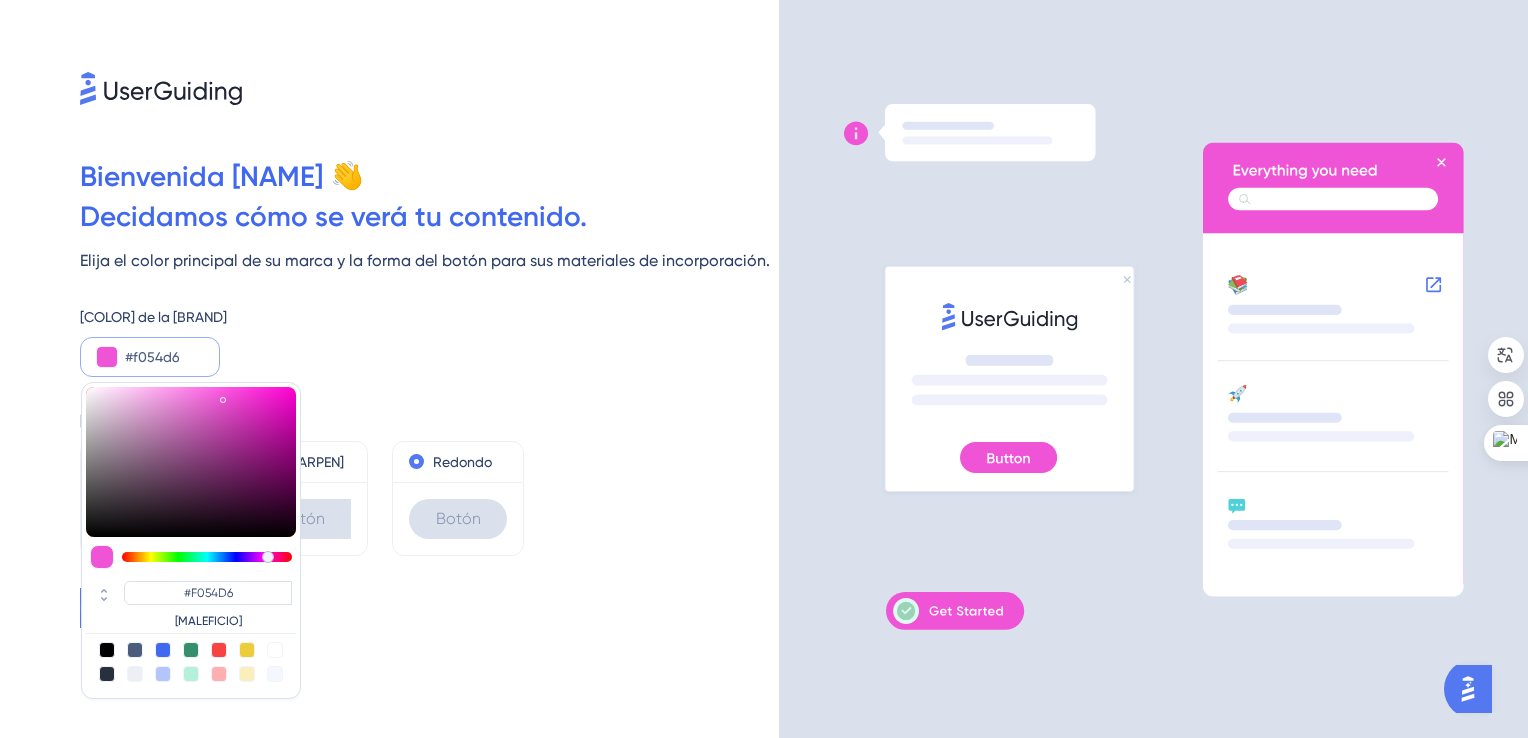 type on "#f054e1" 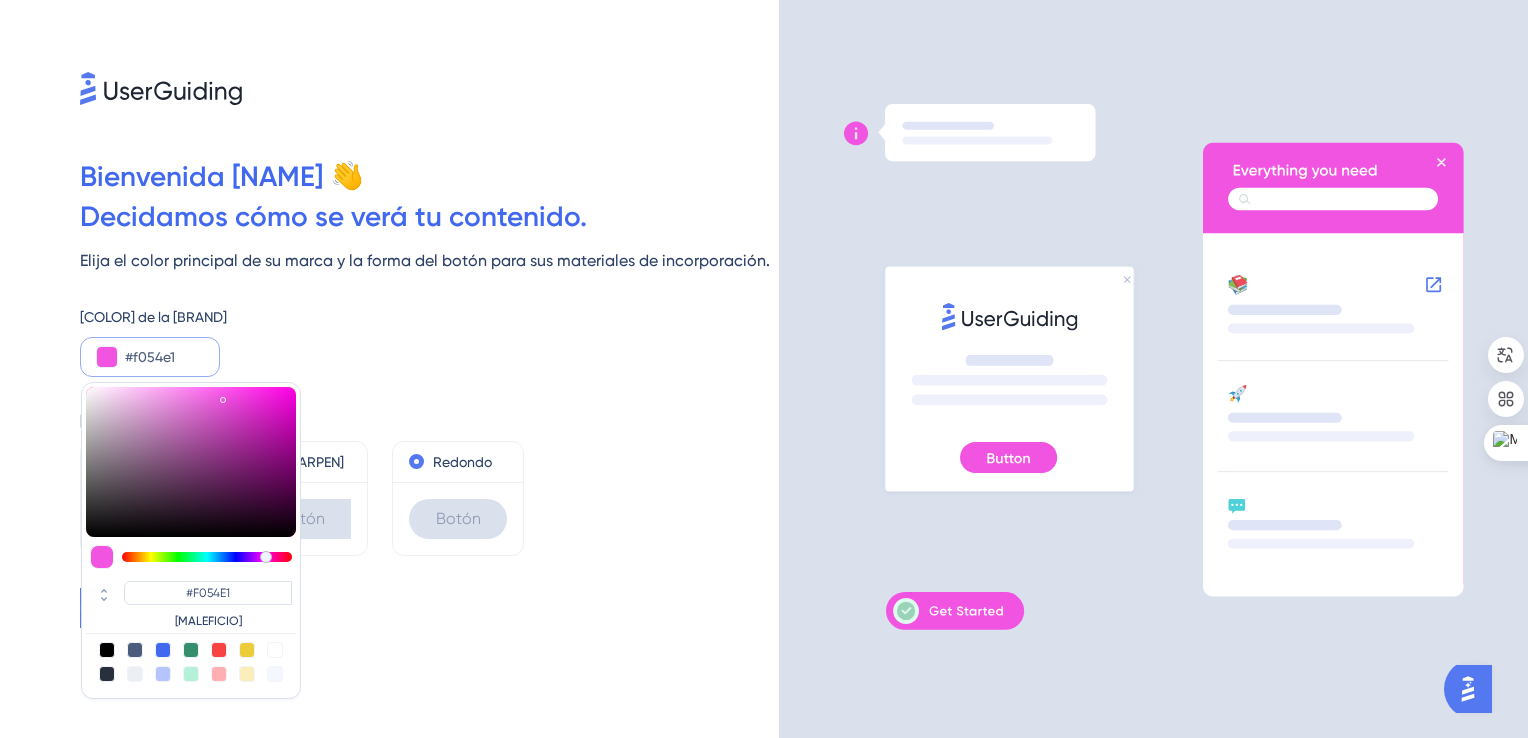 type on "#f054e6" 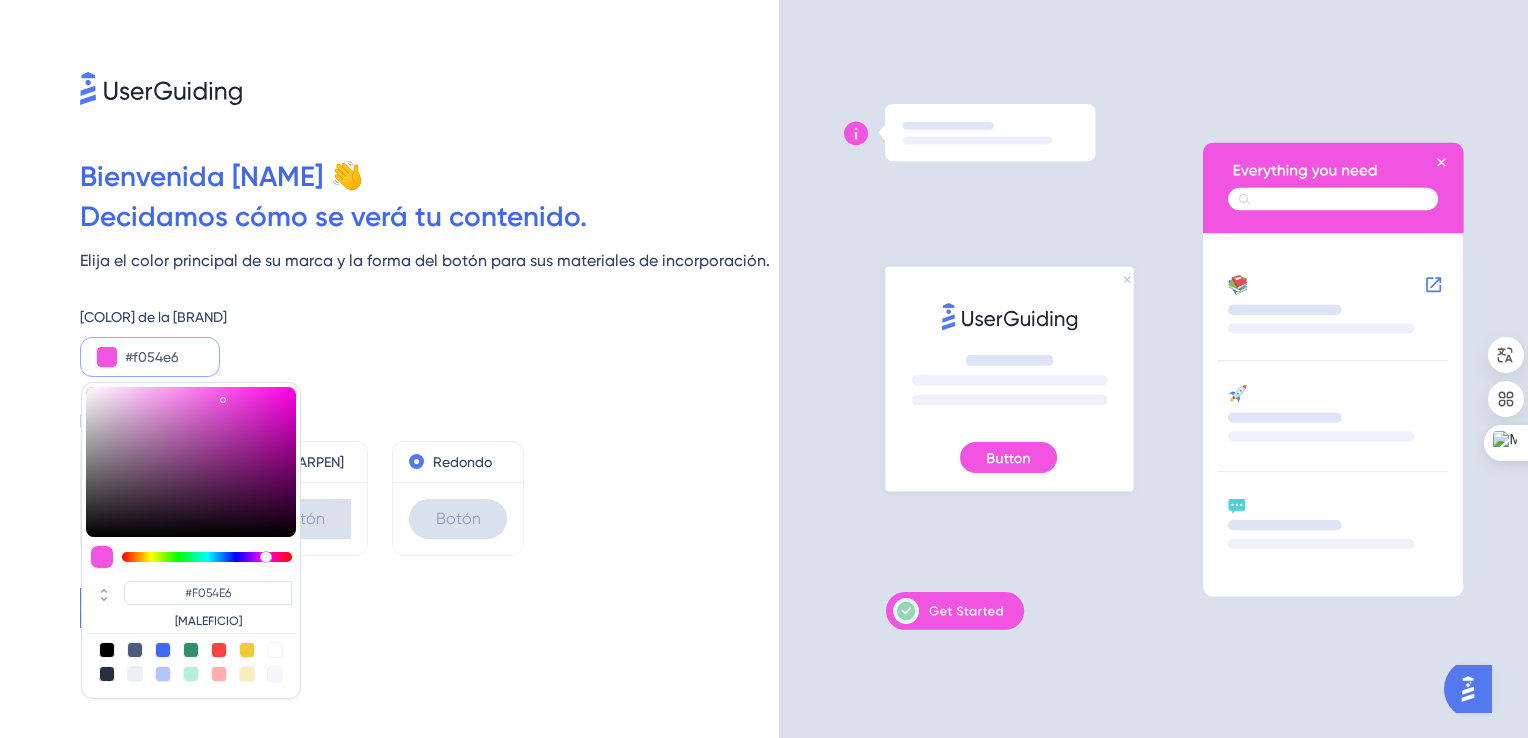 type on "#f054ec" 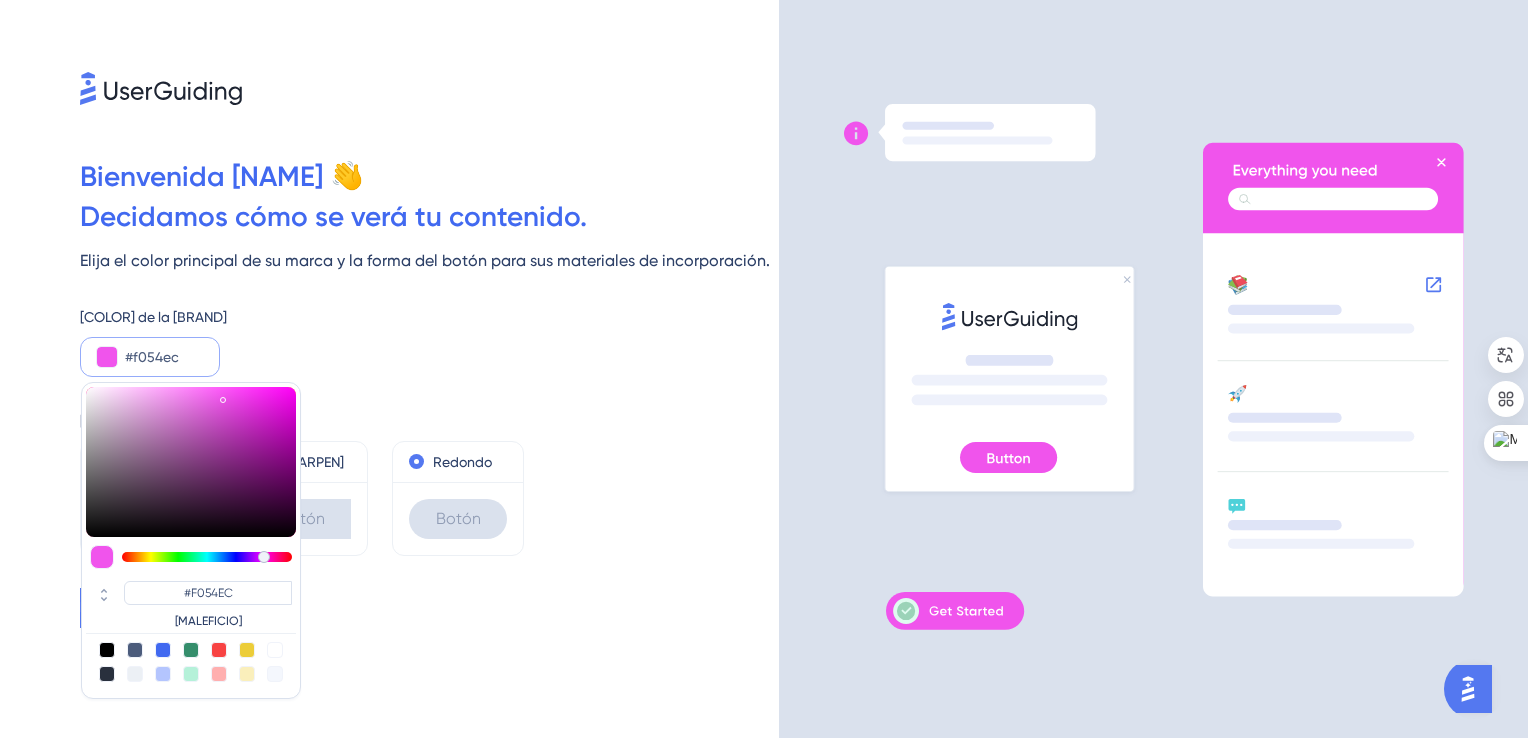 type on "#ef54f0" 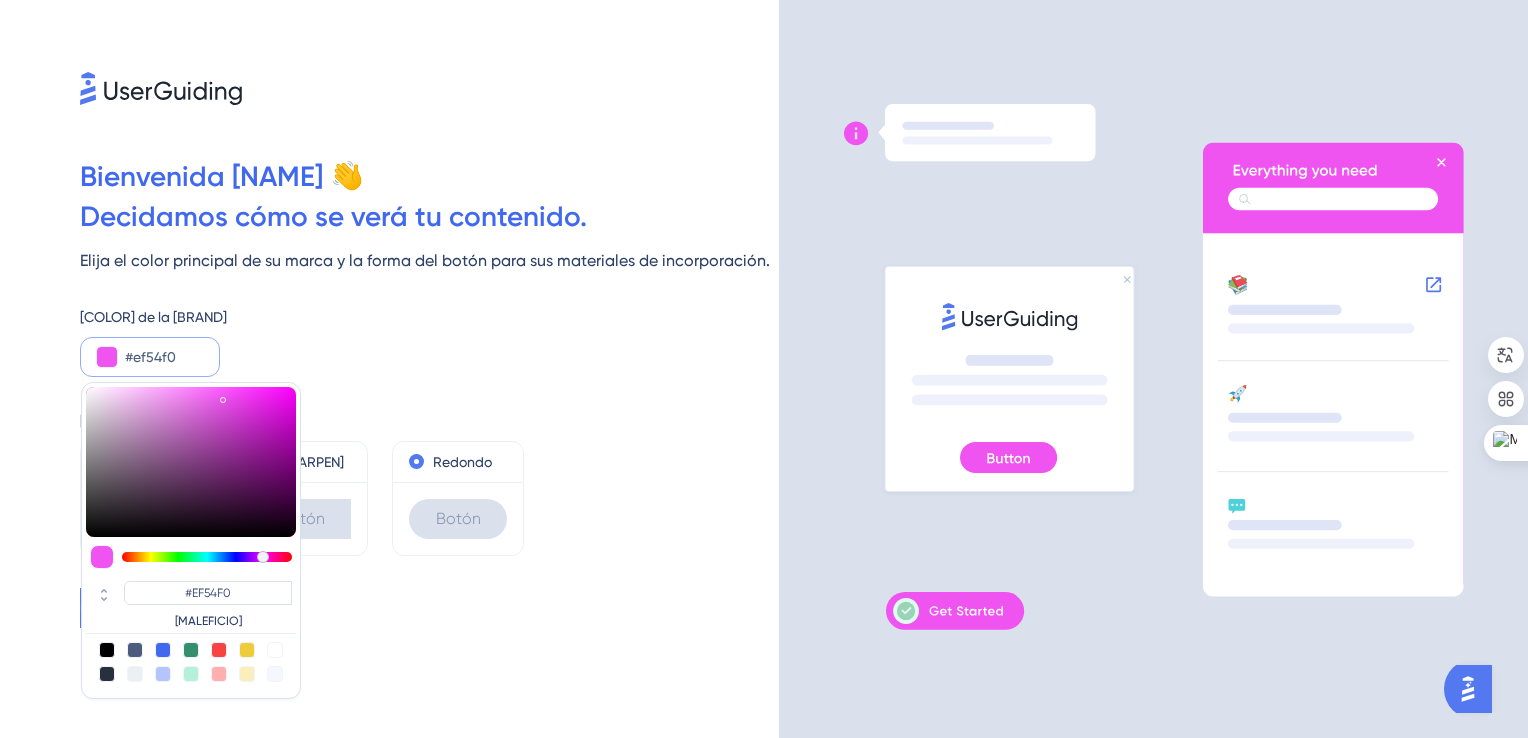 type on "#e954f0" 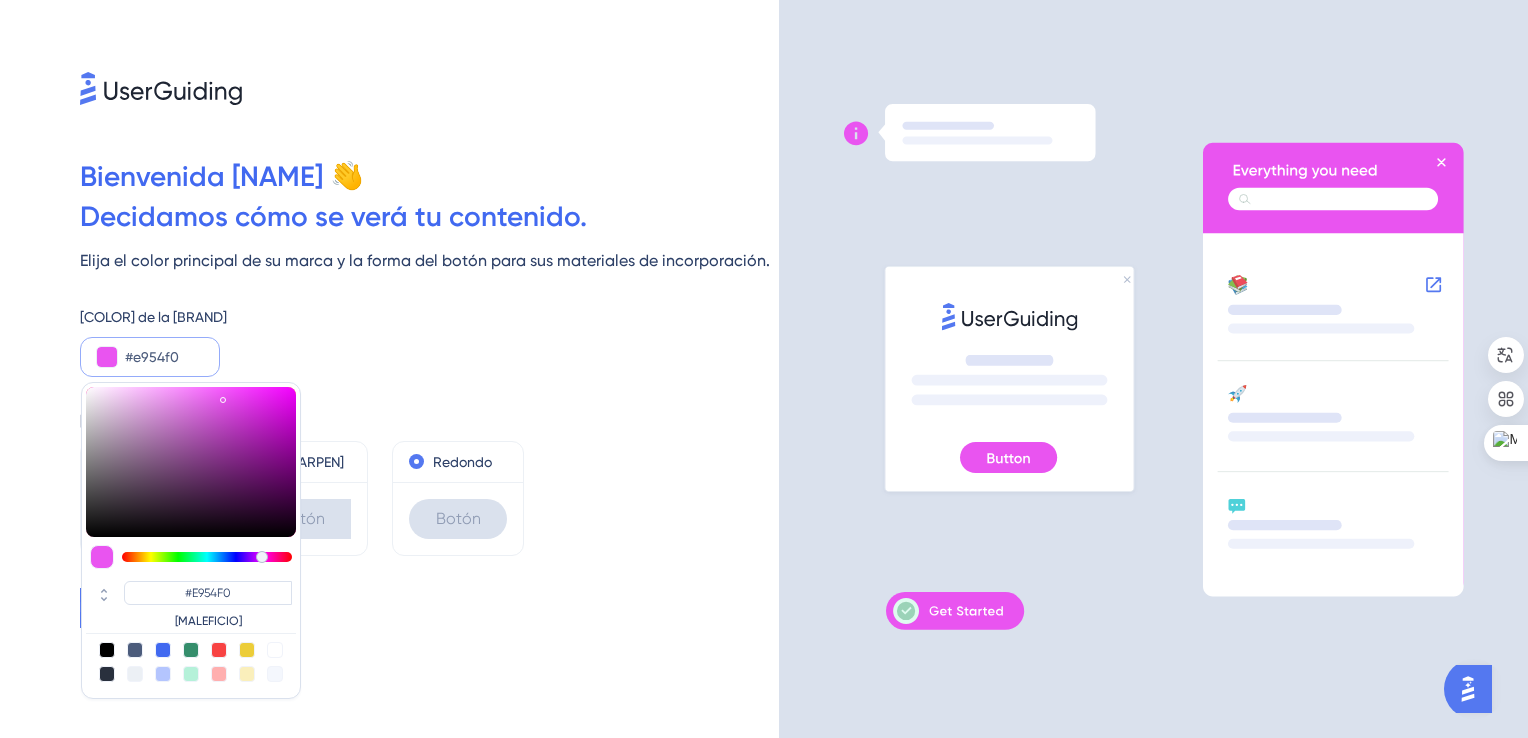 type on "#de54f0" 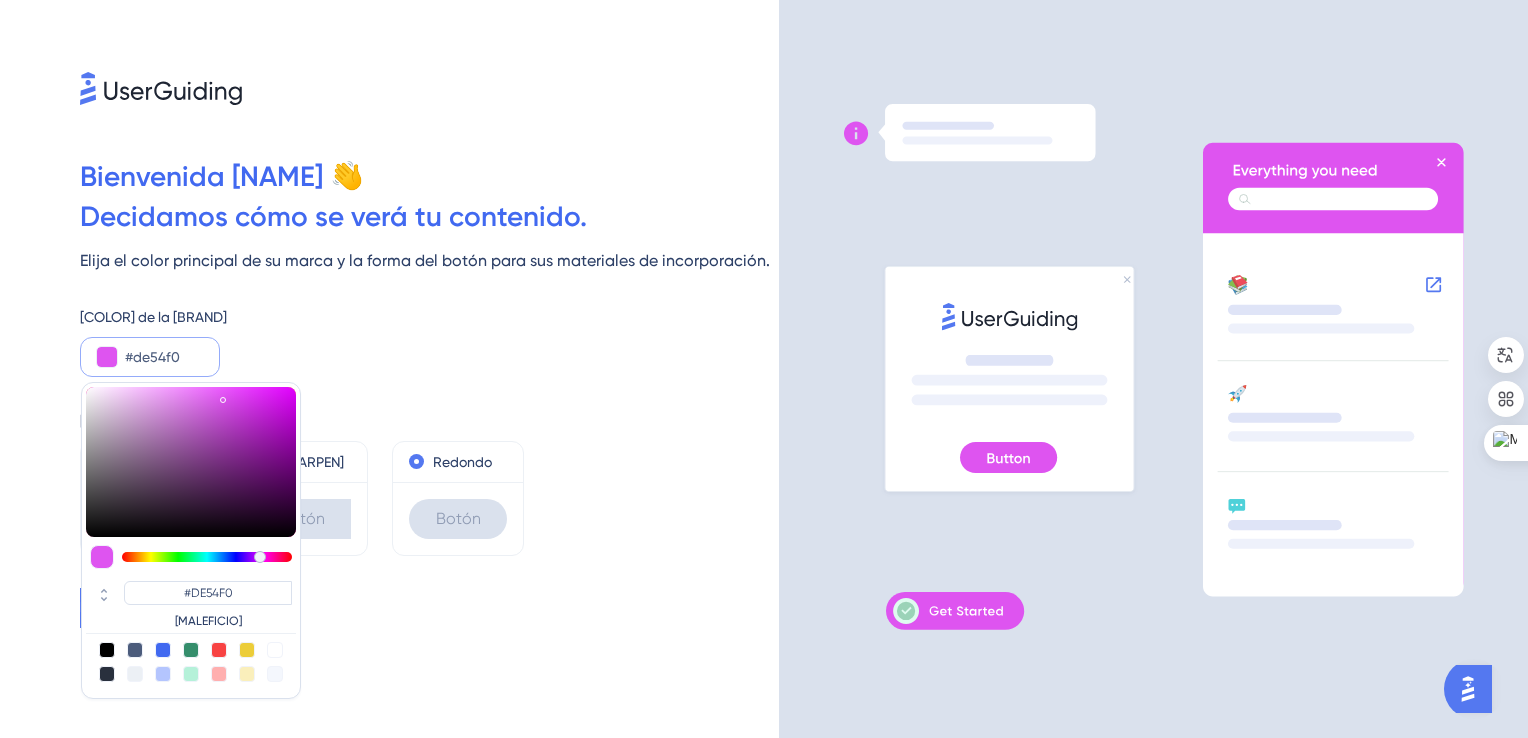 type on "#d854f0" 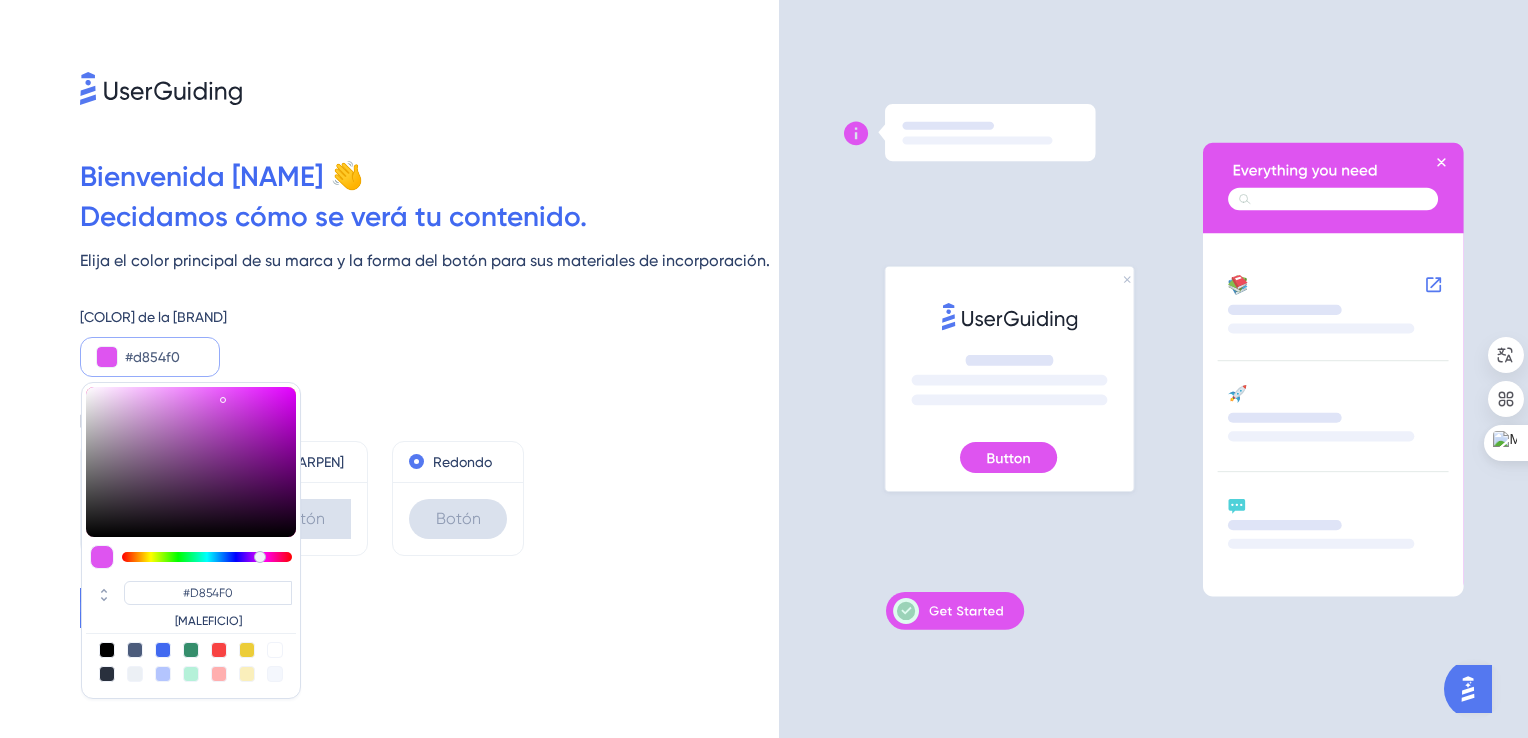type on "#d354f0" 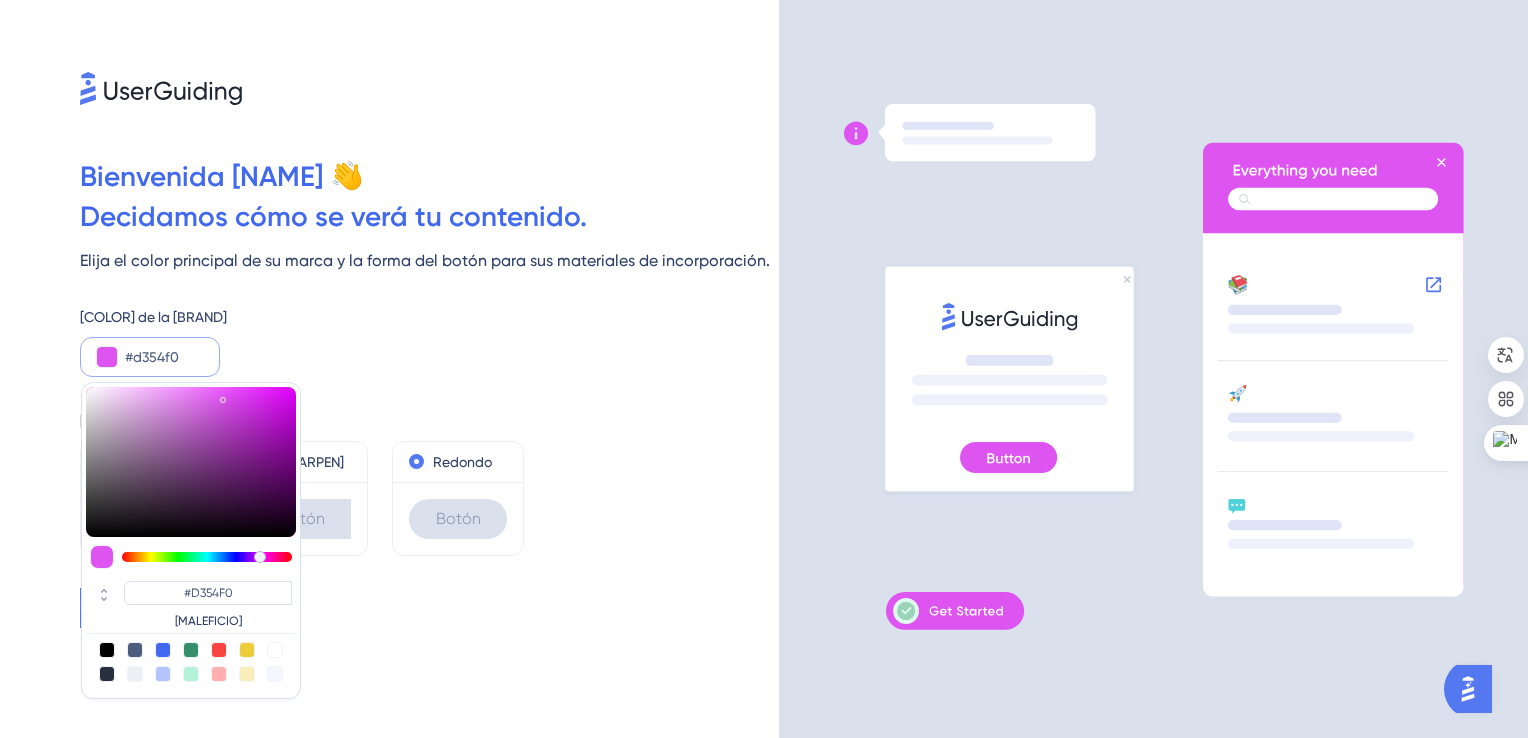 type on "#cd54f0" 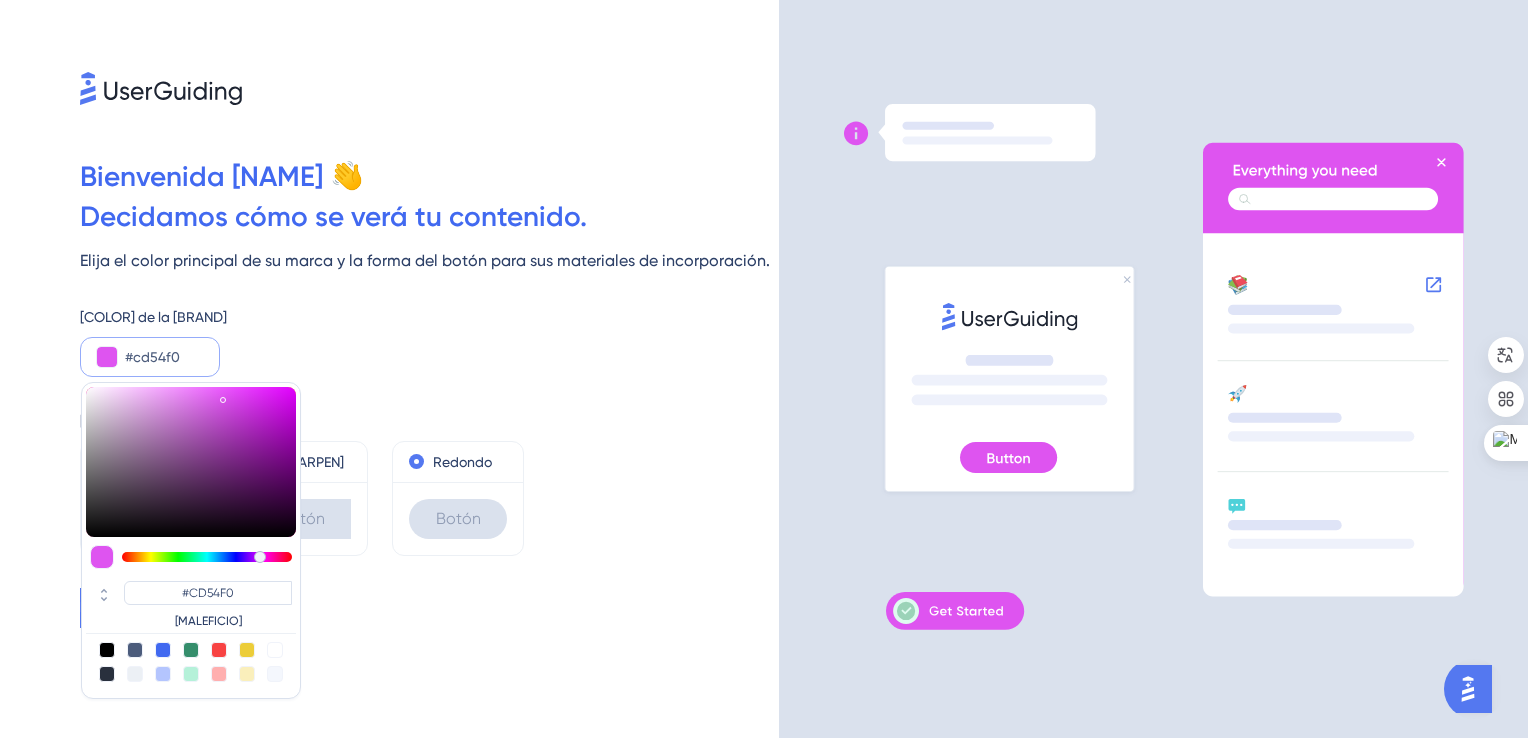 type on "#c854f0" 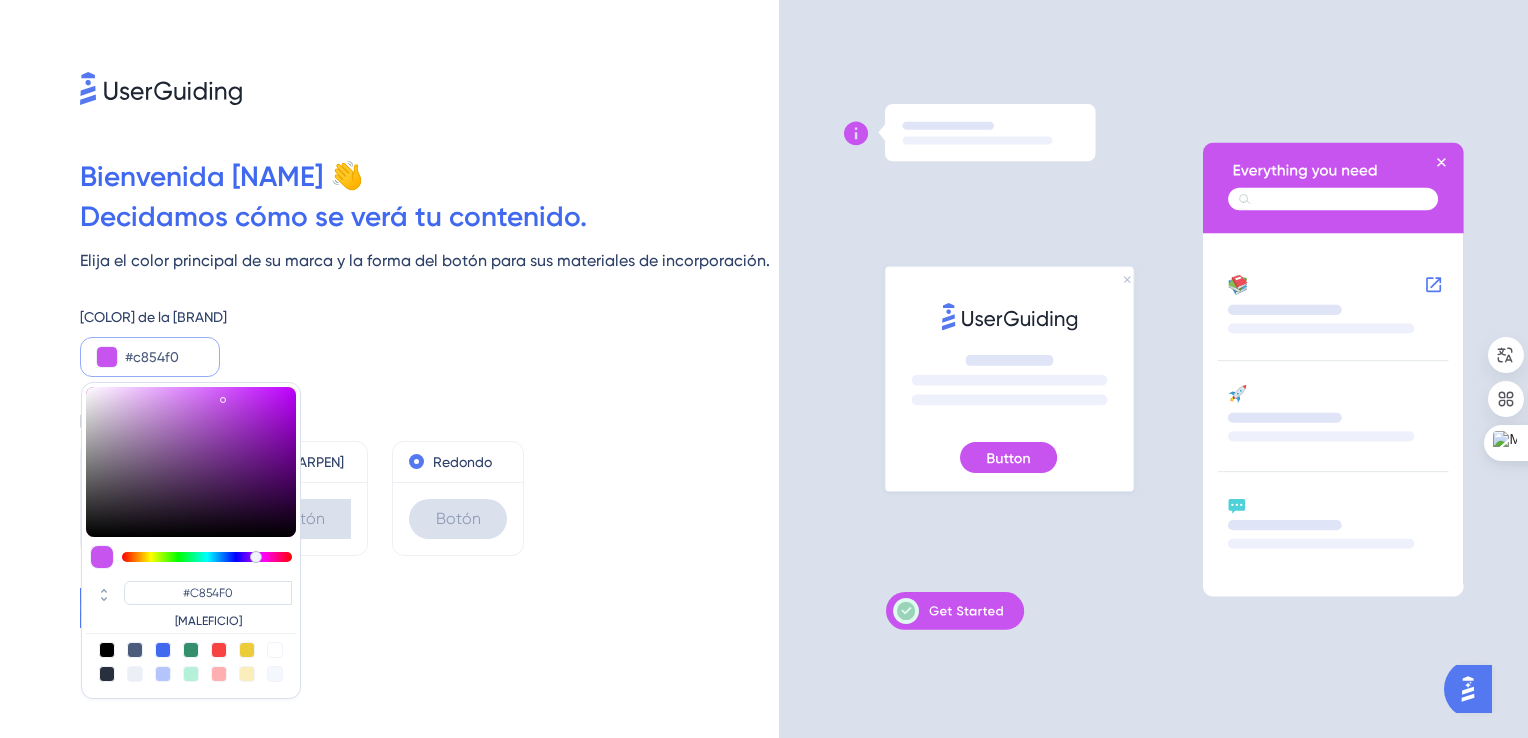 type on "#c254f0" 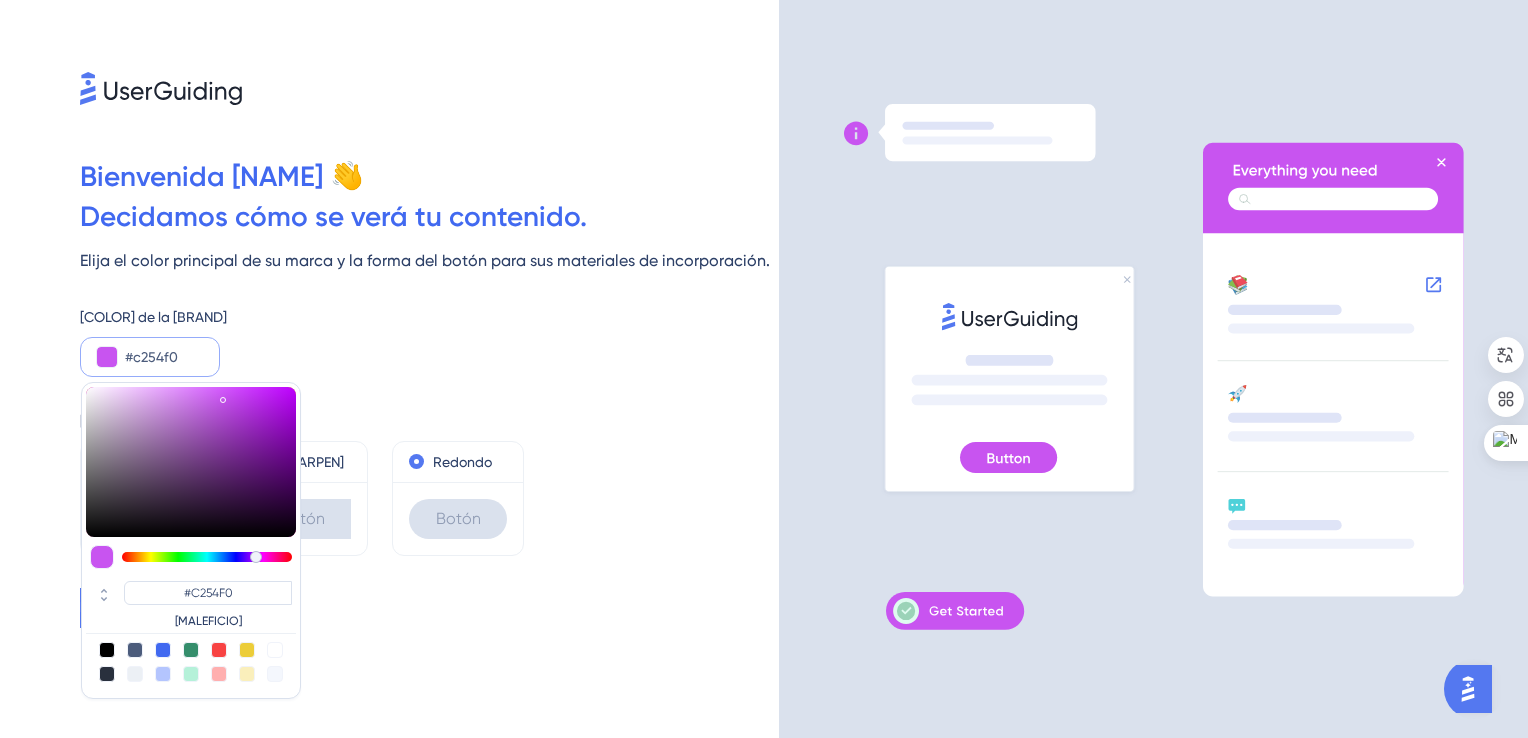 type on "#b754f0" 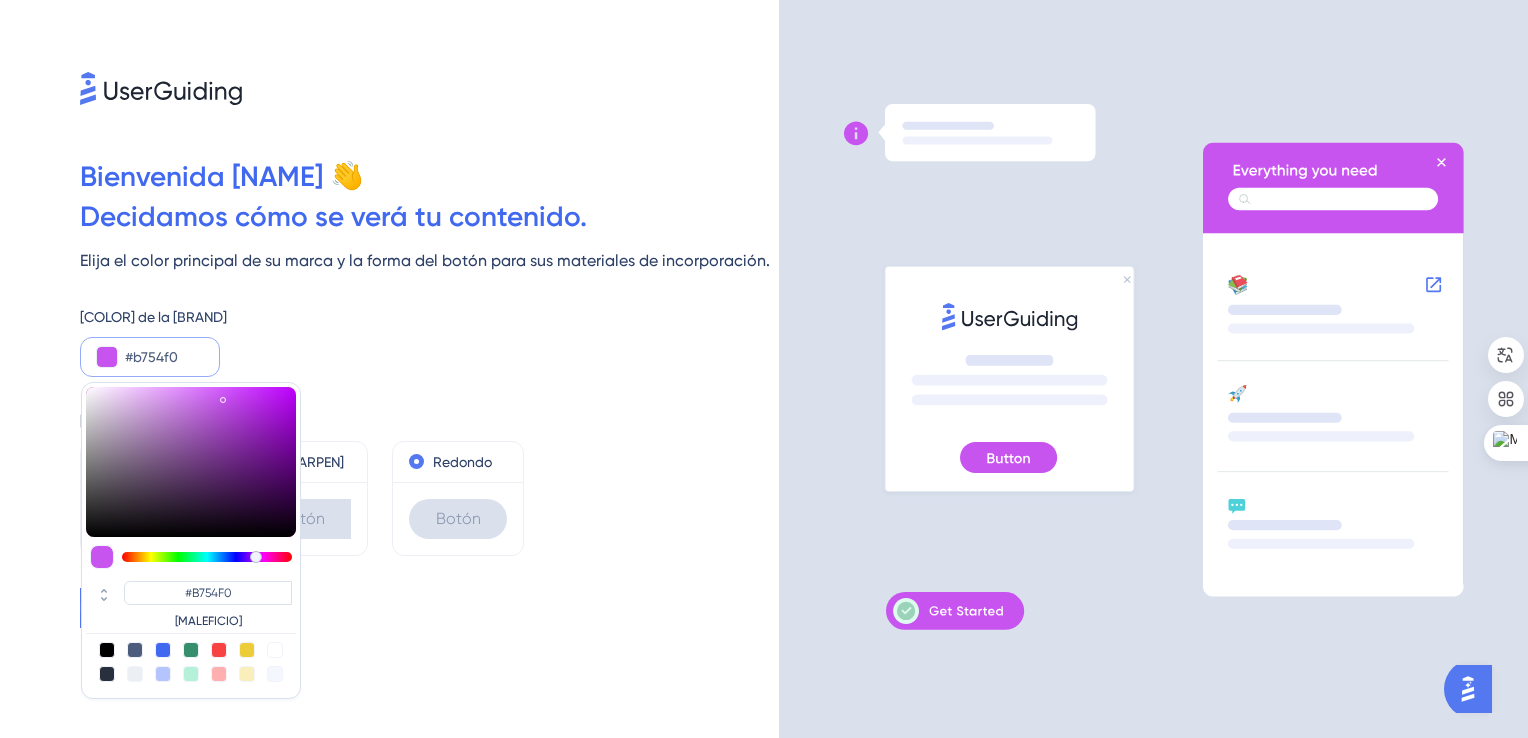 type on "#b254f0" 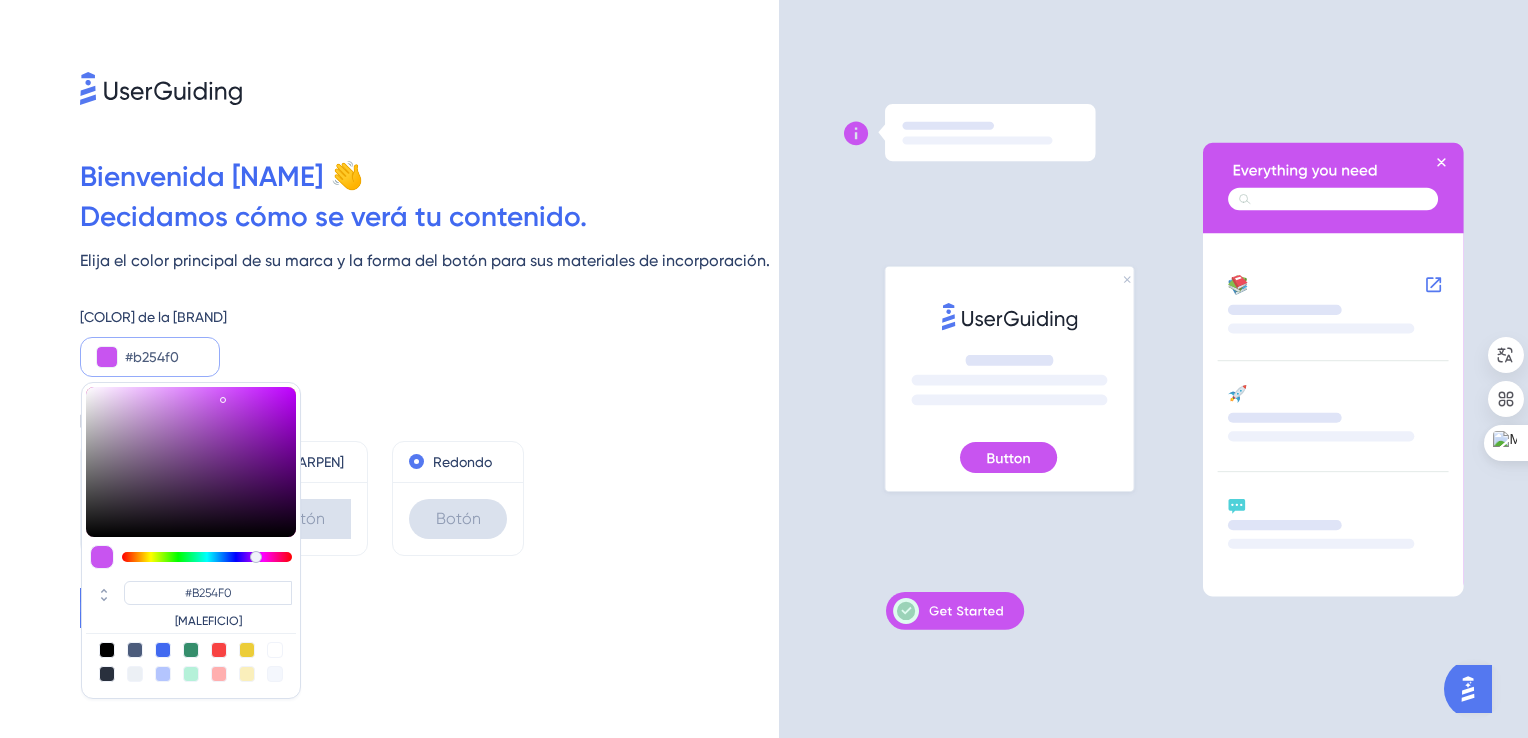 type on "#ac54f0" 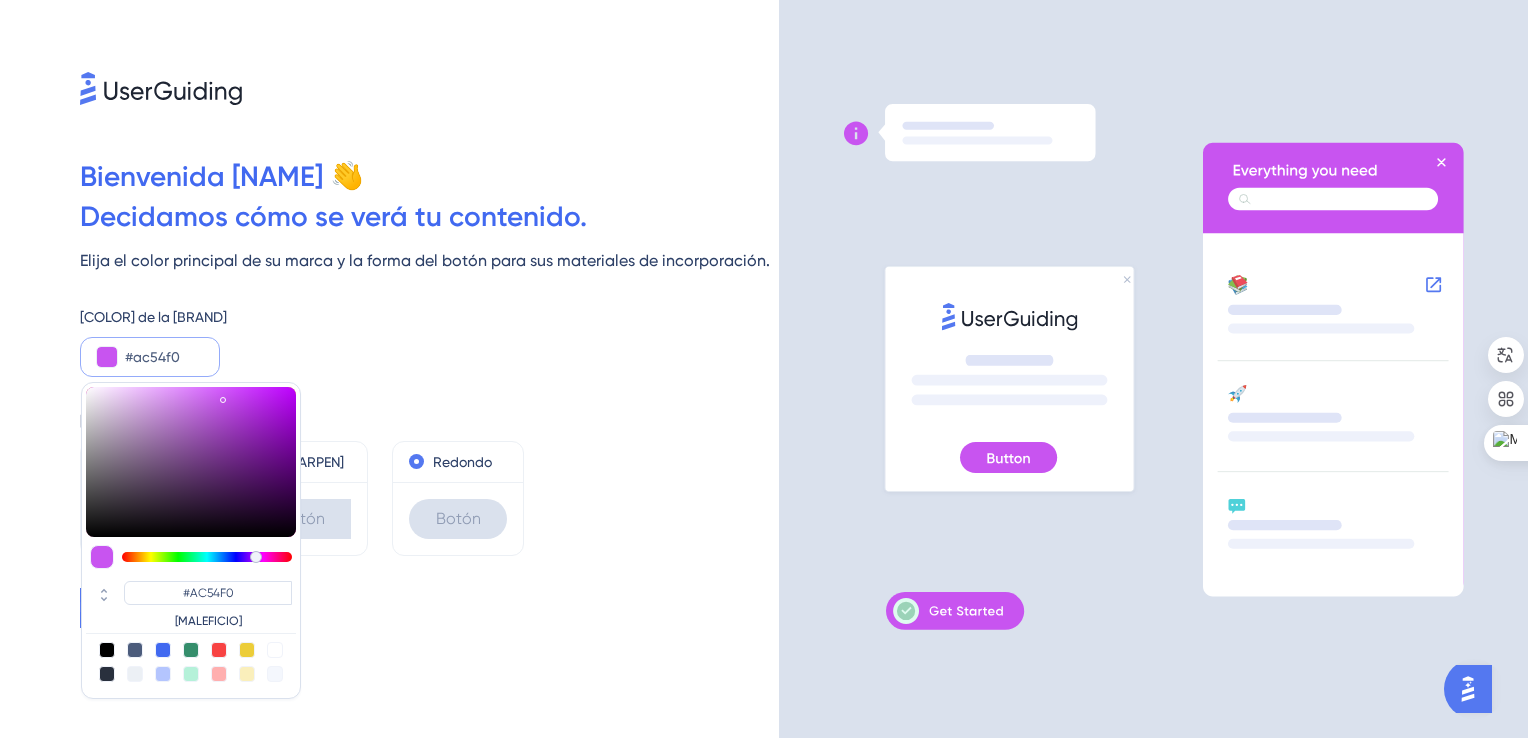 type on "#a154f0" 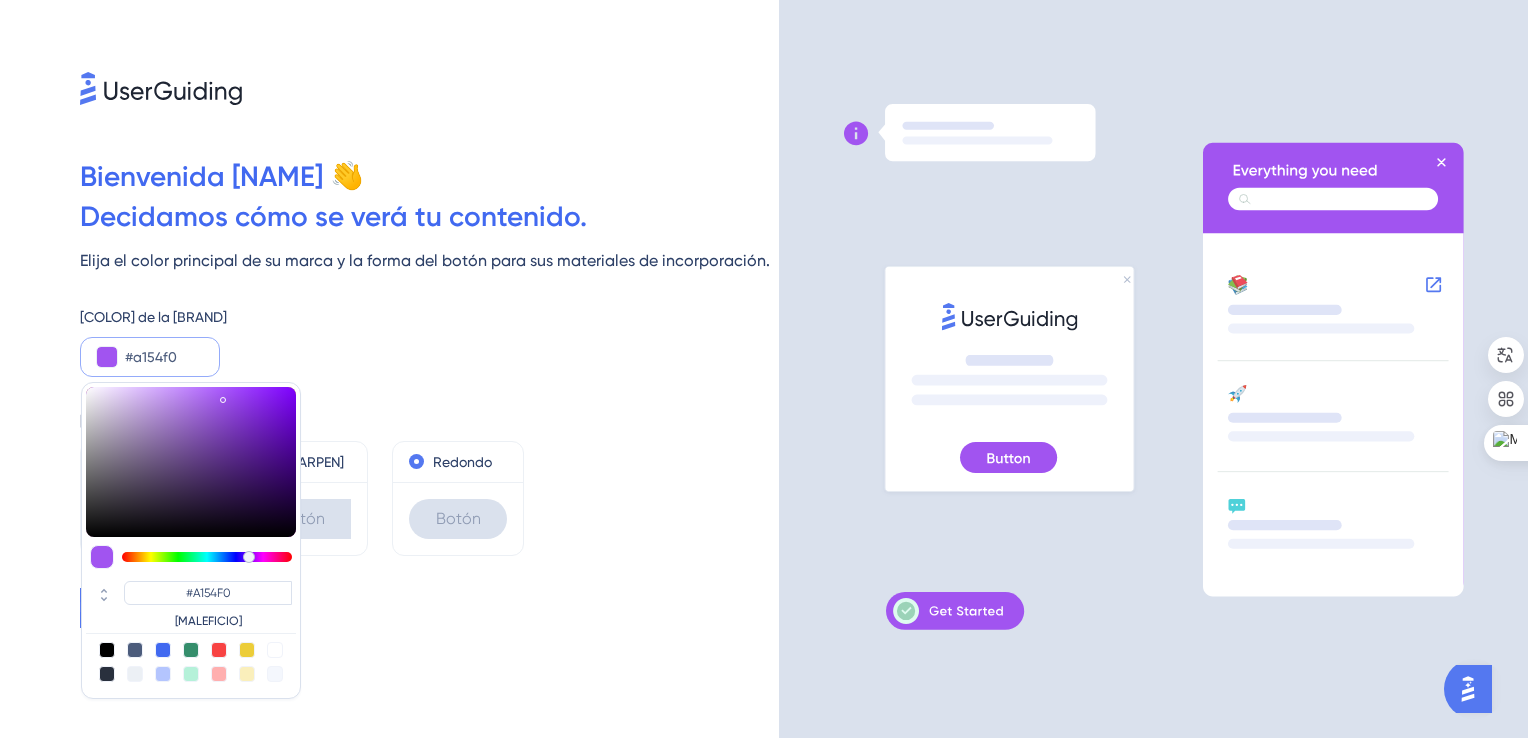 type on "#9c54f0" 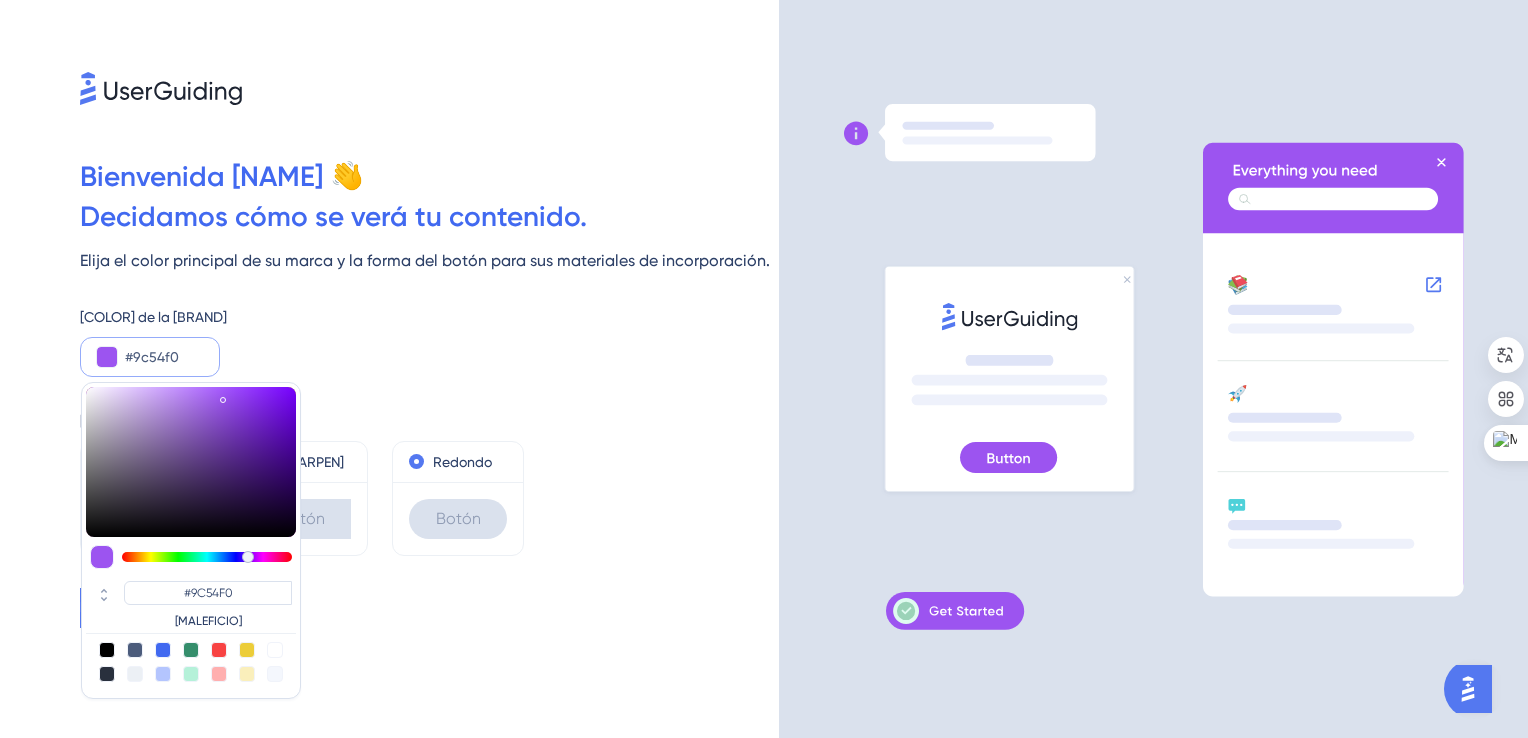 type on "#9654f0" 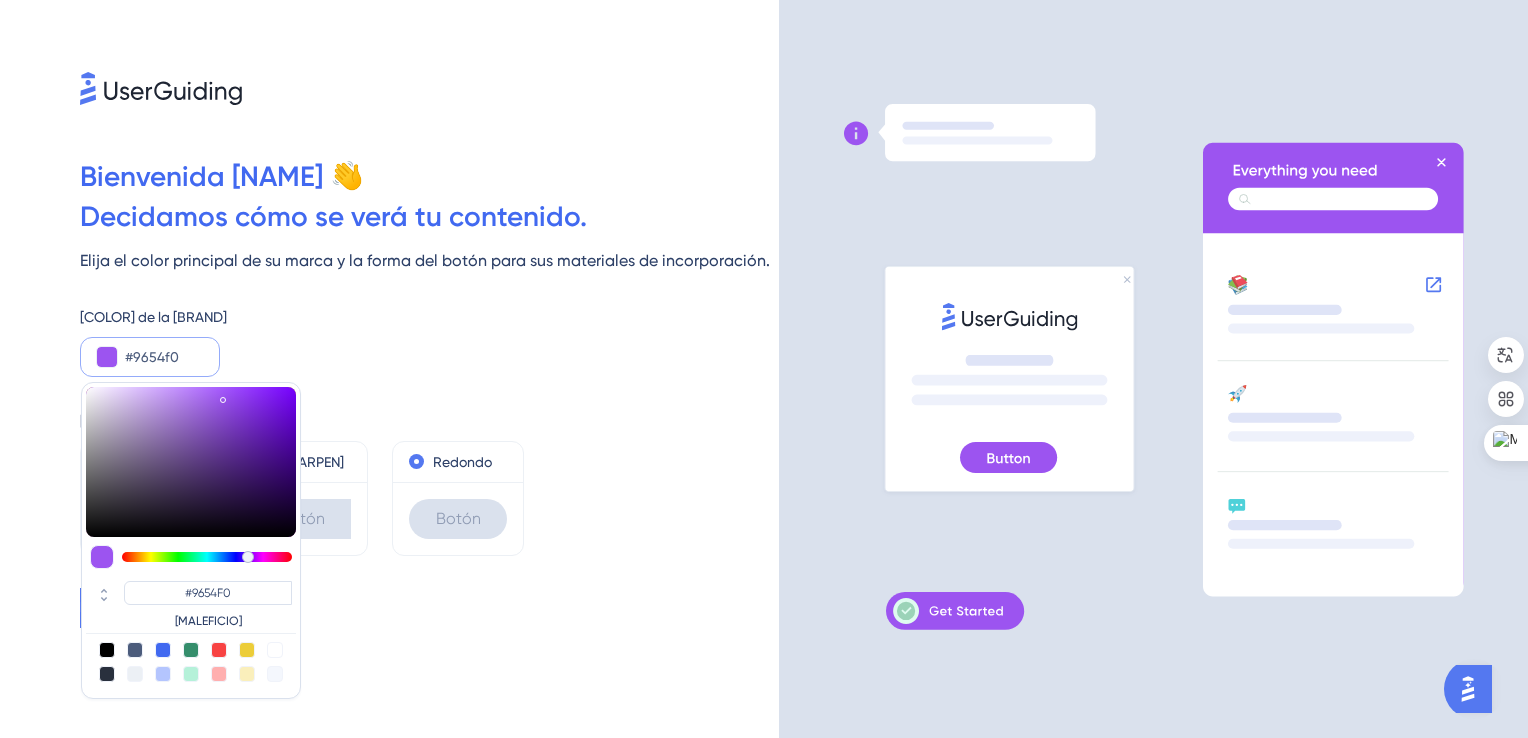 type on "#9154f0" 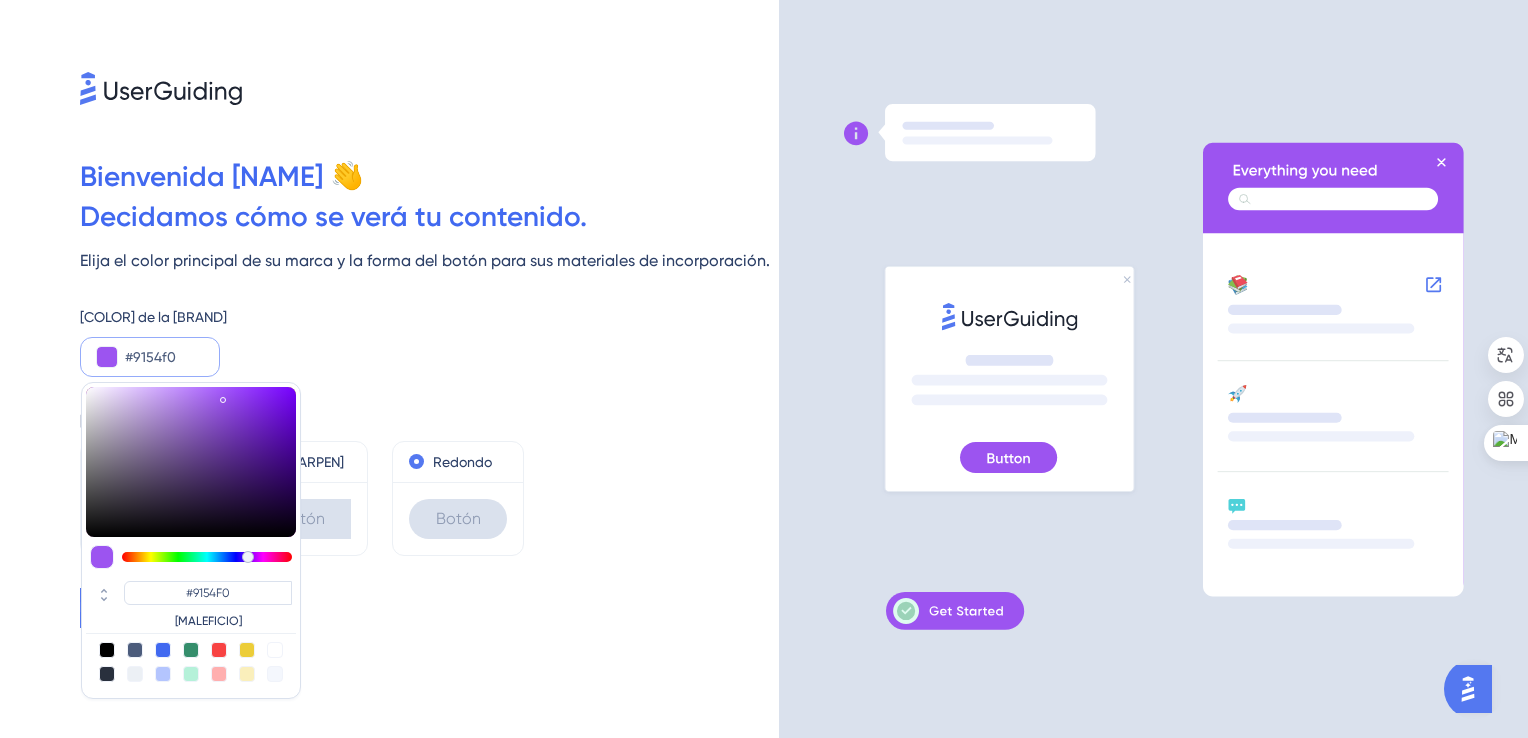 type on "#8b54f0" 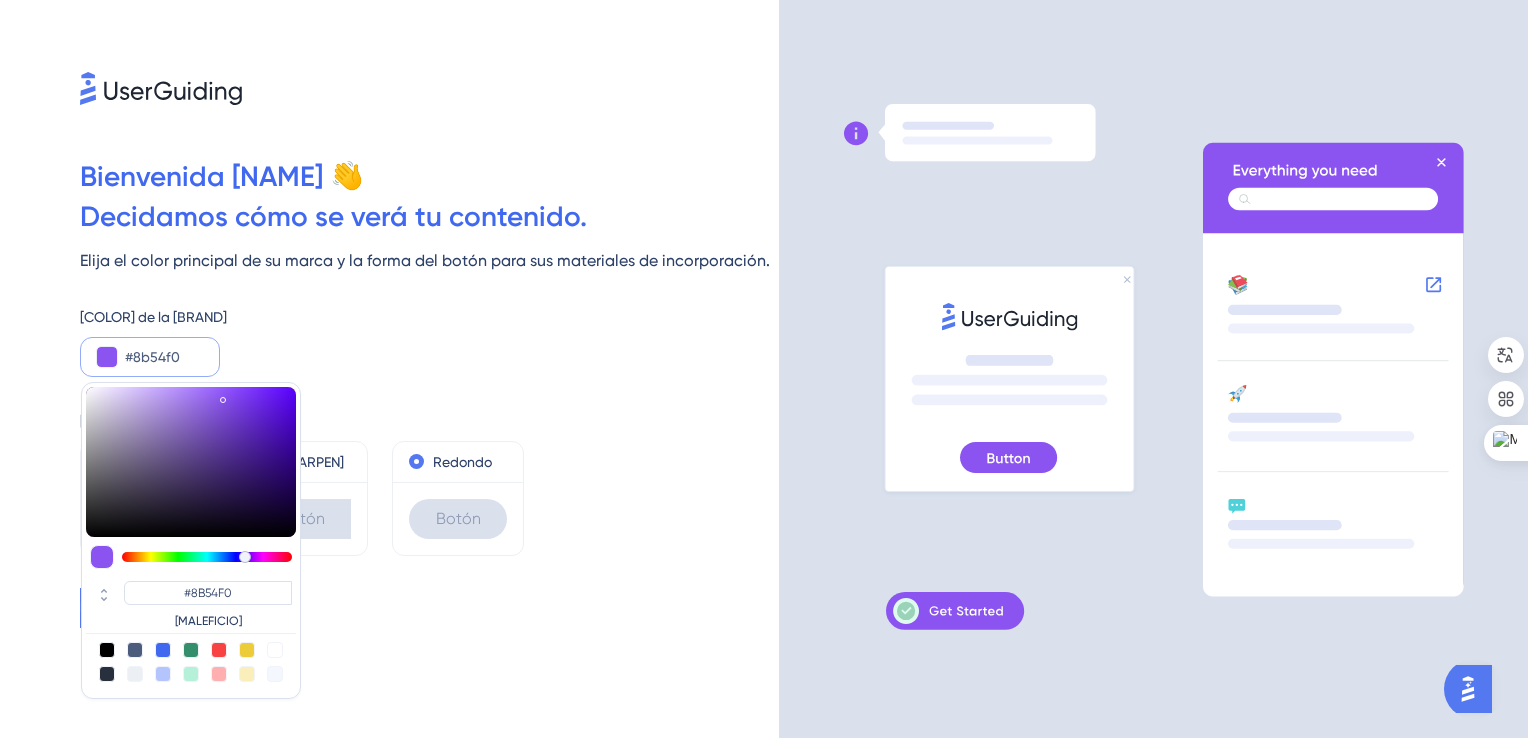 type on "#9654f0" 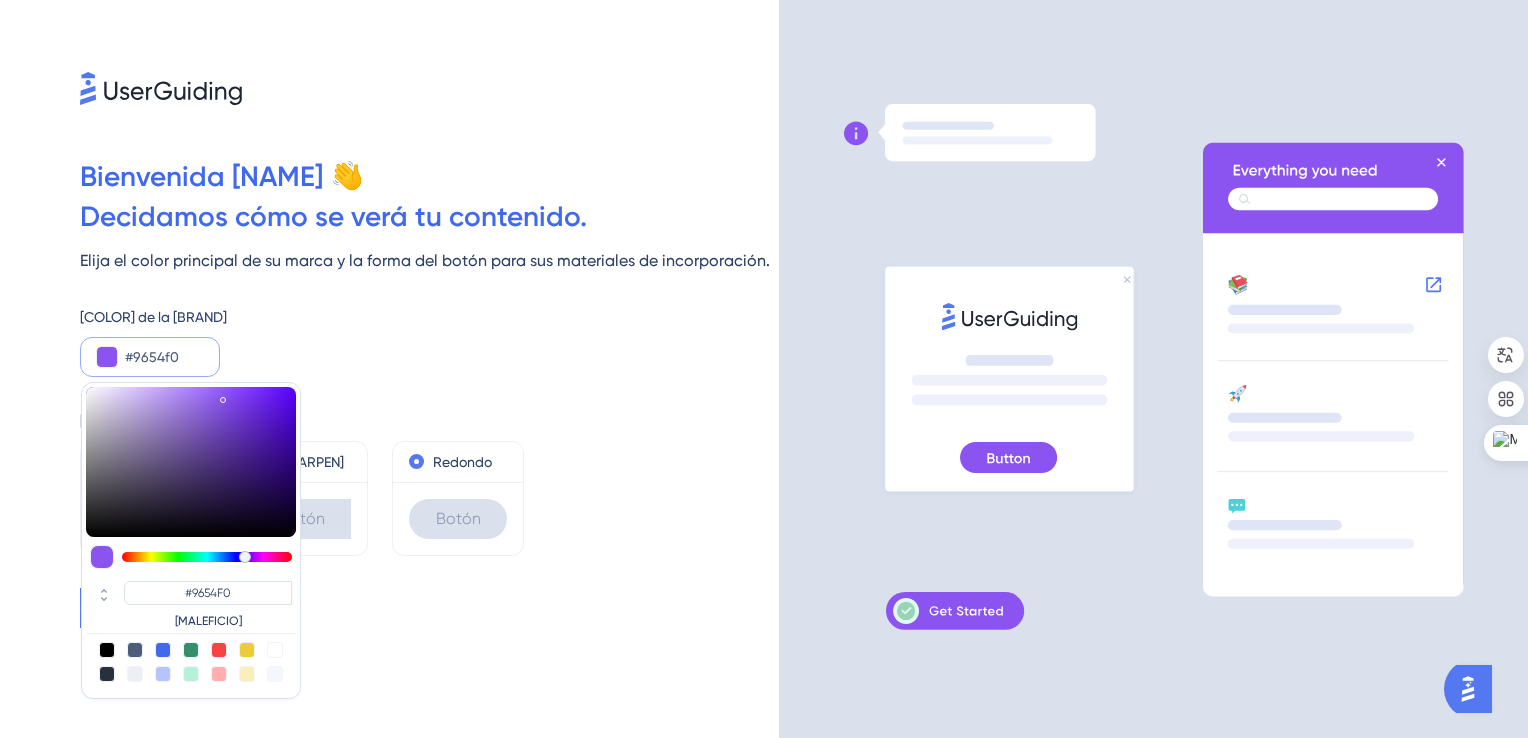 type on "#9c54f0" 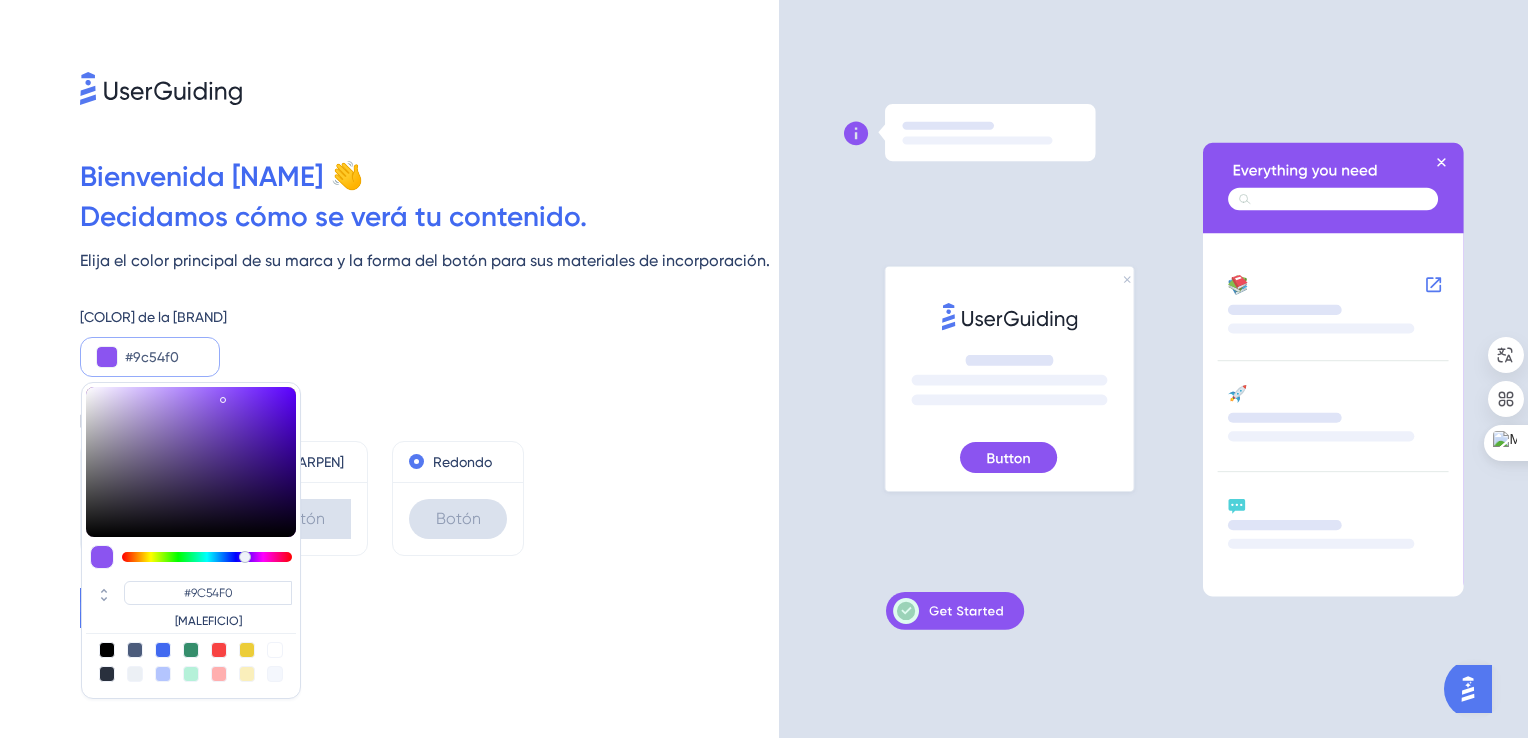 type on "[ADDITIONAL_COLOR]" 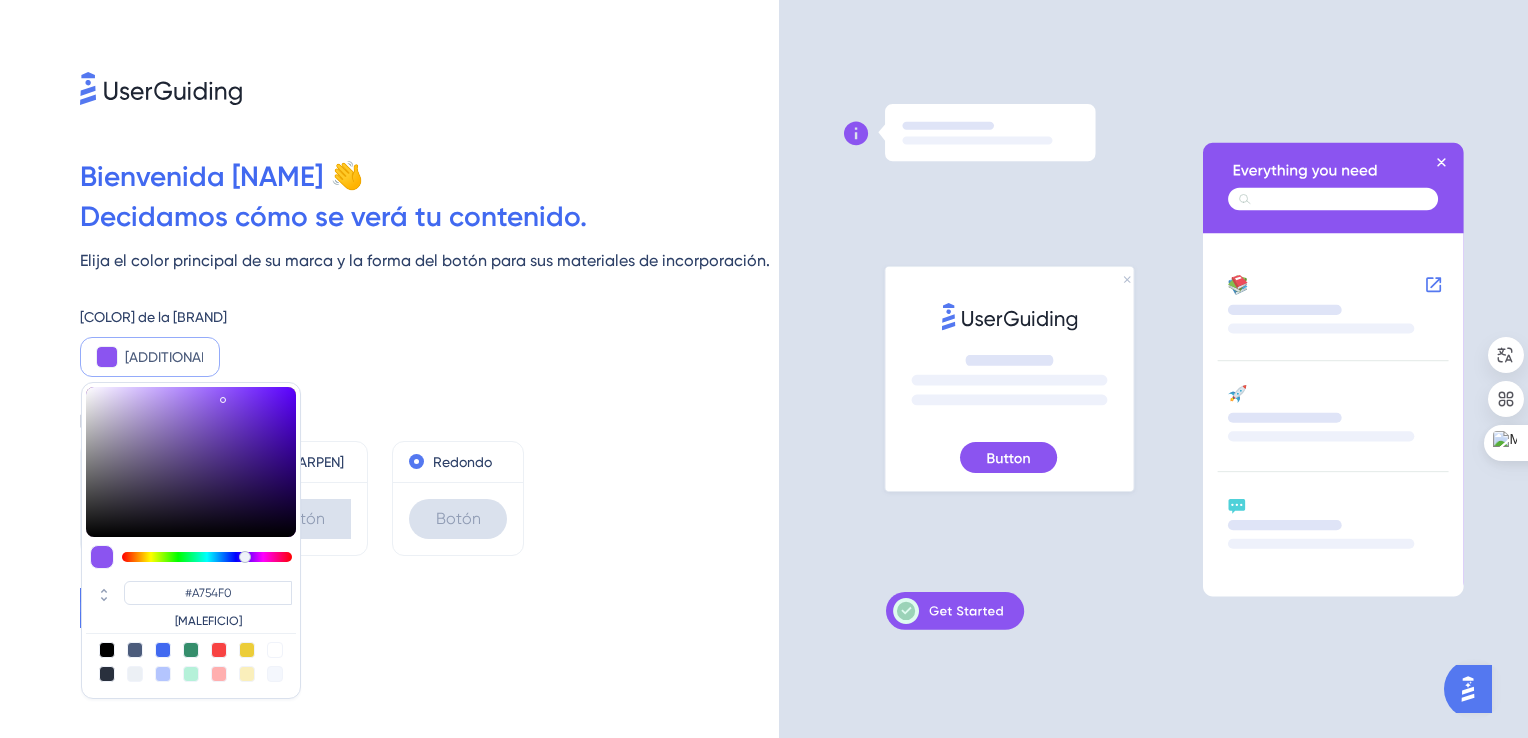 type on "#b254f0" 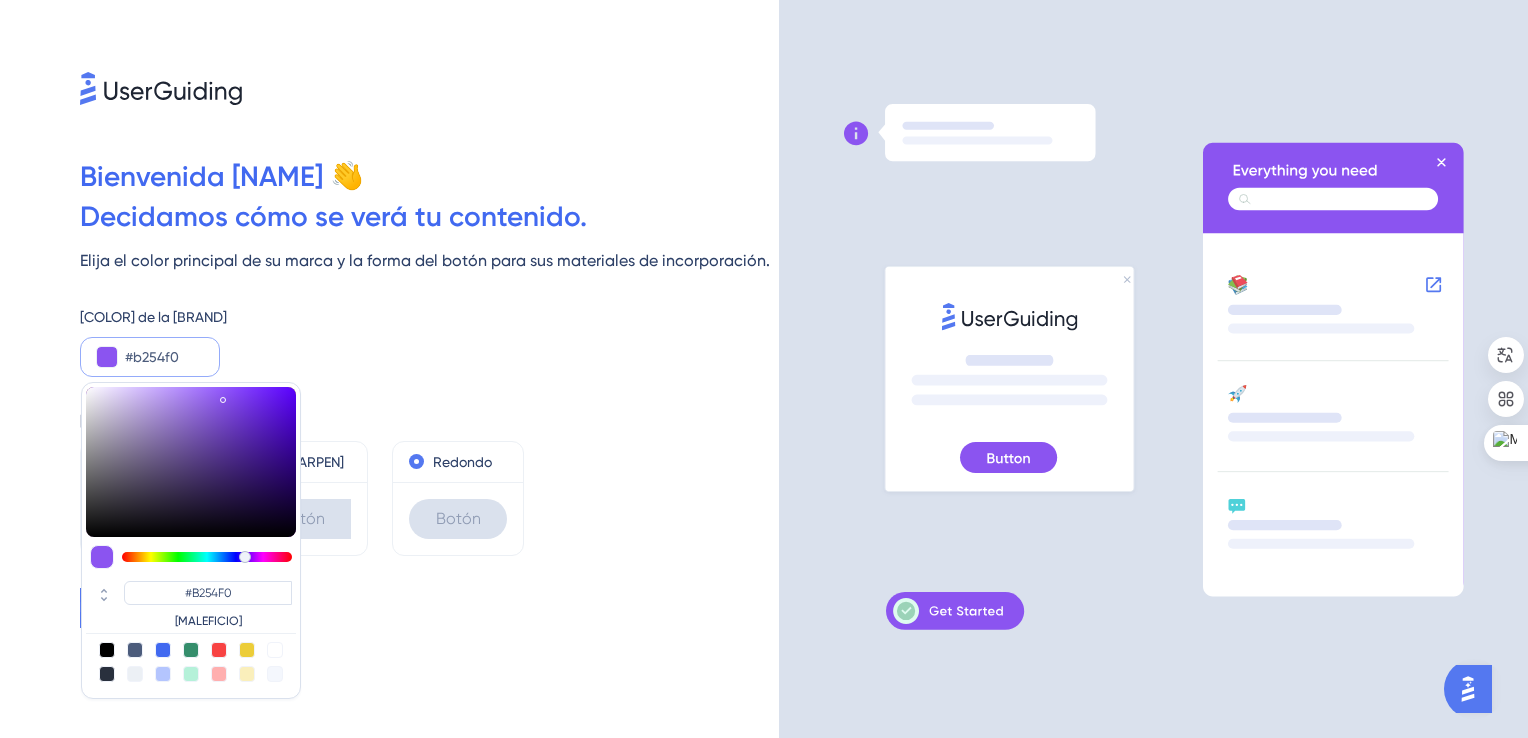 type on "#bd54f0" 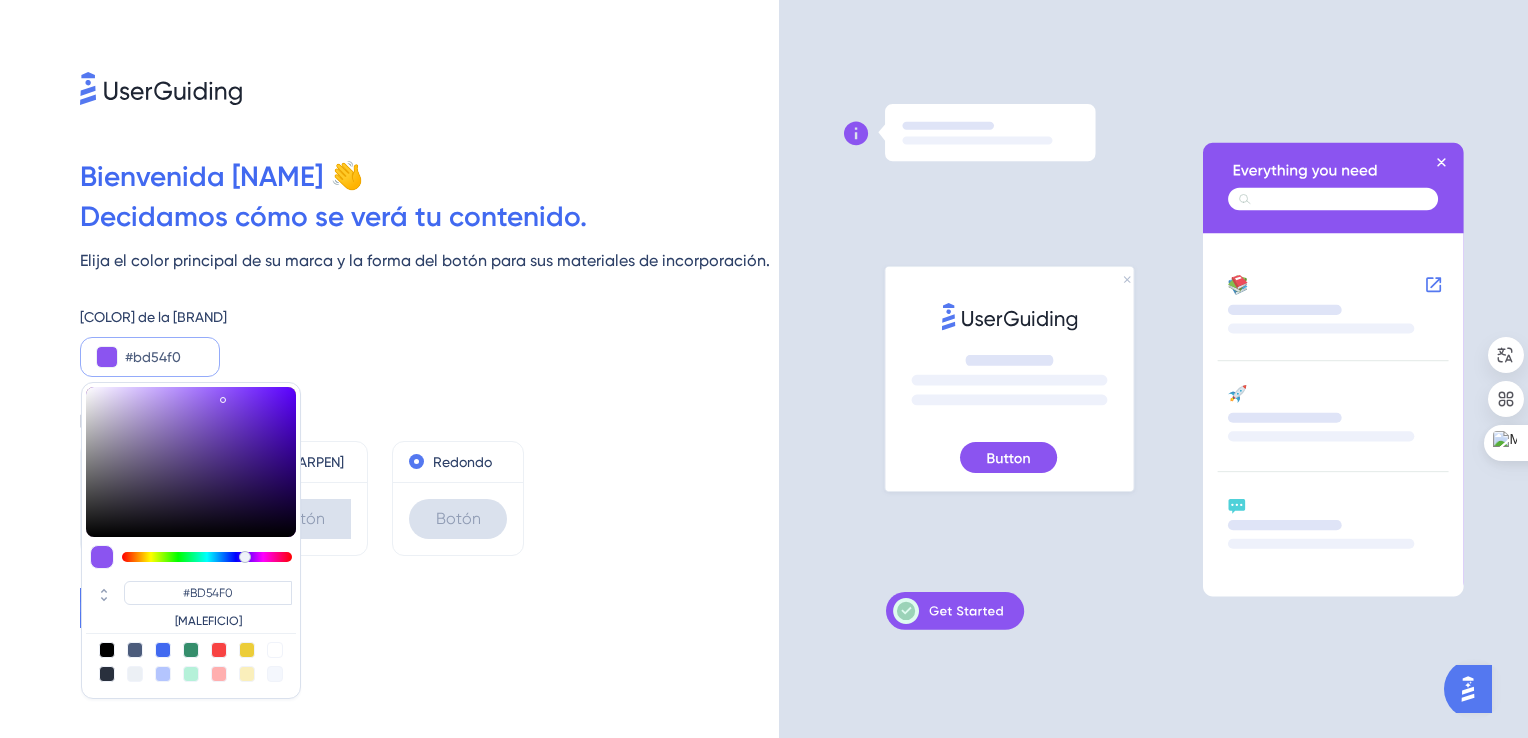 type on "#c254f0" 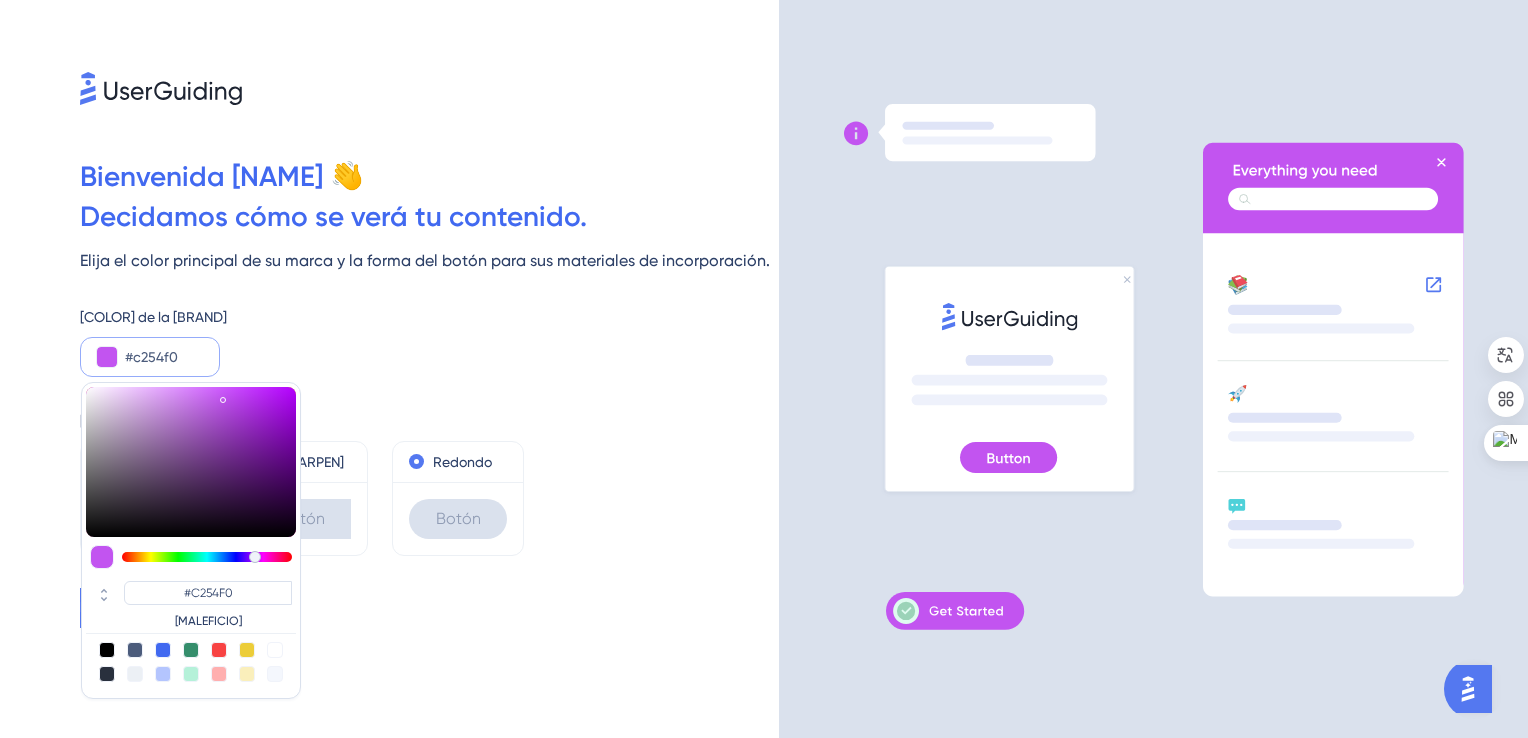 type on "#c854f0" 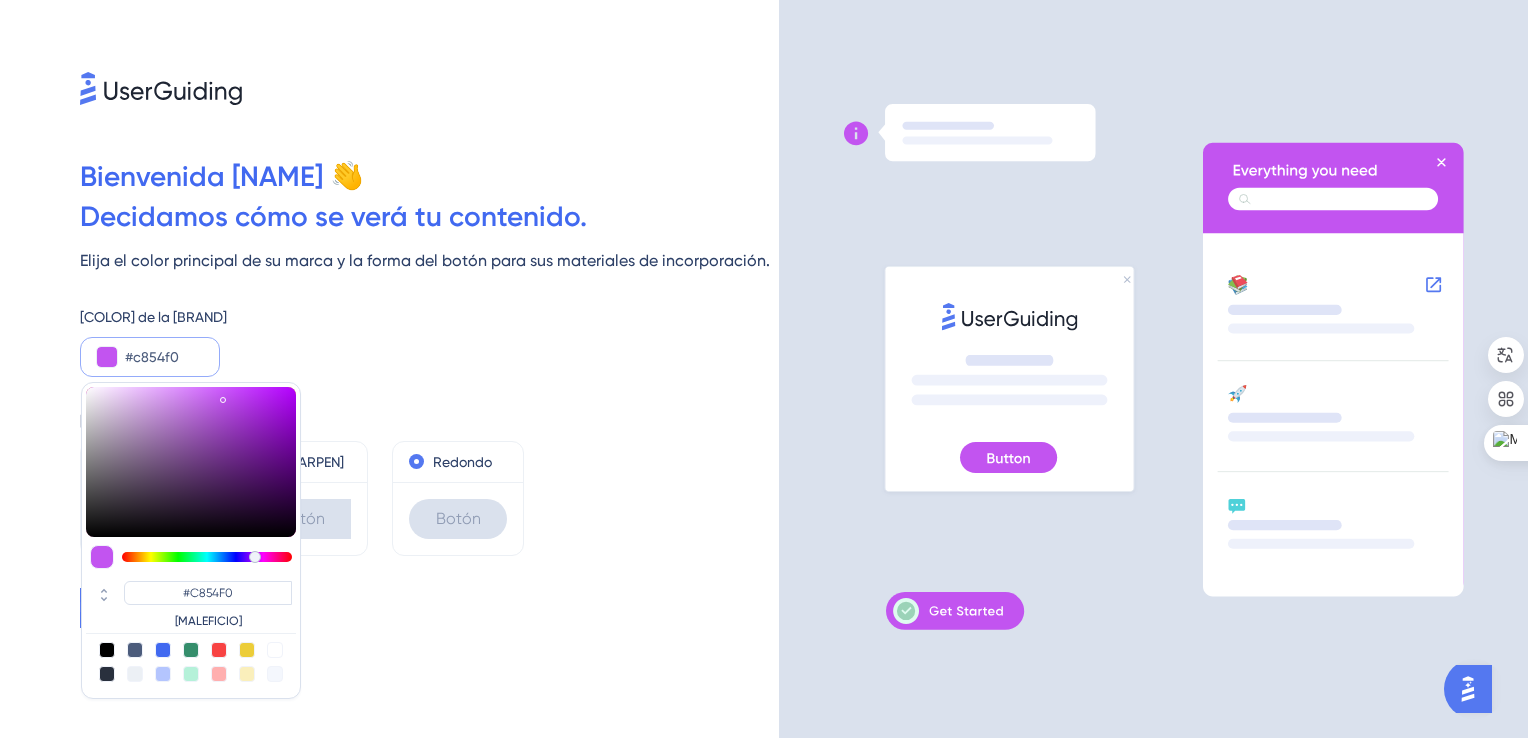 type on "#cd54f0" 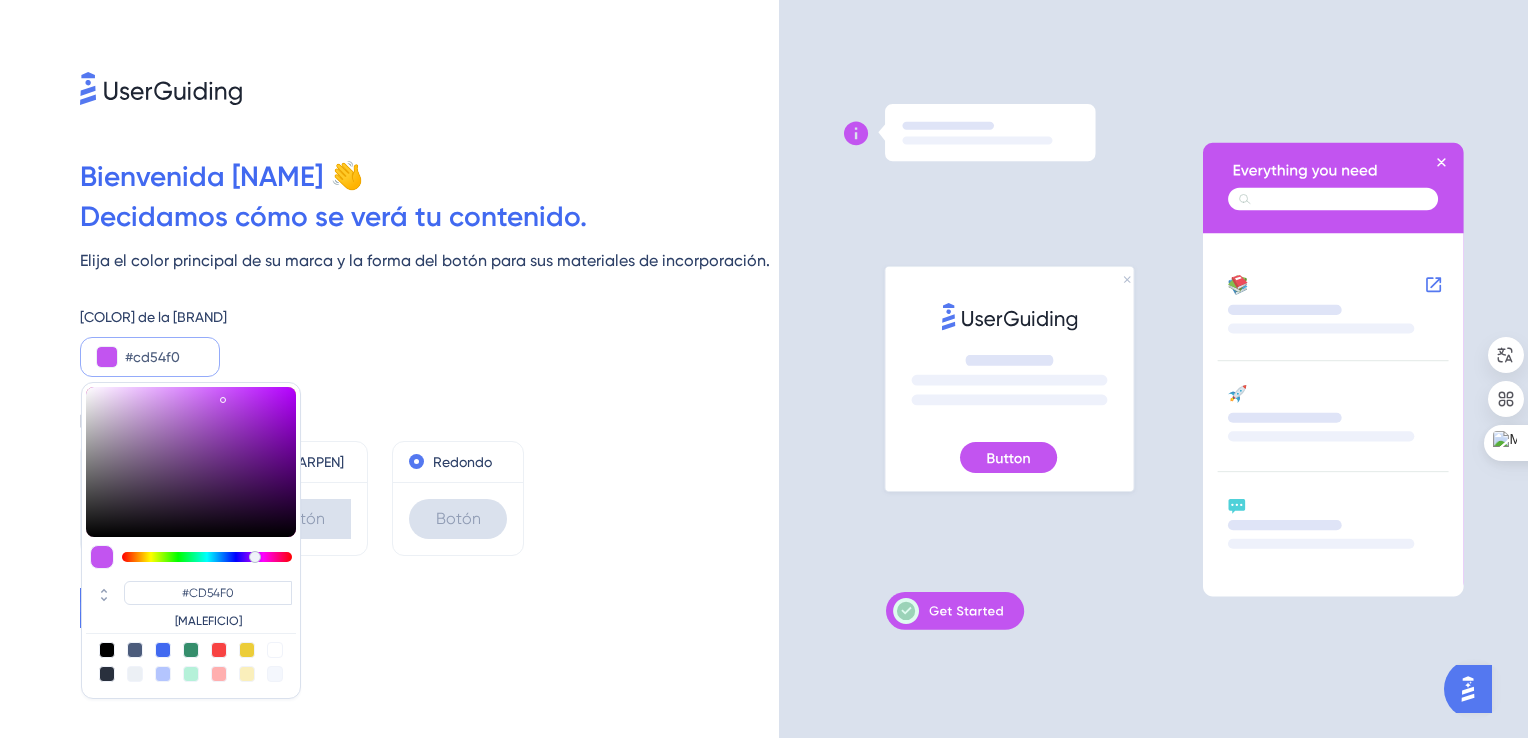 type on "#d354f0" 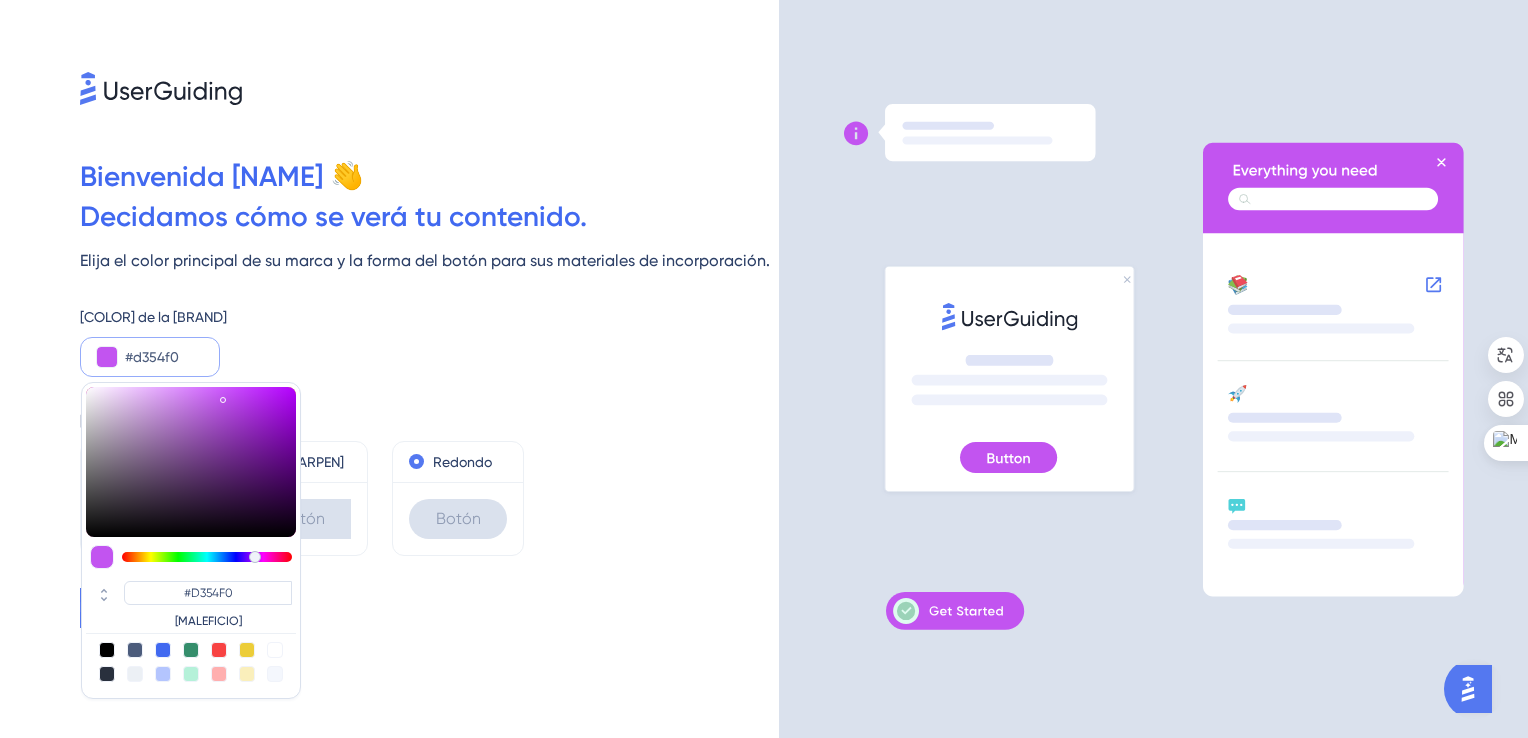 type on "#d854f0" 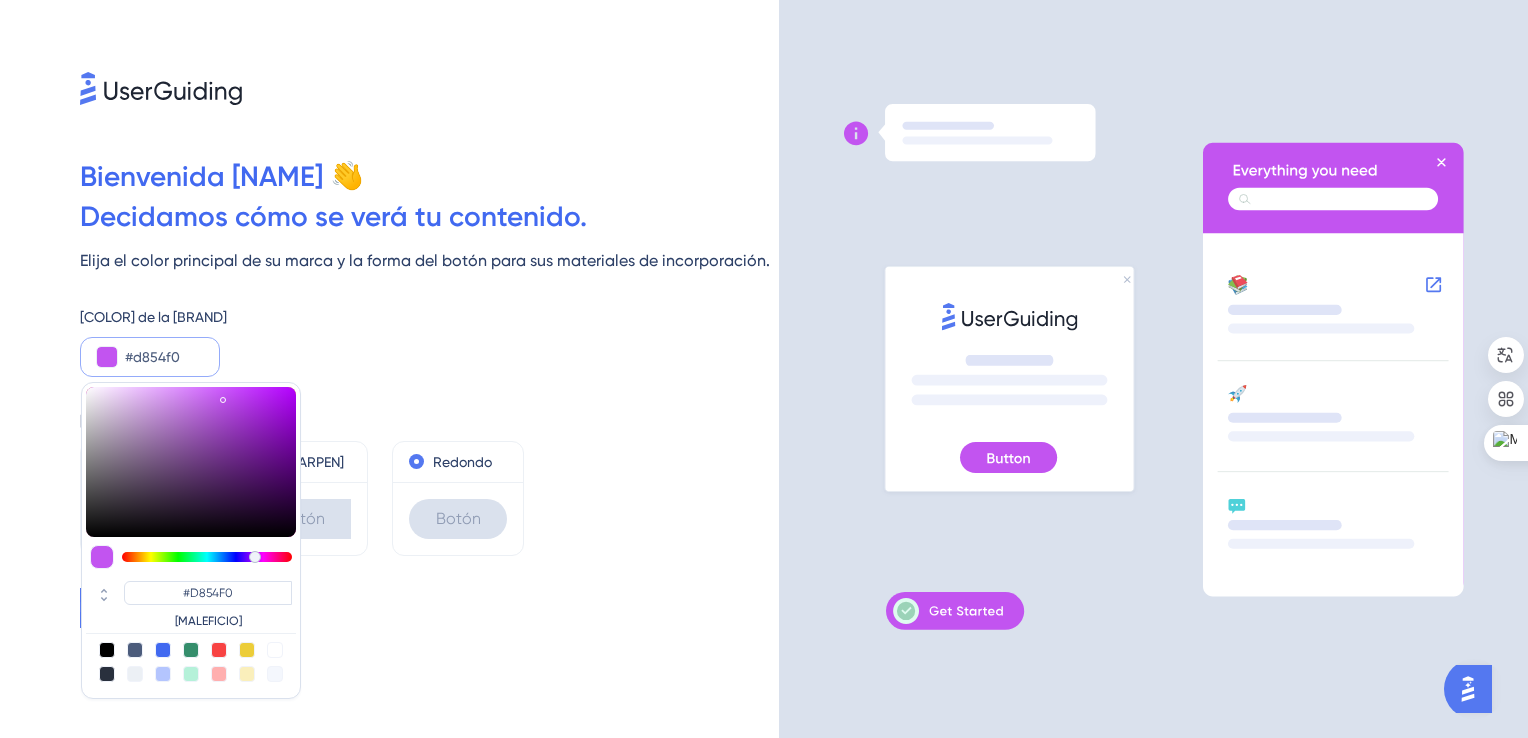 type on "#de54f0" 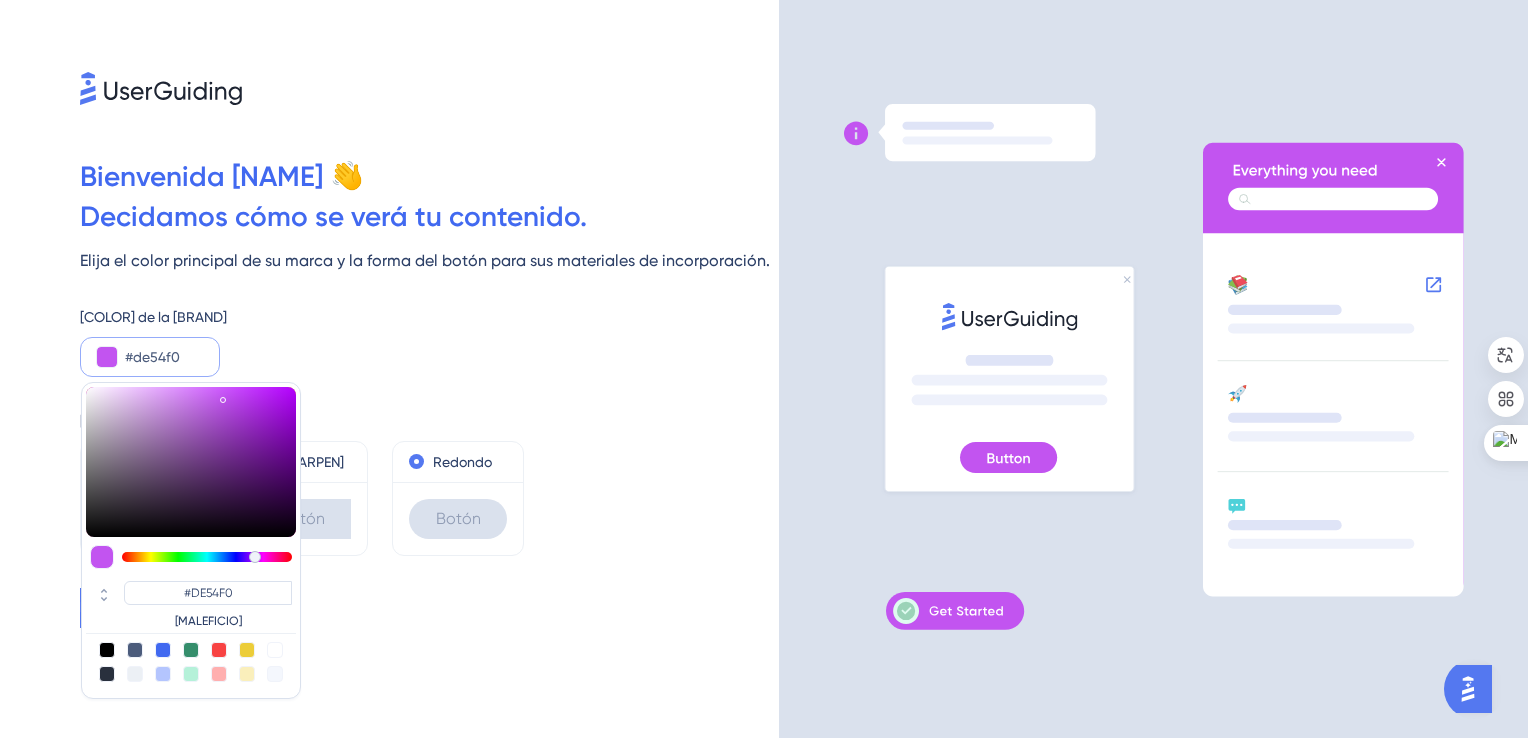 type on "#e454f0" 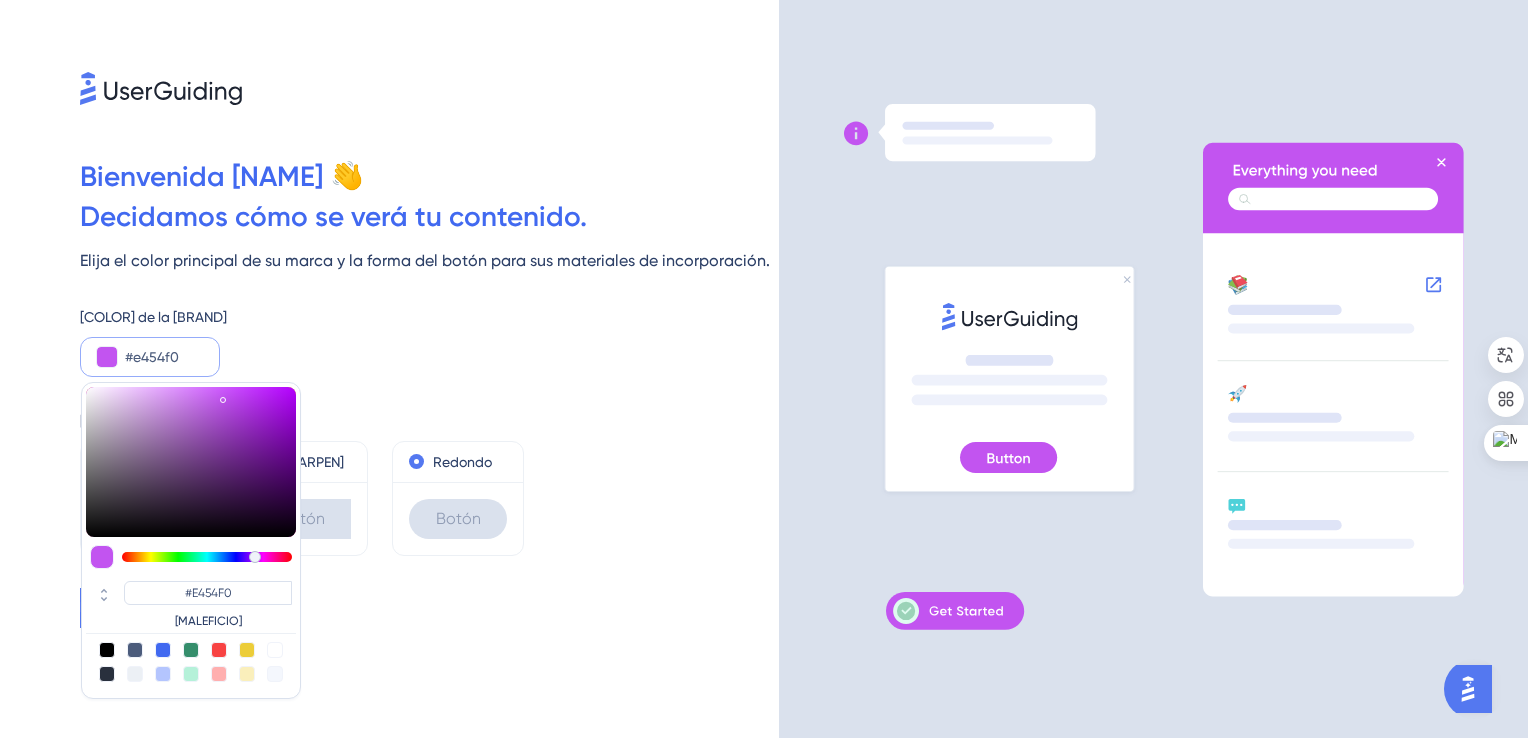 type on "#e954f0" 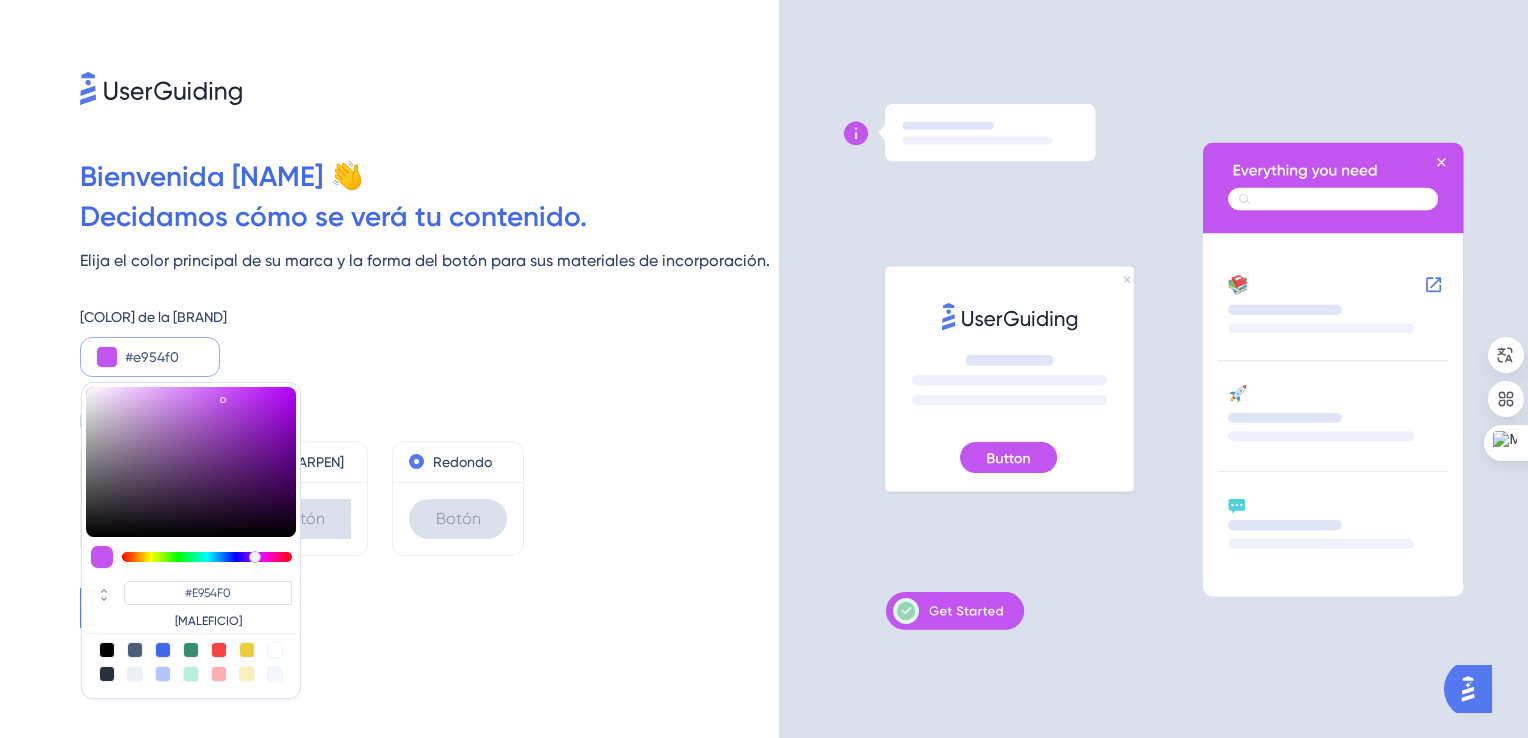 type on "#ef54f0" 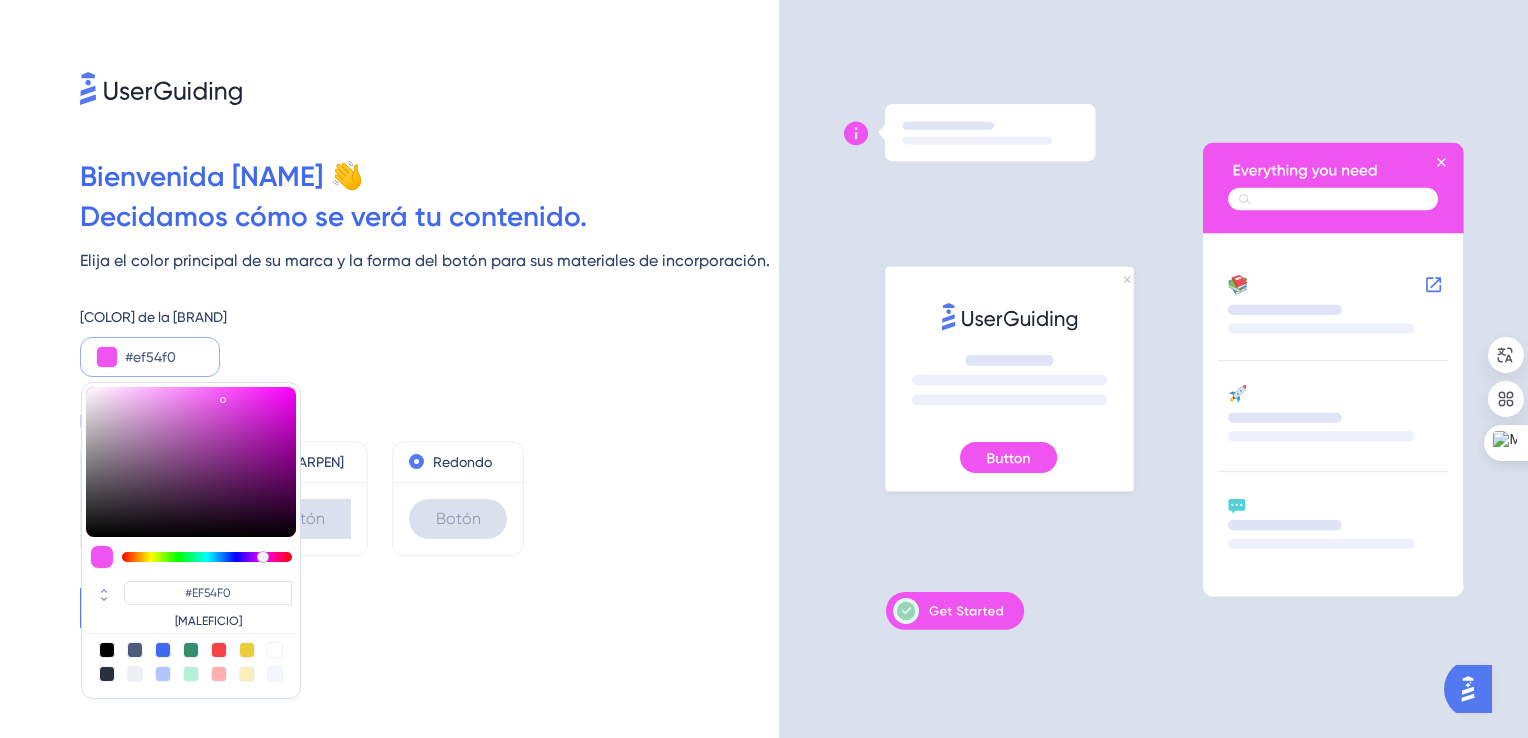 type on "#f054ec" 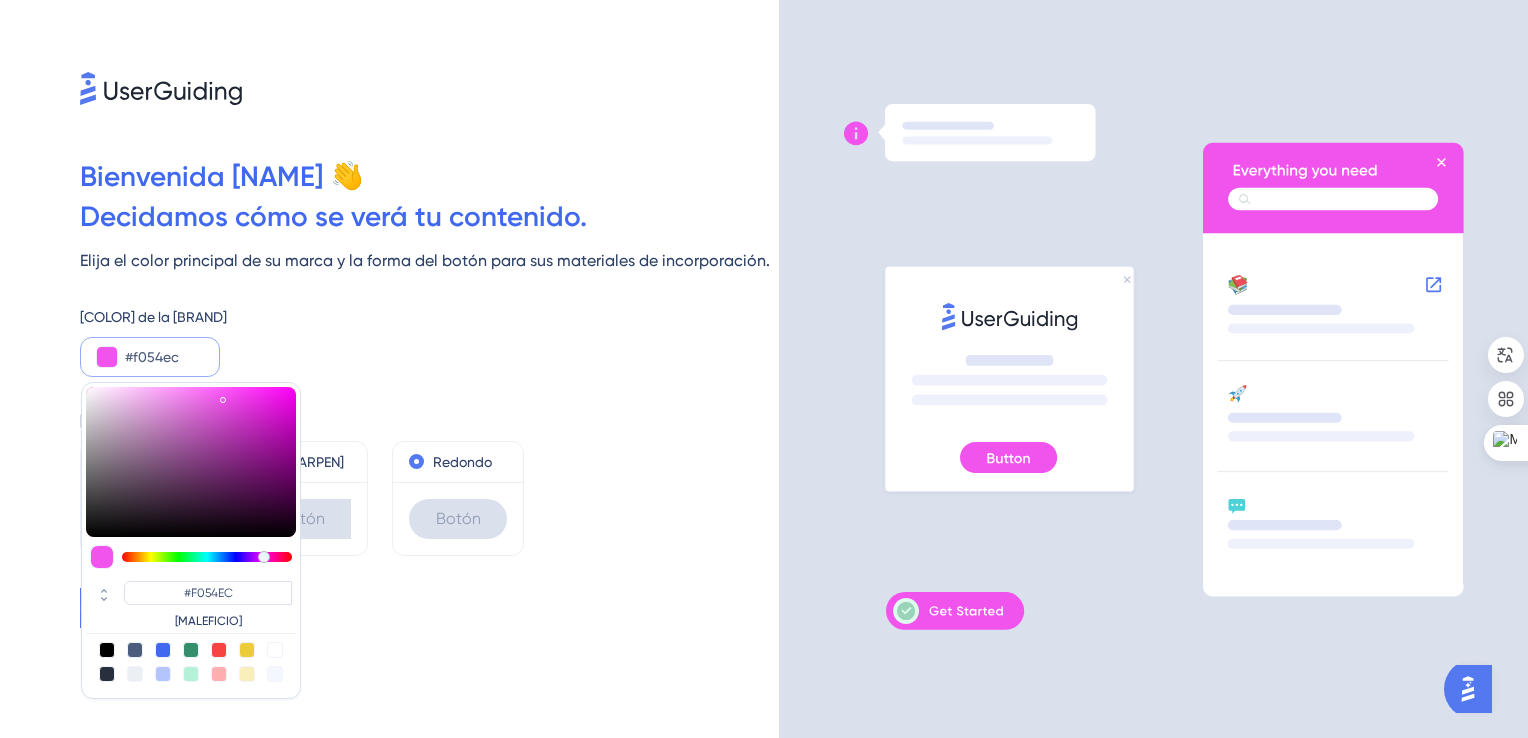 type on "#f054e1" 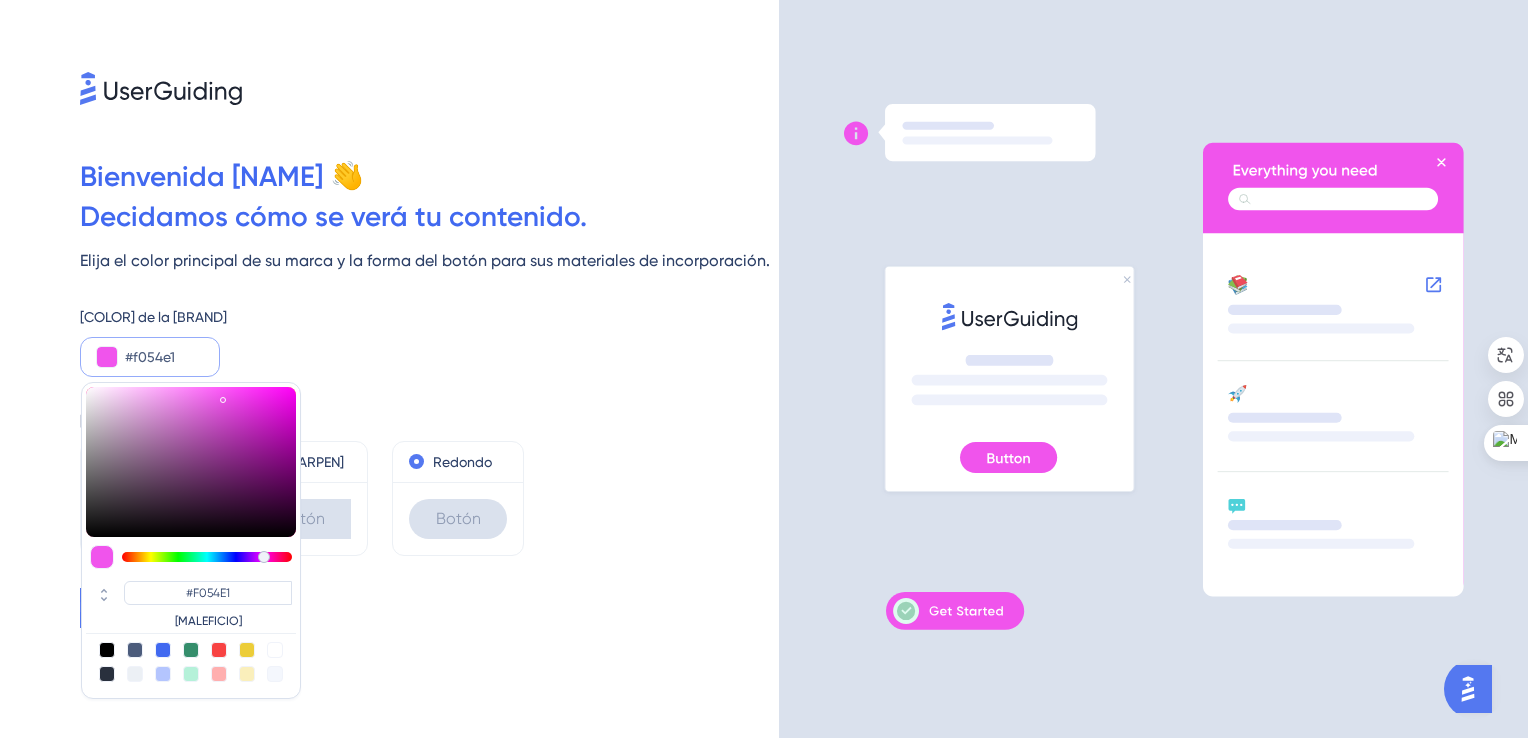 type on "#f054db" 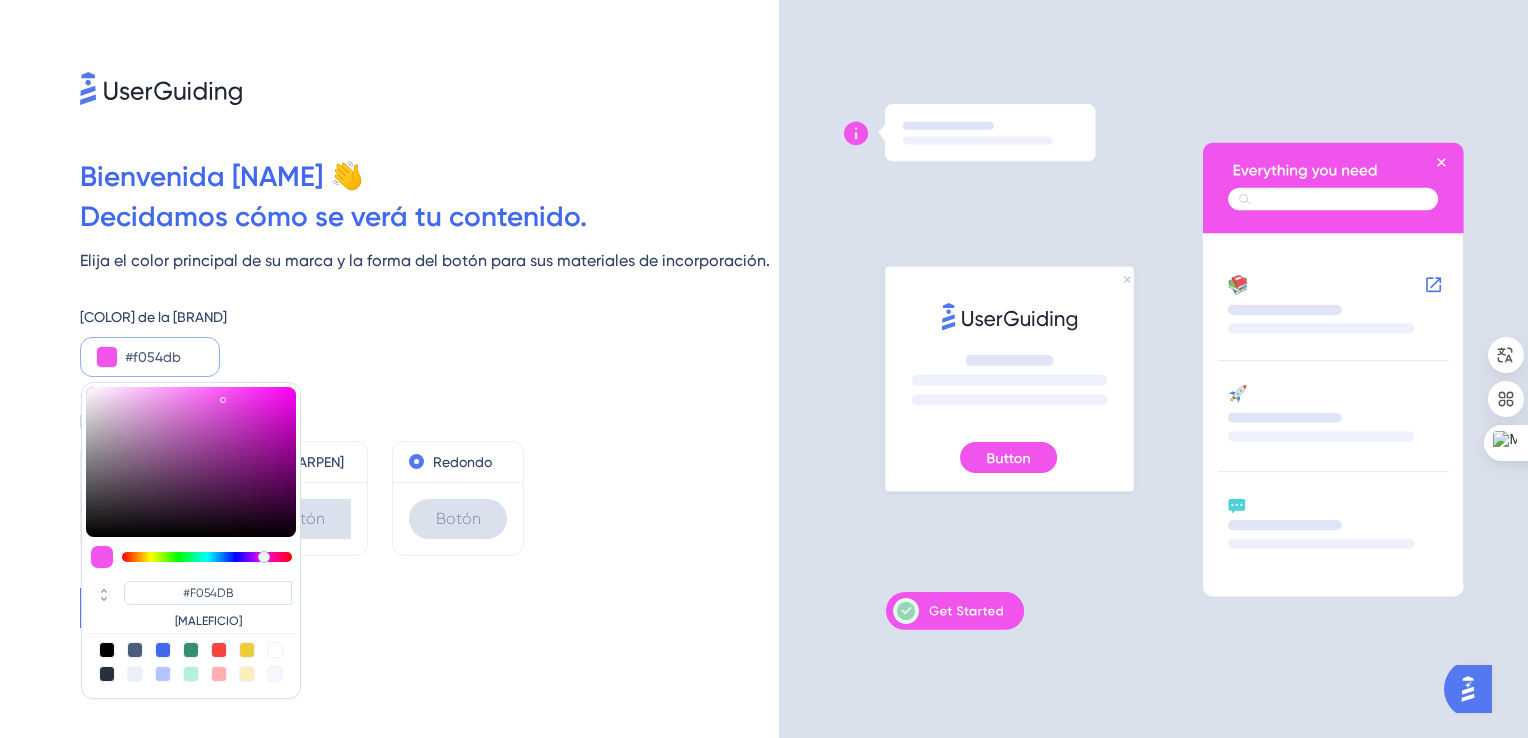 type on "#f054d6" 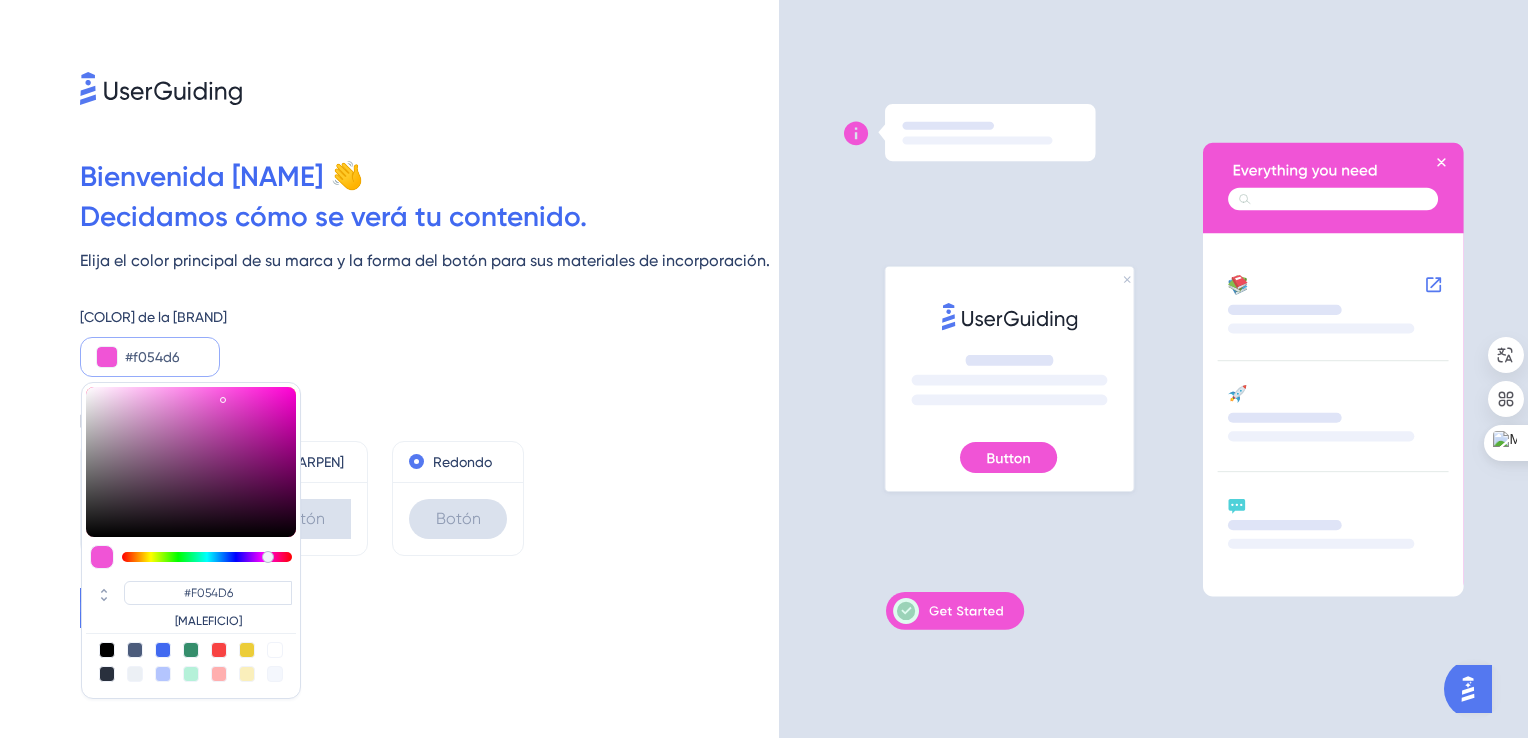 type on "#f054d0" 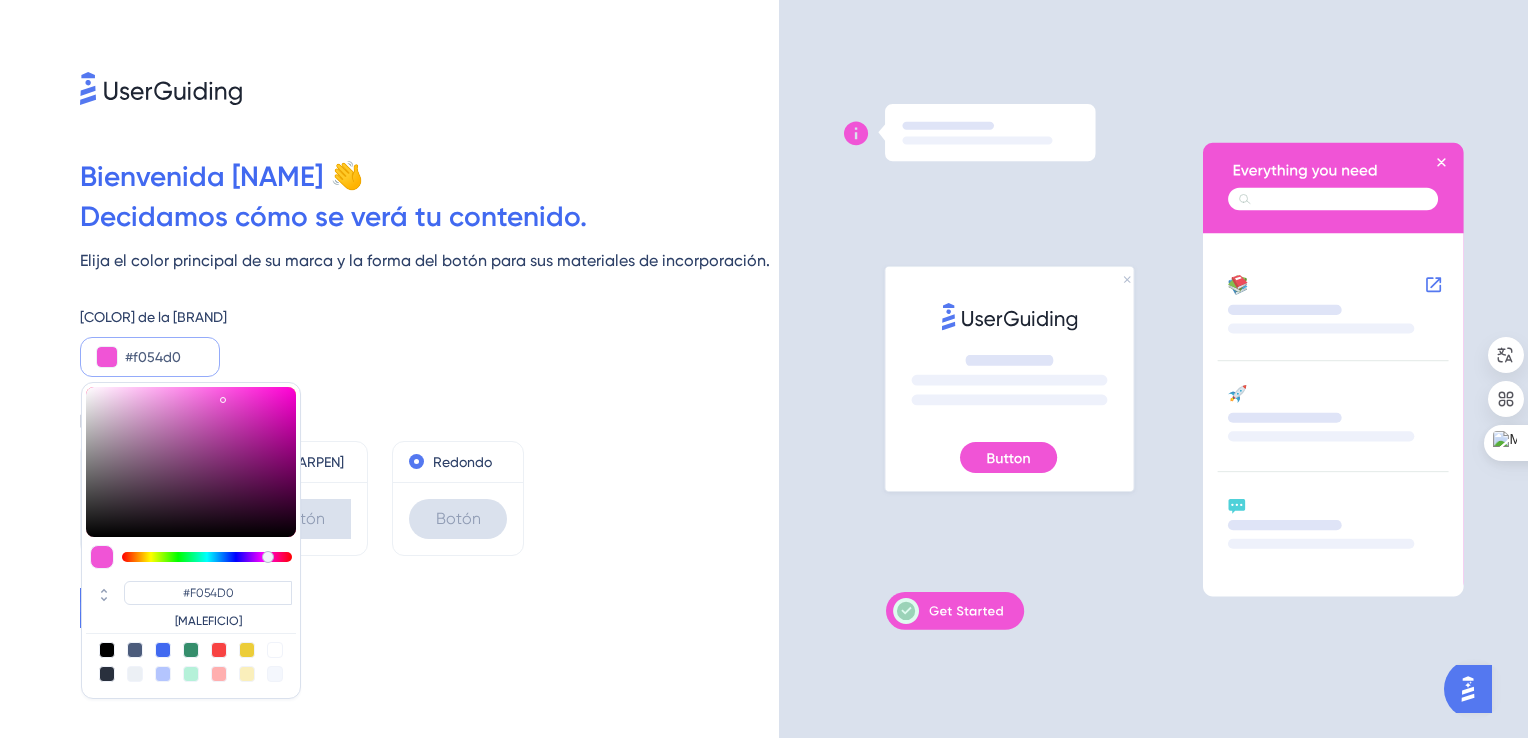 type on "#f054c5" 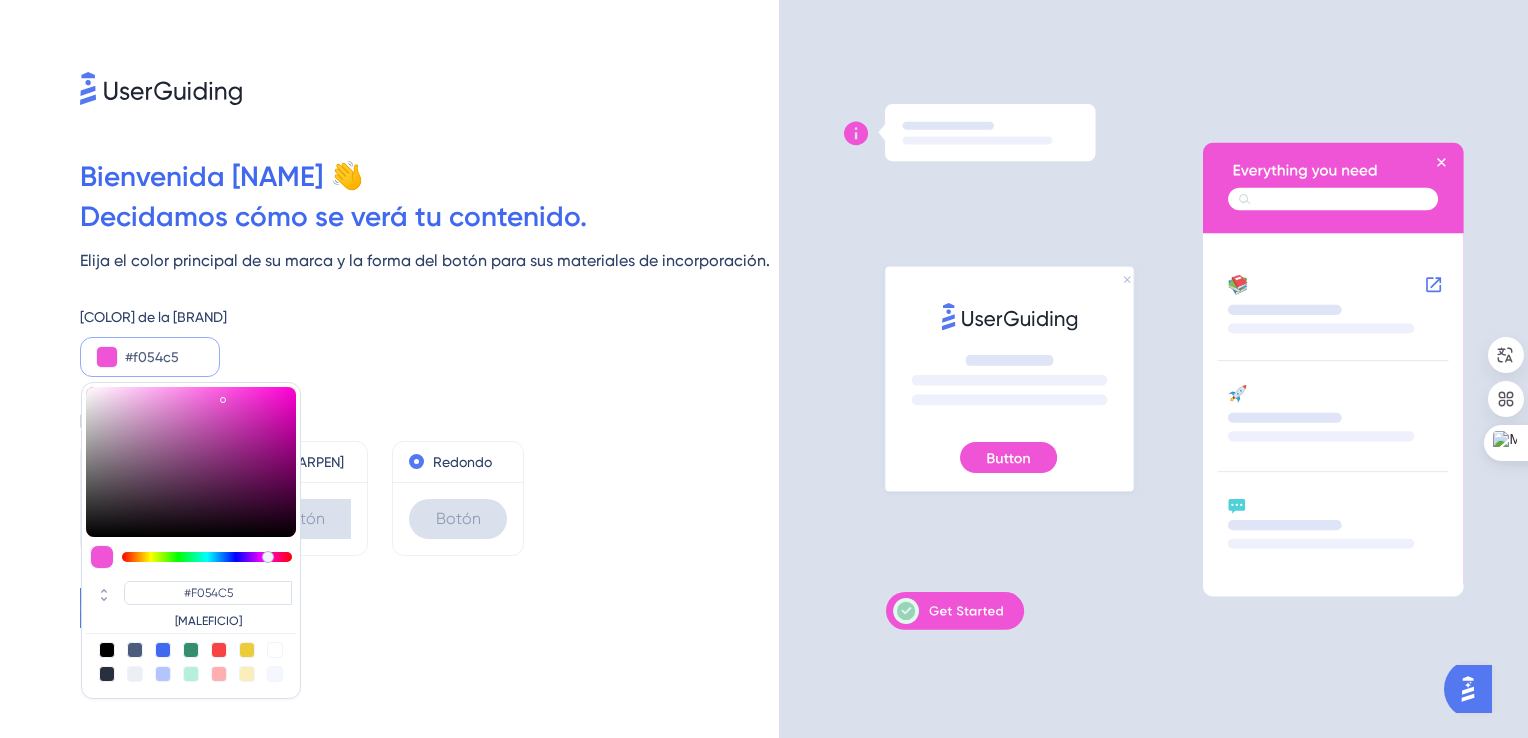 type on "#f054c0" 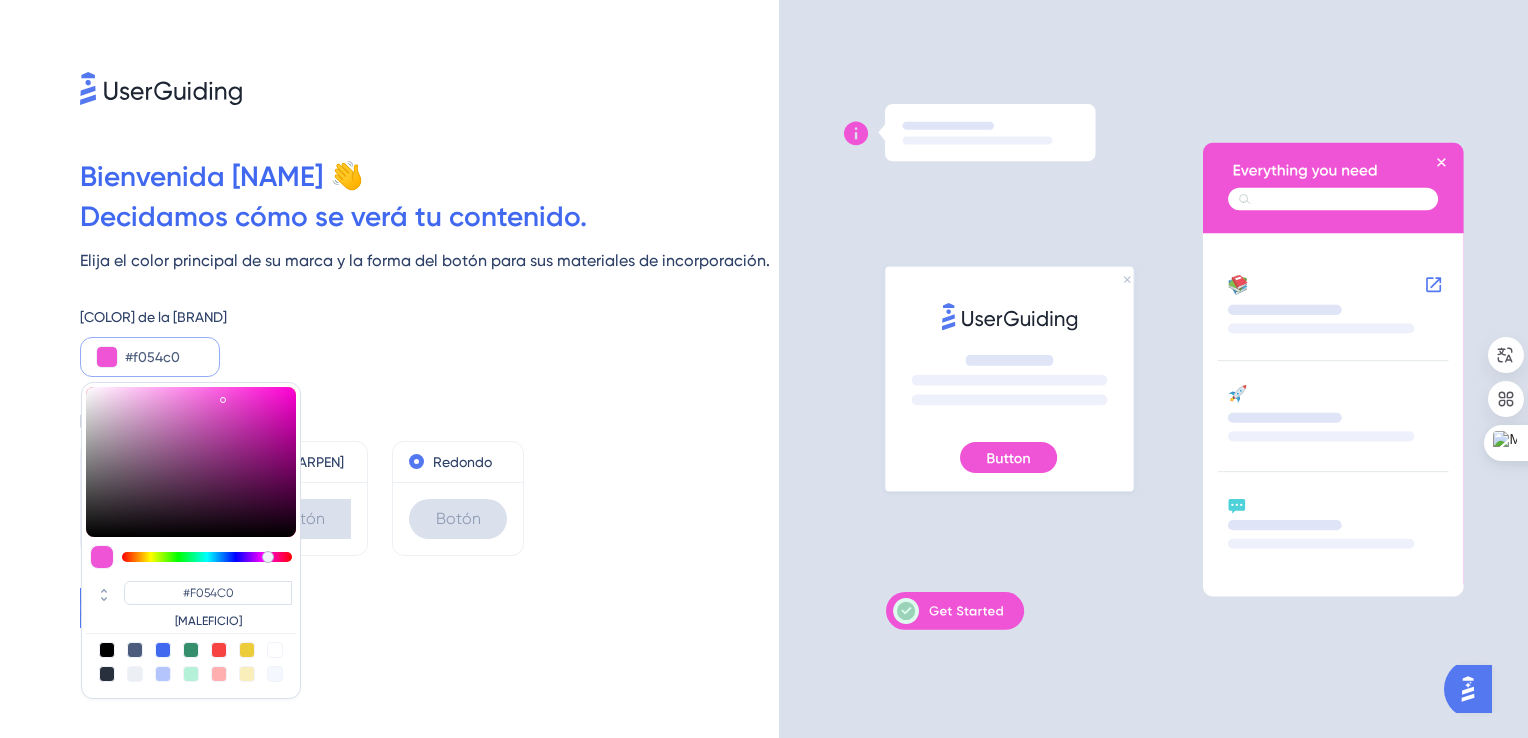 type on "#f054ba" 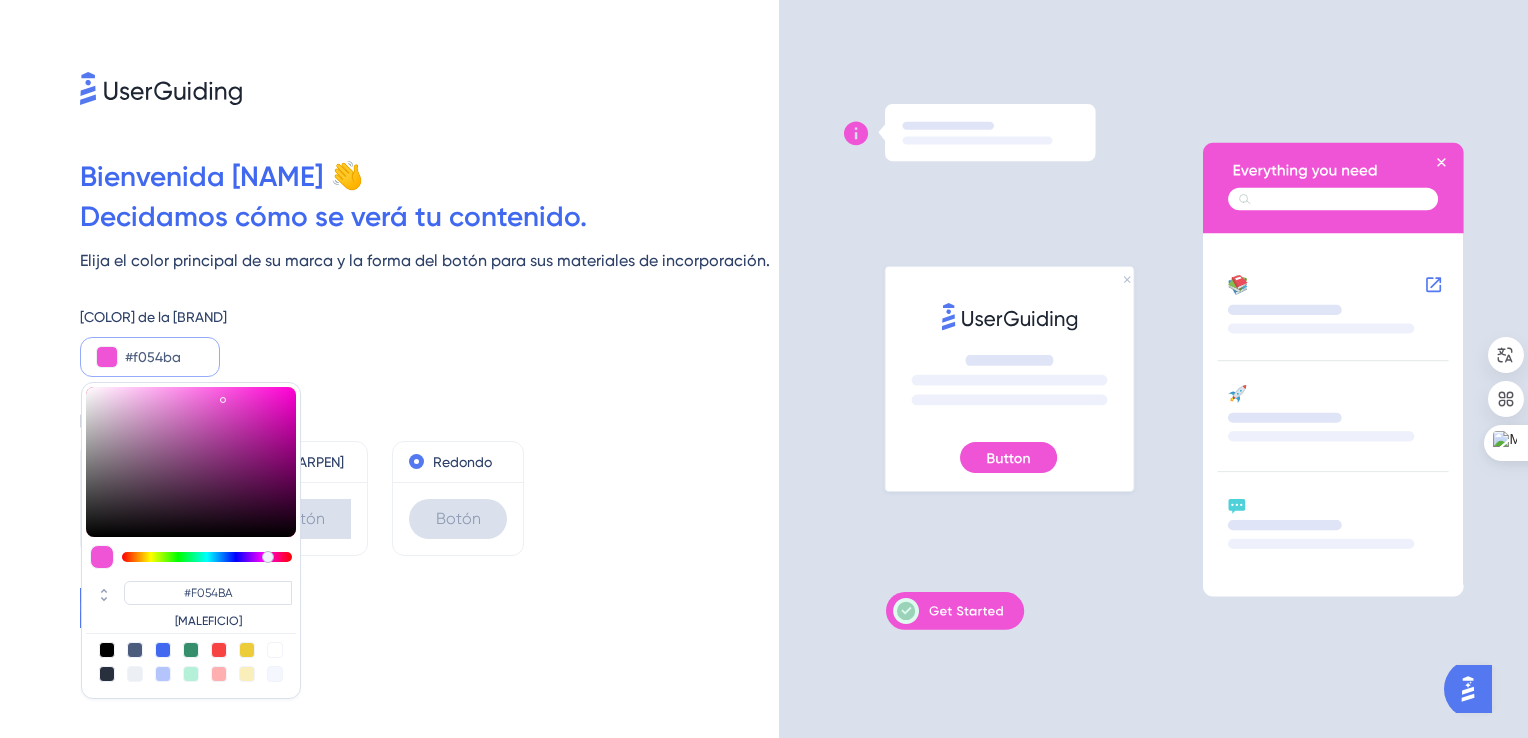 type on "#f054b5" 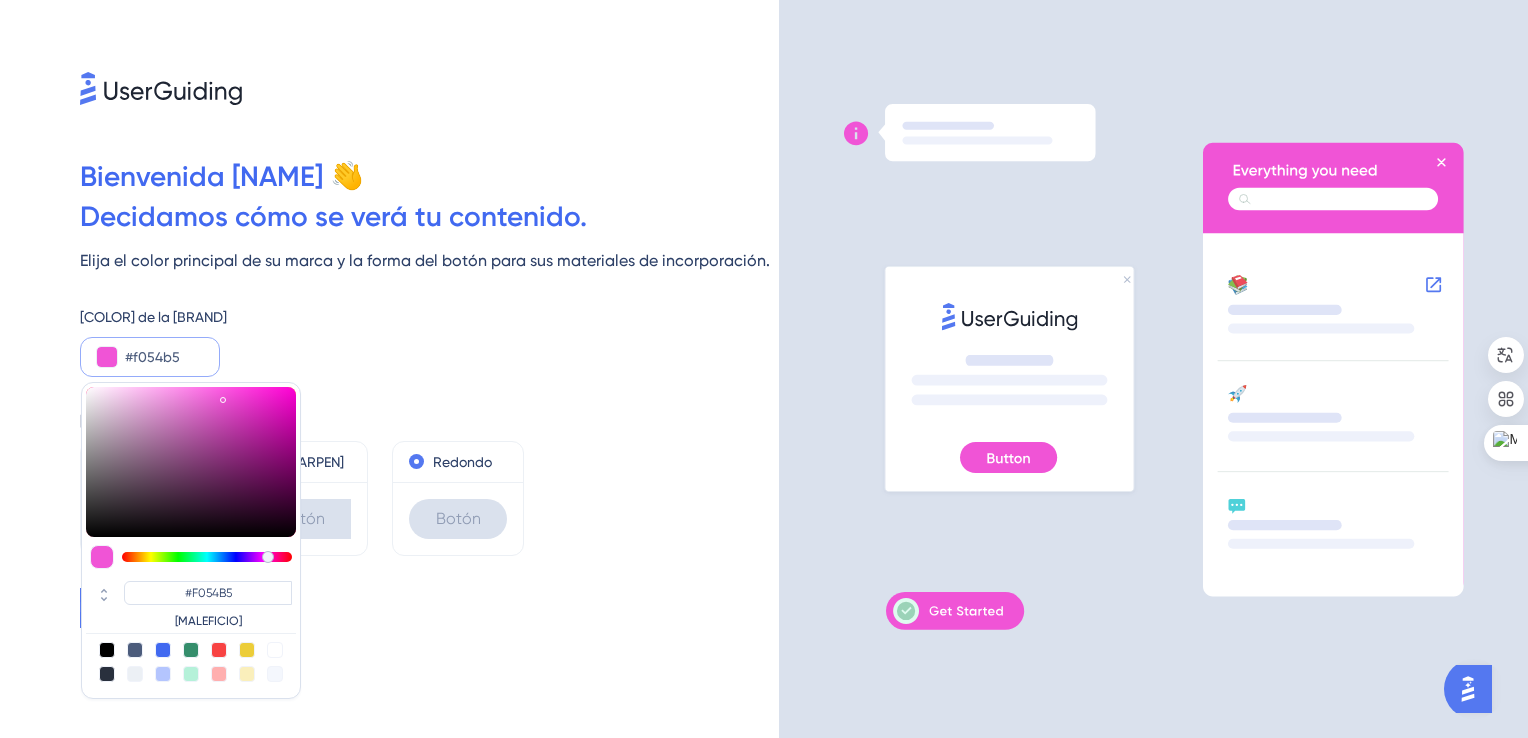type on "#f054af" 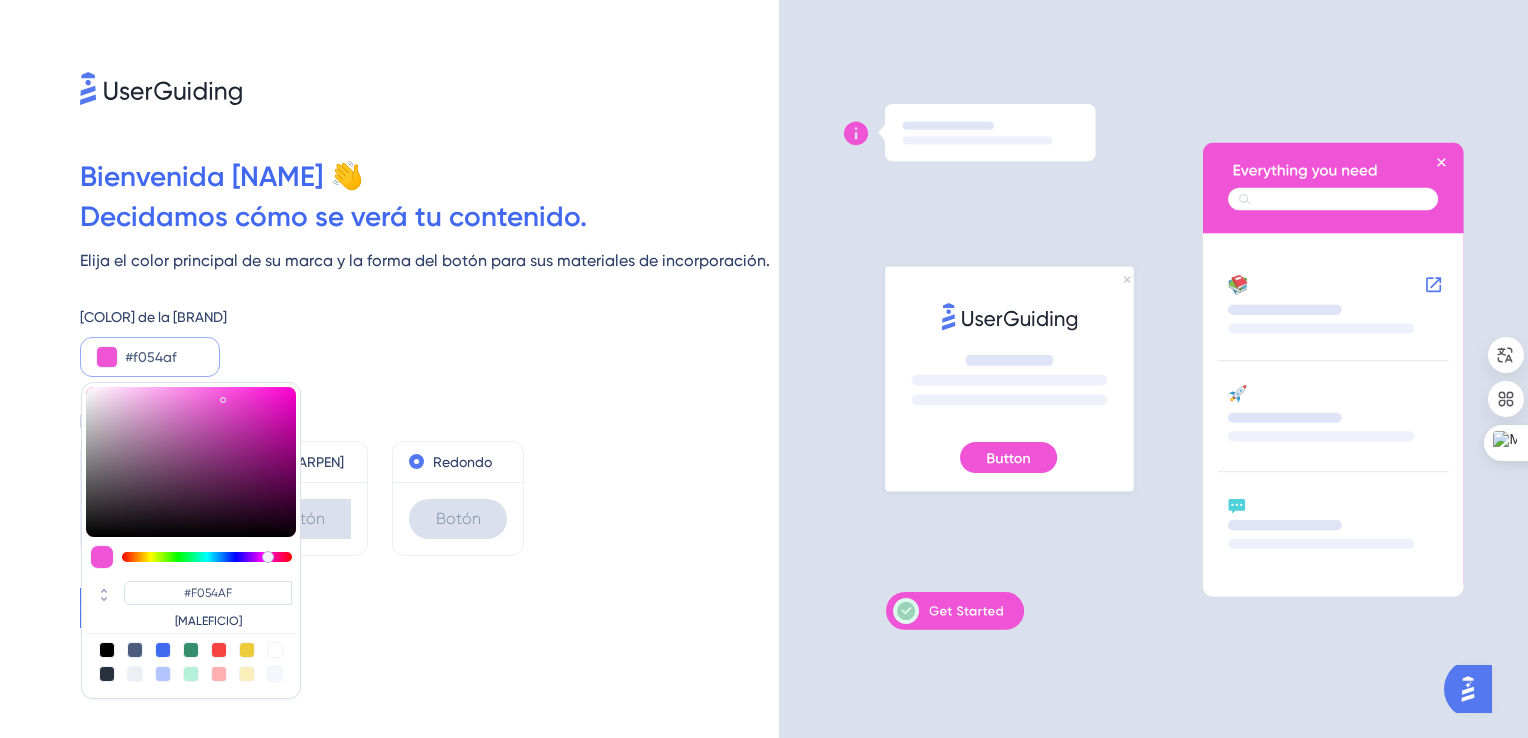 type on "#f054aa" 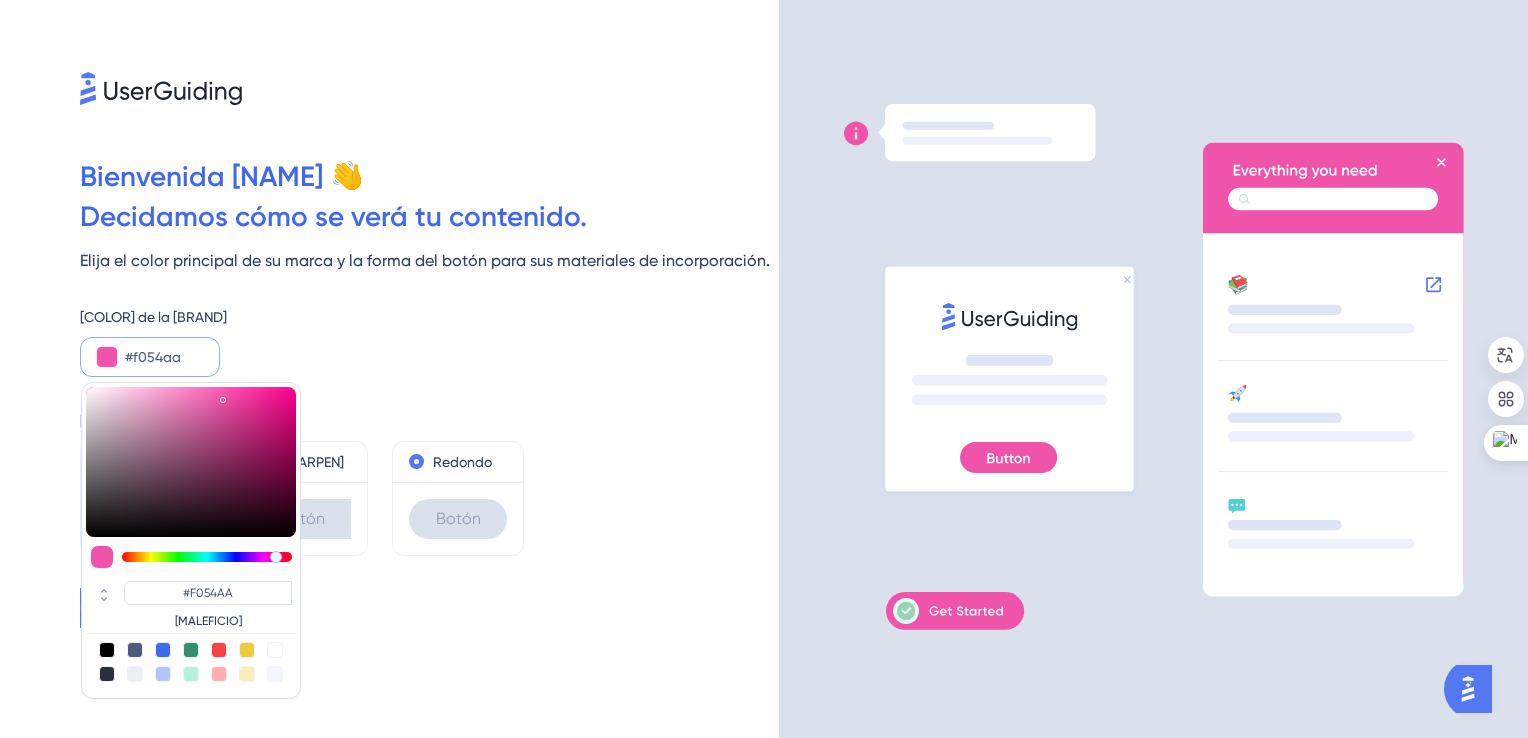 type on "#f054a4" 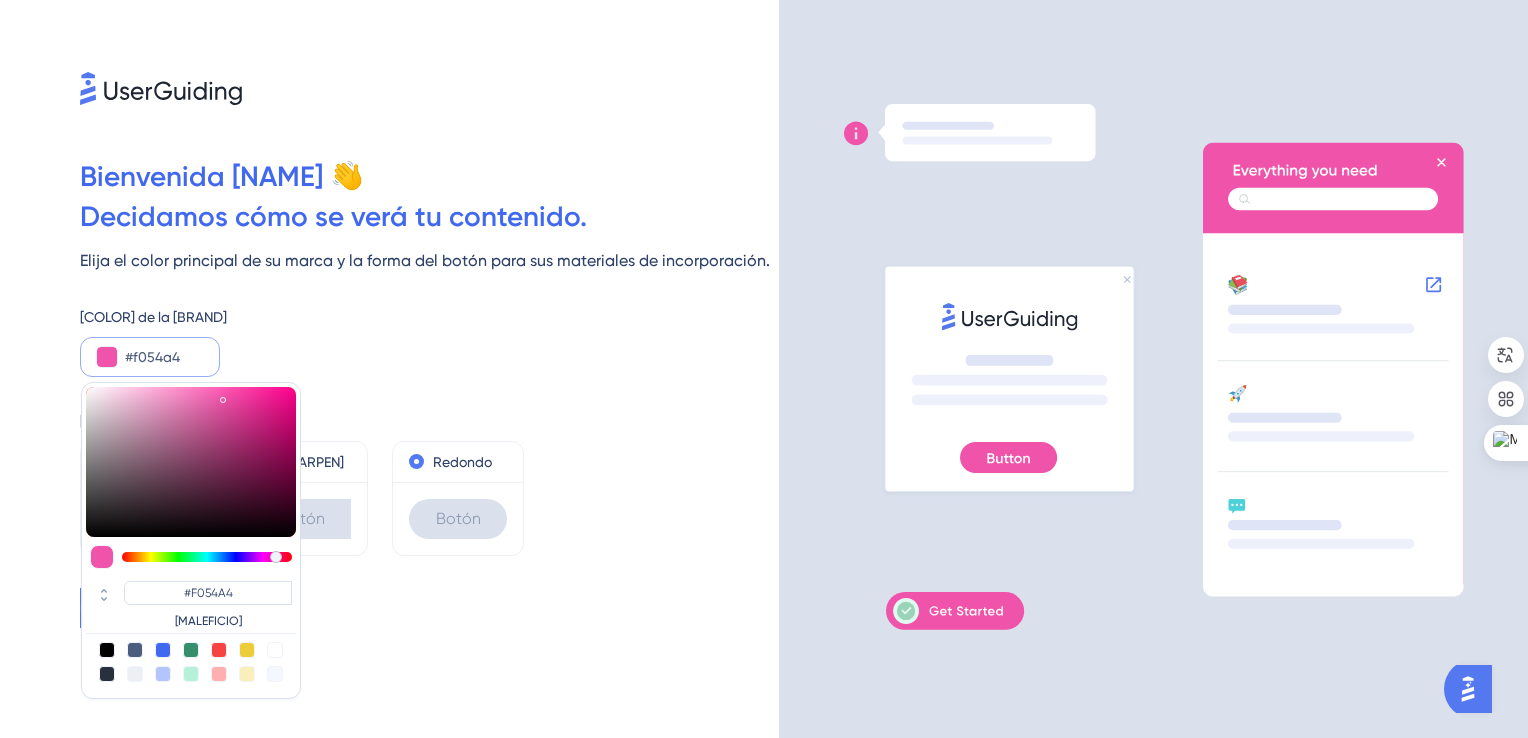 type on "#f0549f" 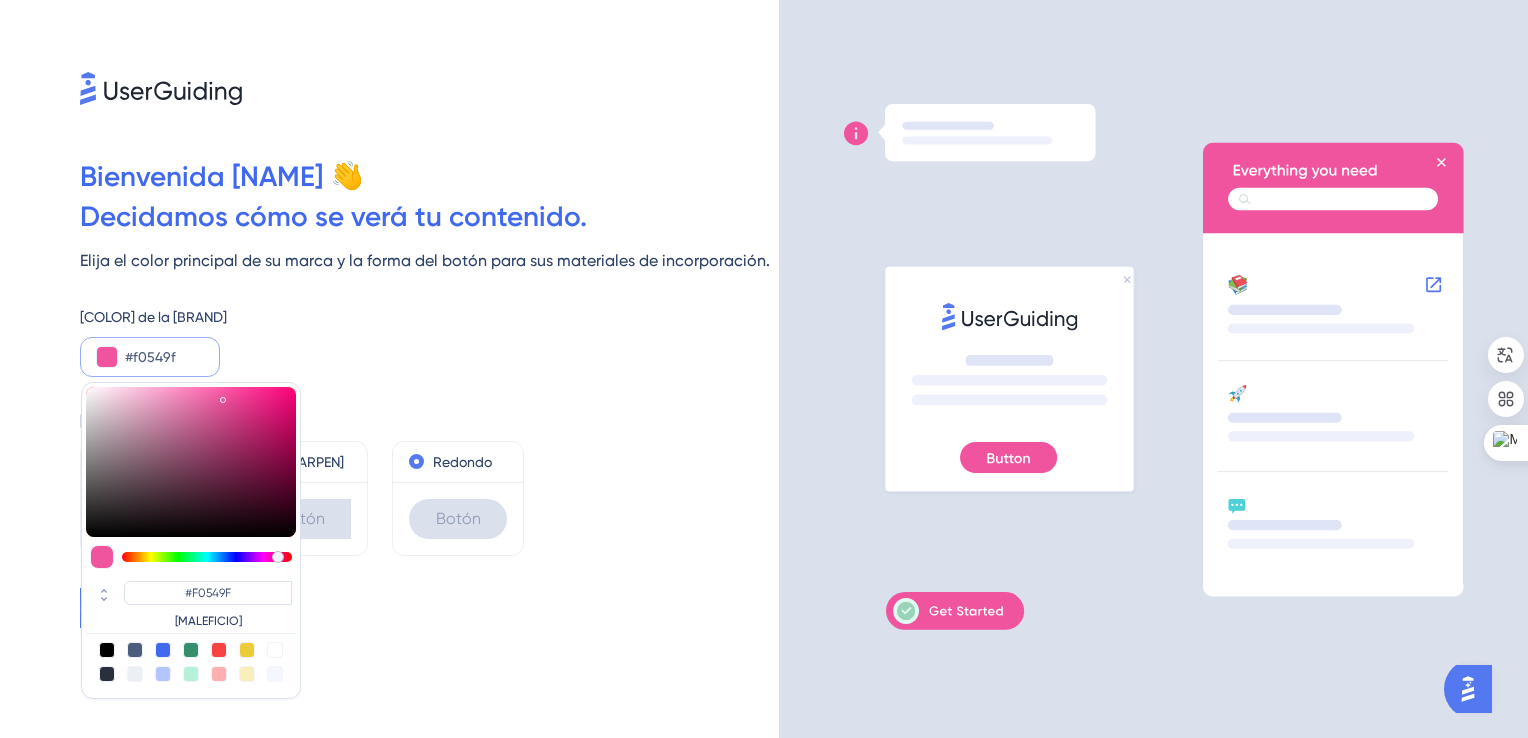 type on "#f05499" 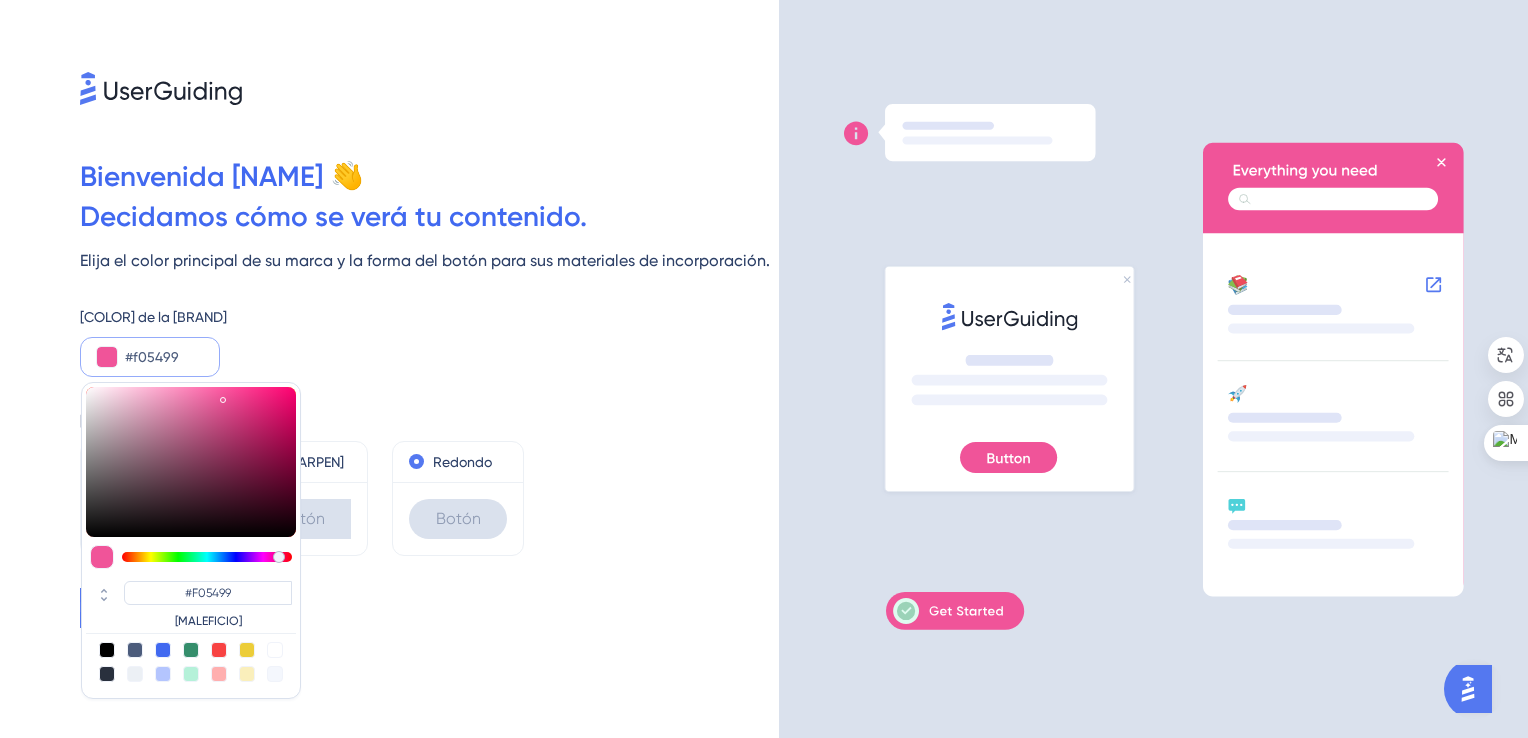 type on "#f05494" 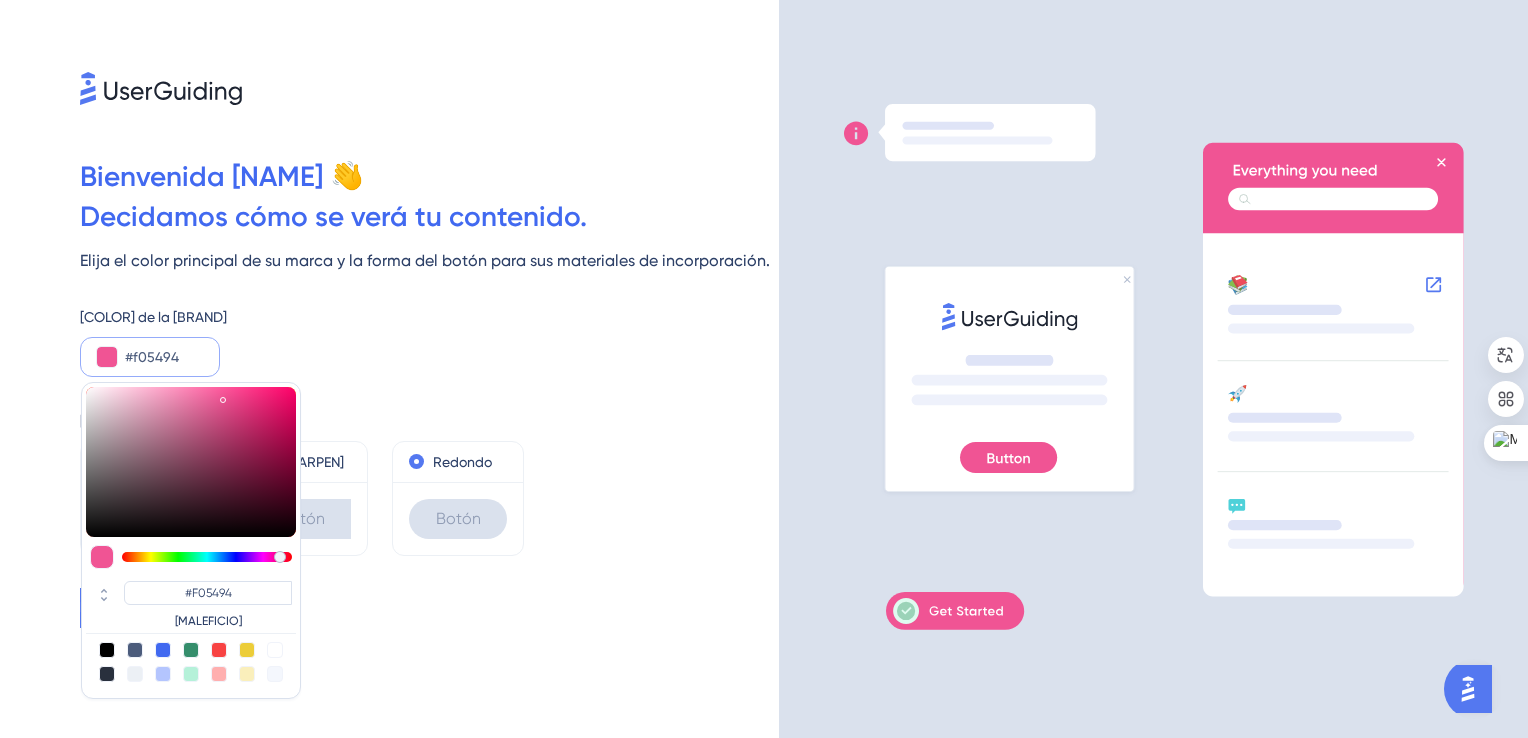 type on "#f0548e" 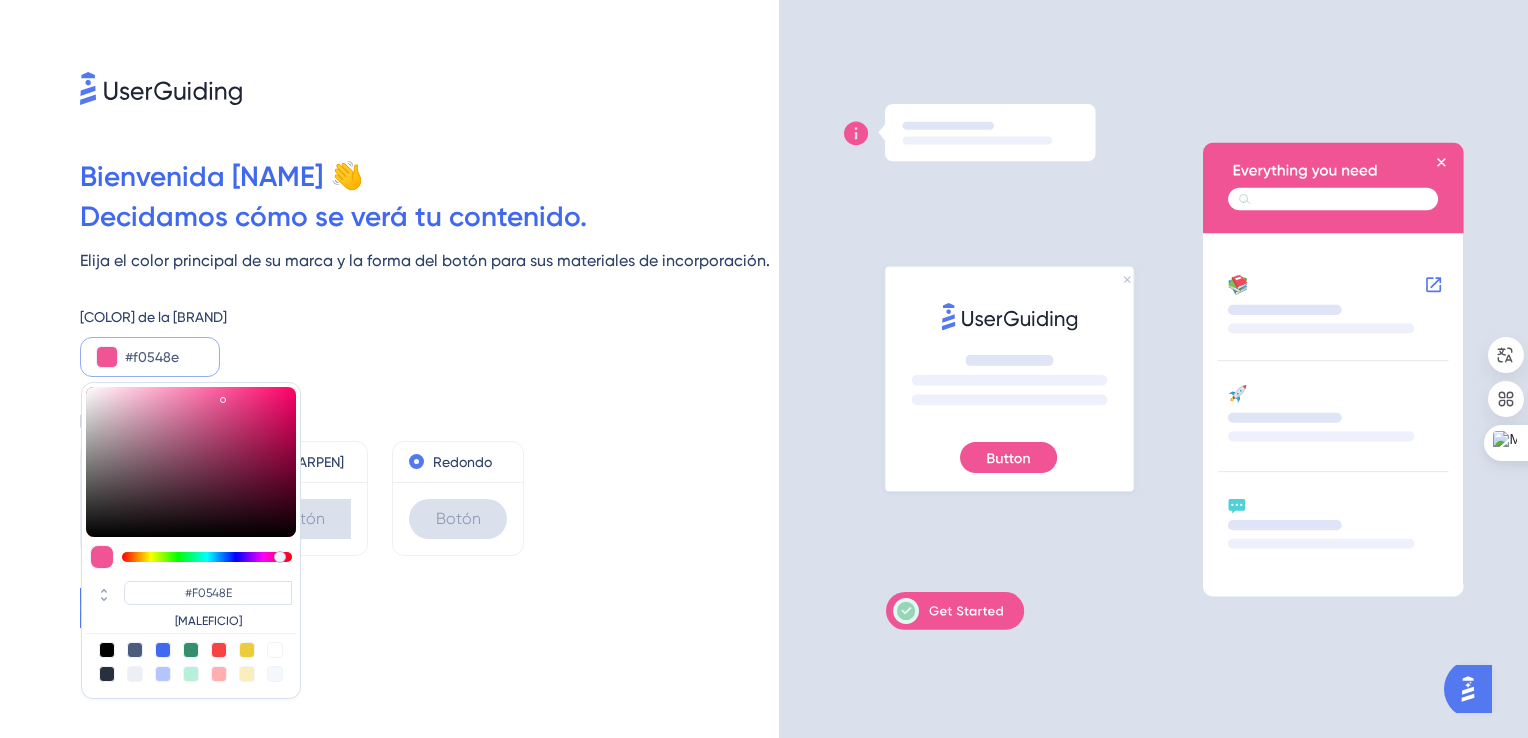 type on "#f05489" 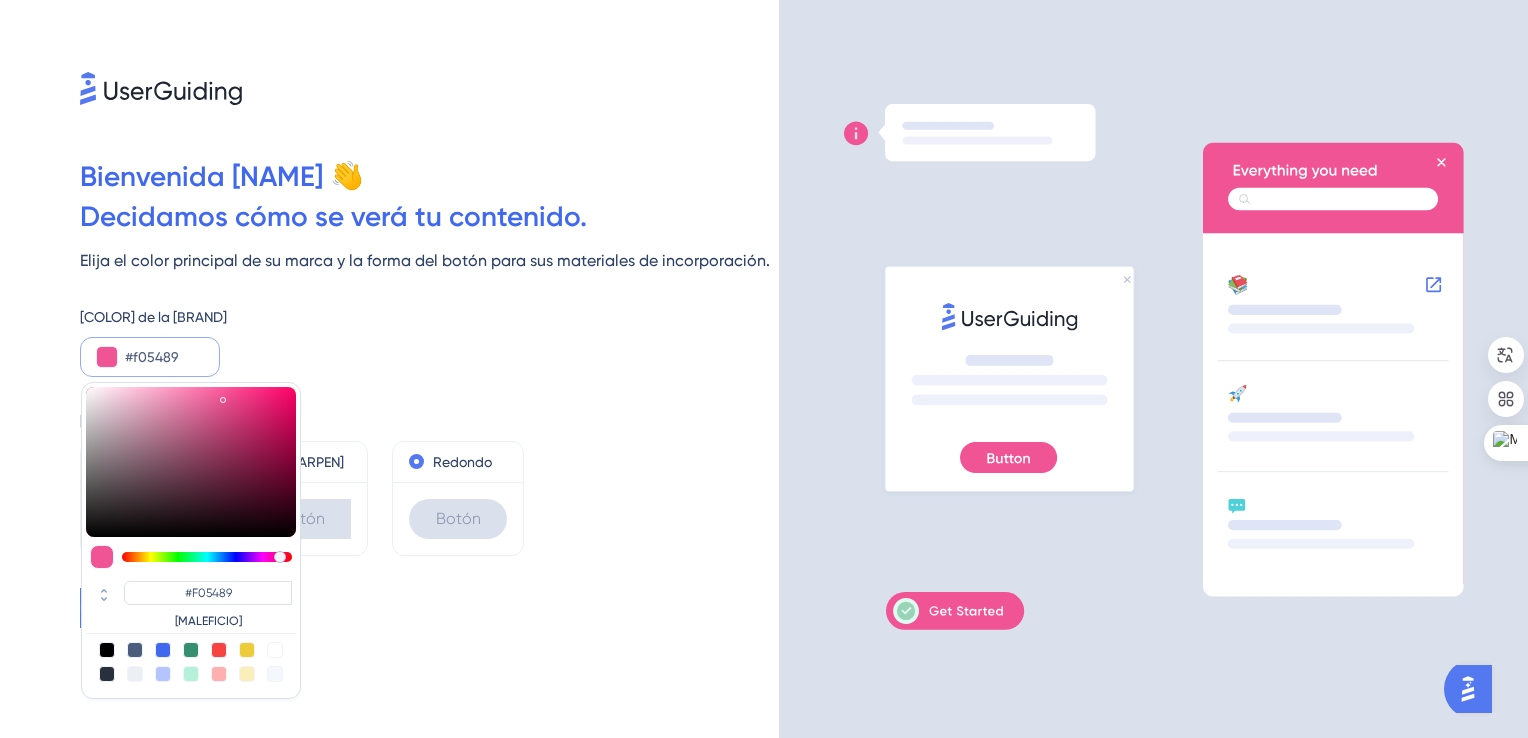 type on "#f05483" 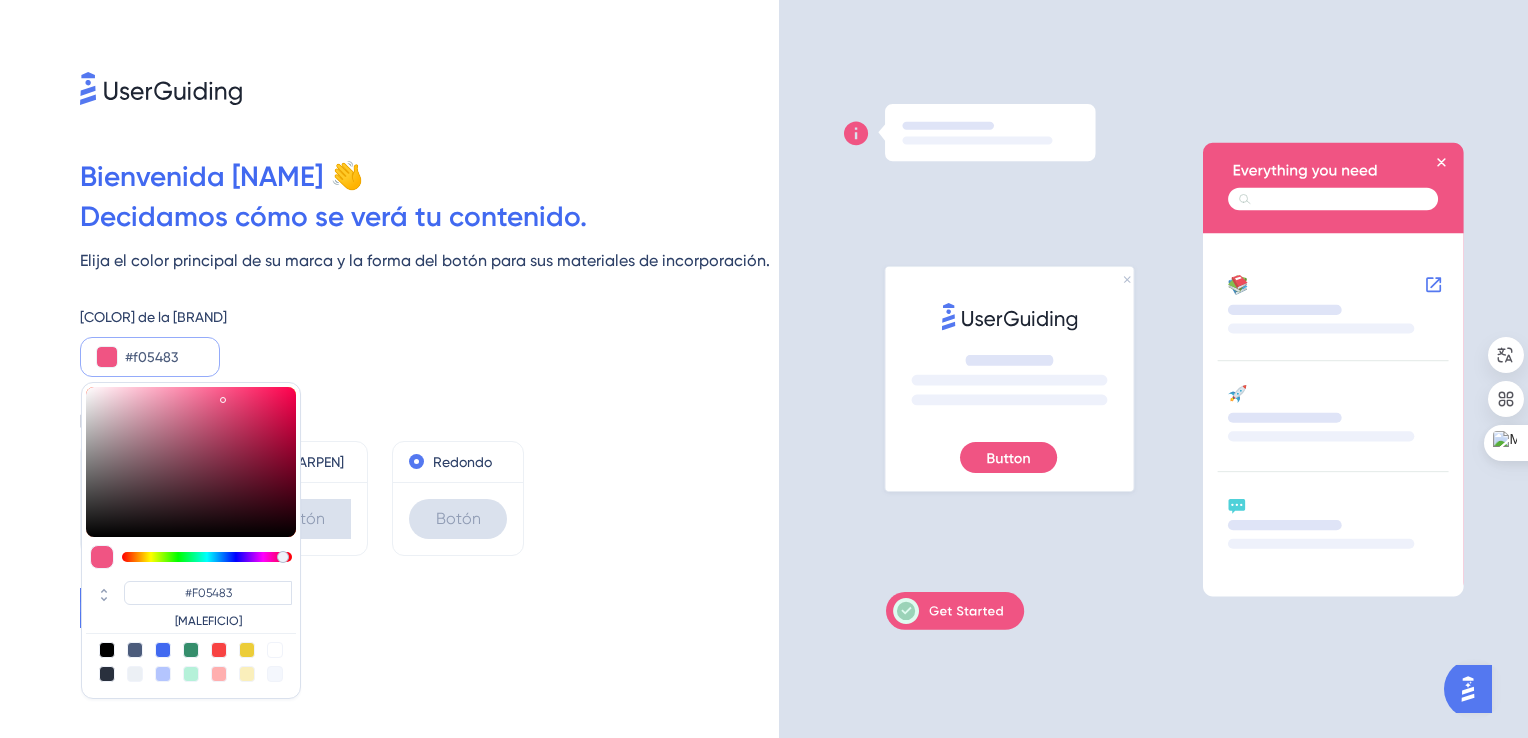 type on "#f0547e" 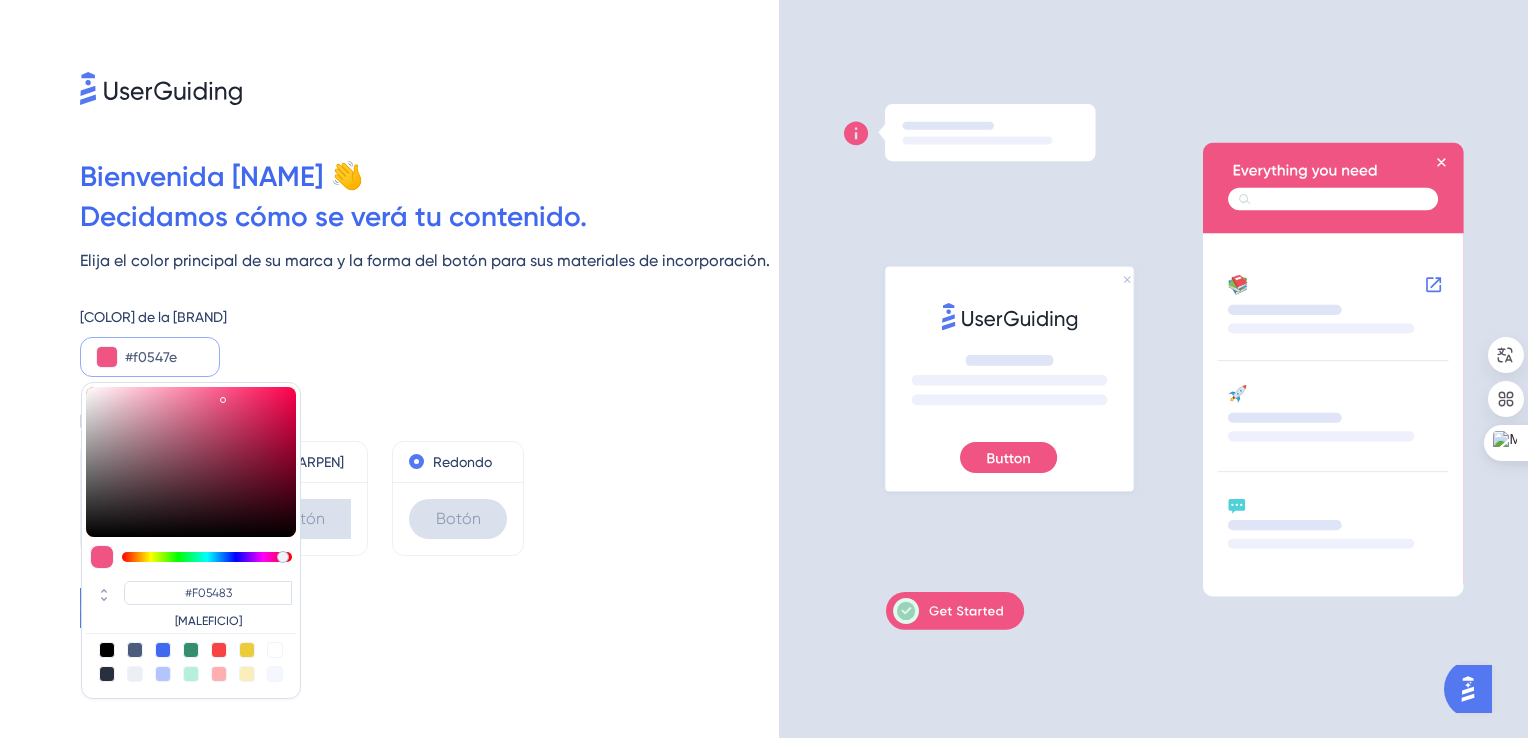 type on "#F0547E" 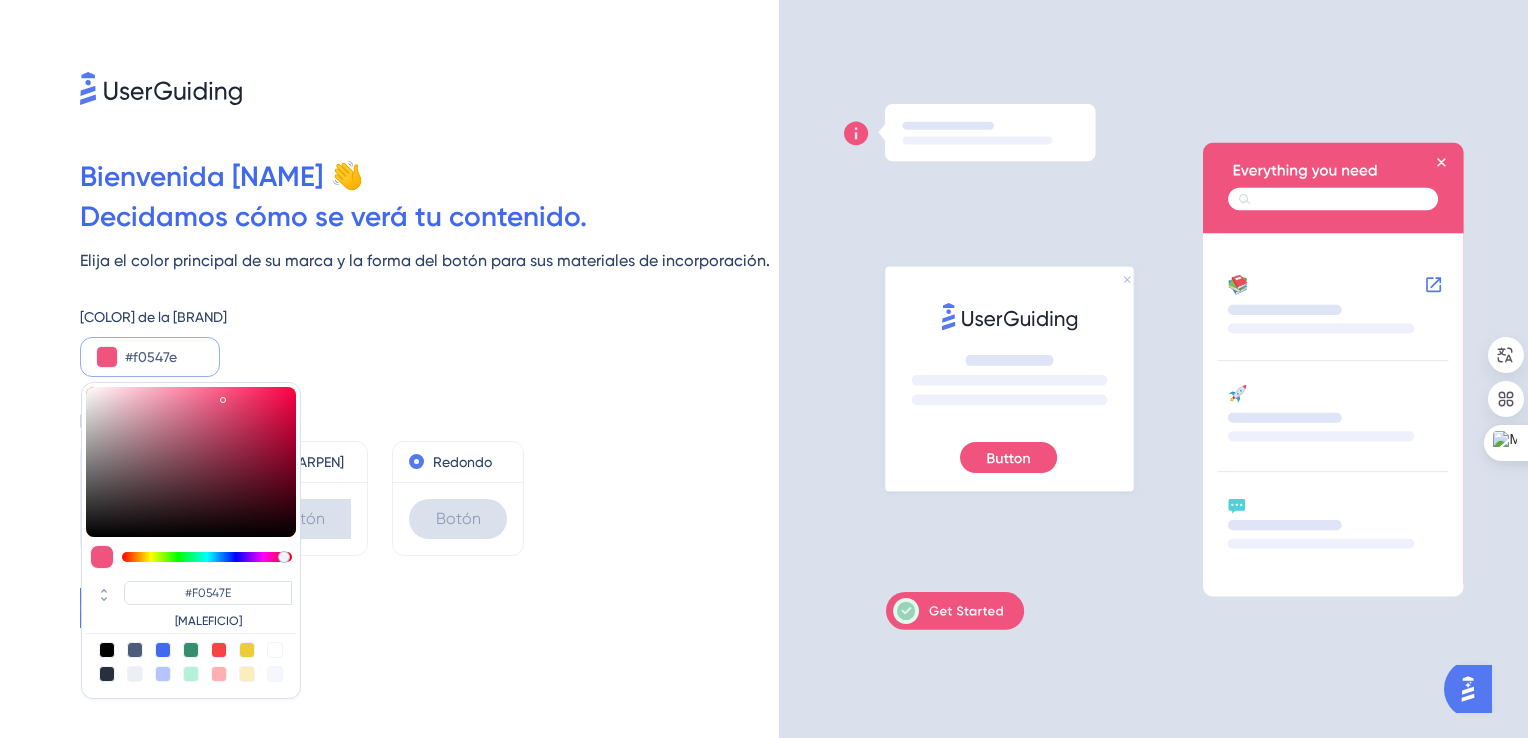 drag, startPoint x: 251, startPoint y: 557, endPoint x: 284, endPoint y: 562, distance: 33.37664 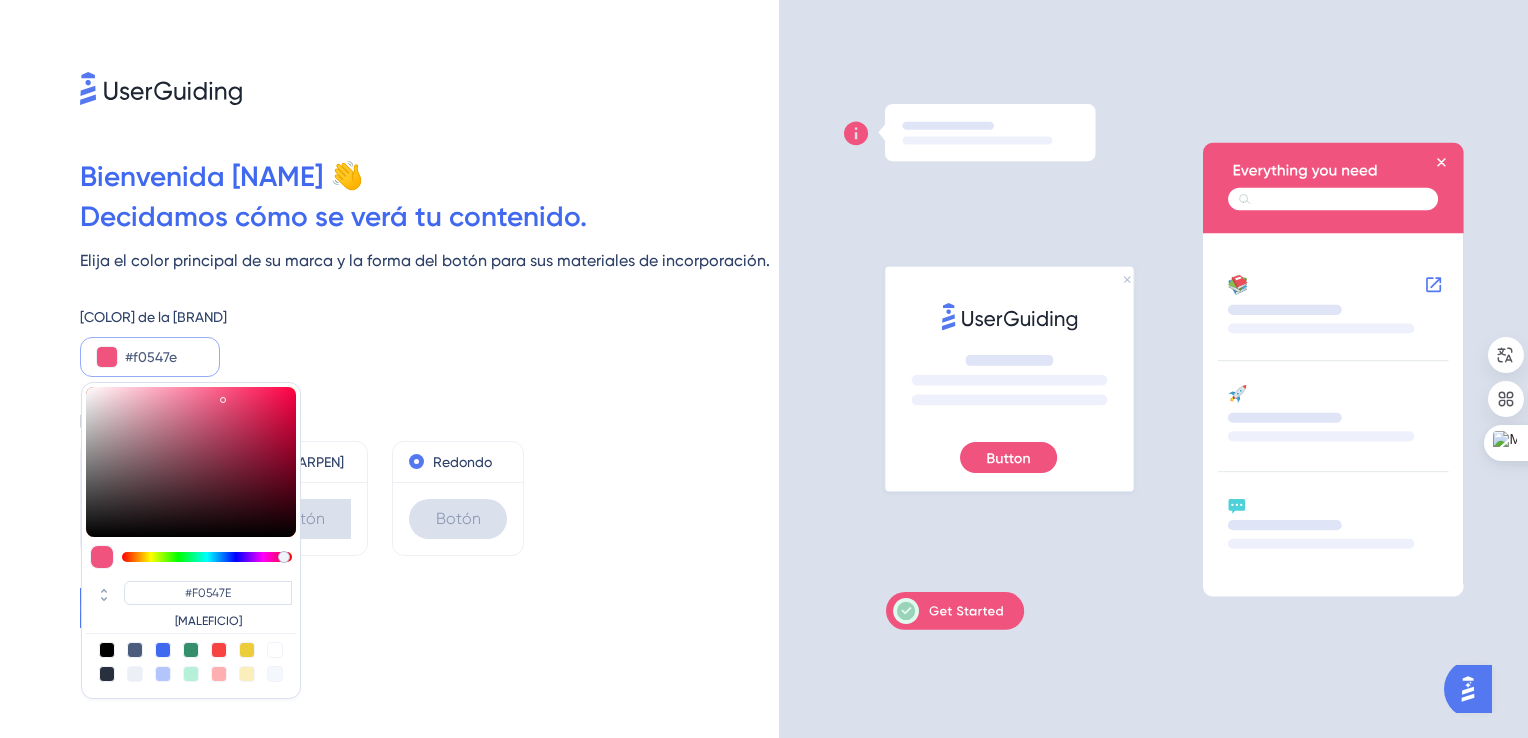 type on "#ea547d" 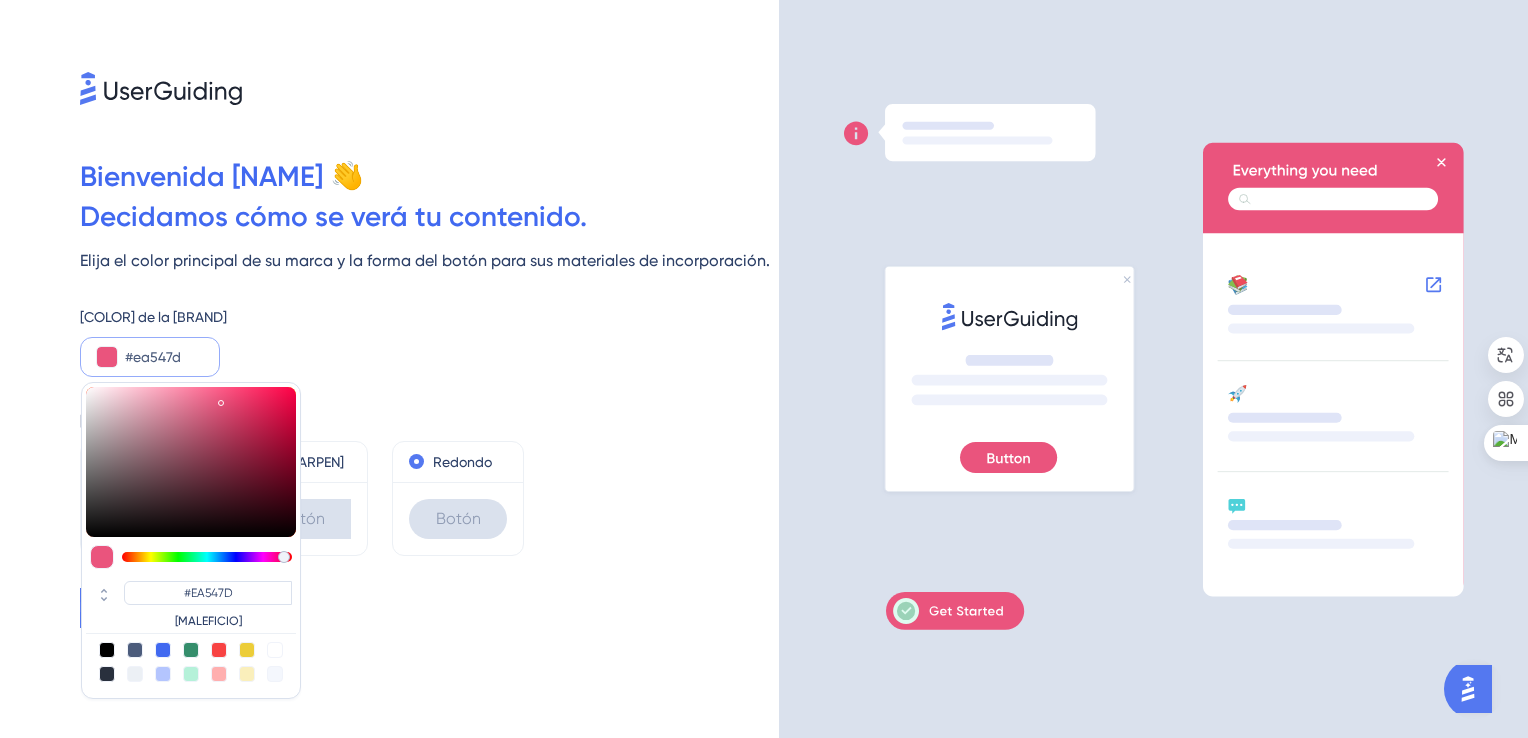 type on "#e5557c" 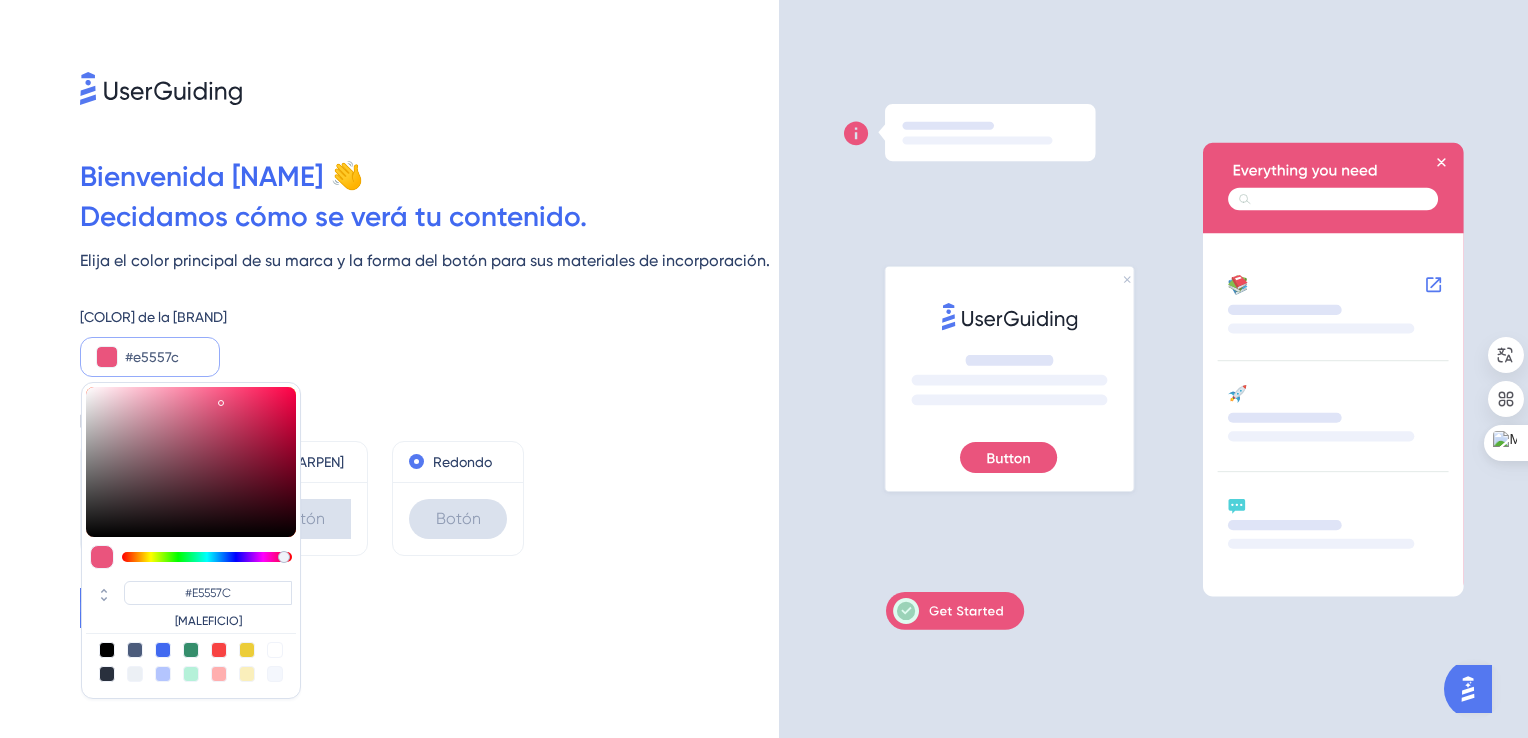 type on "#e1577c" 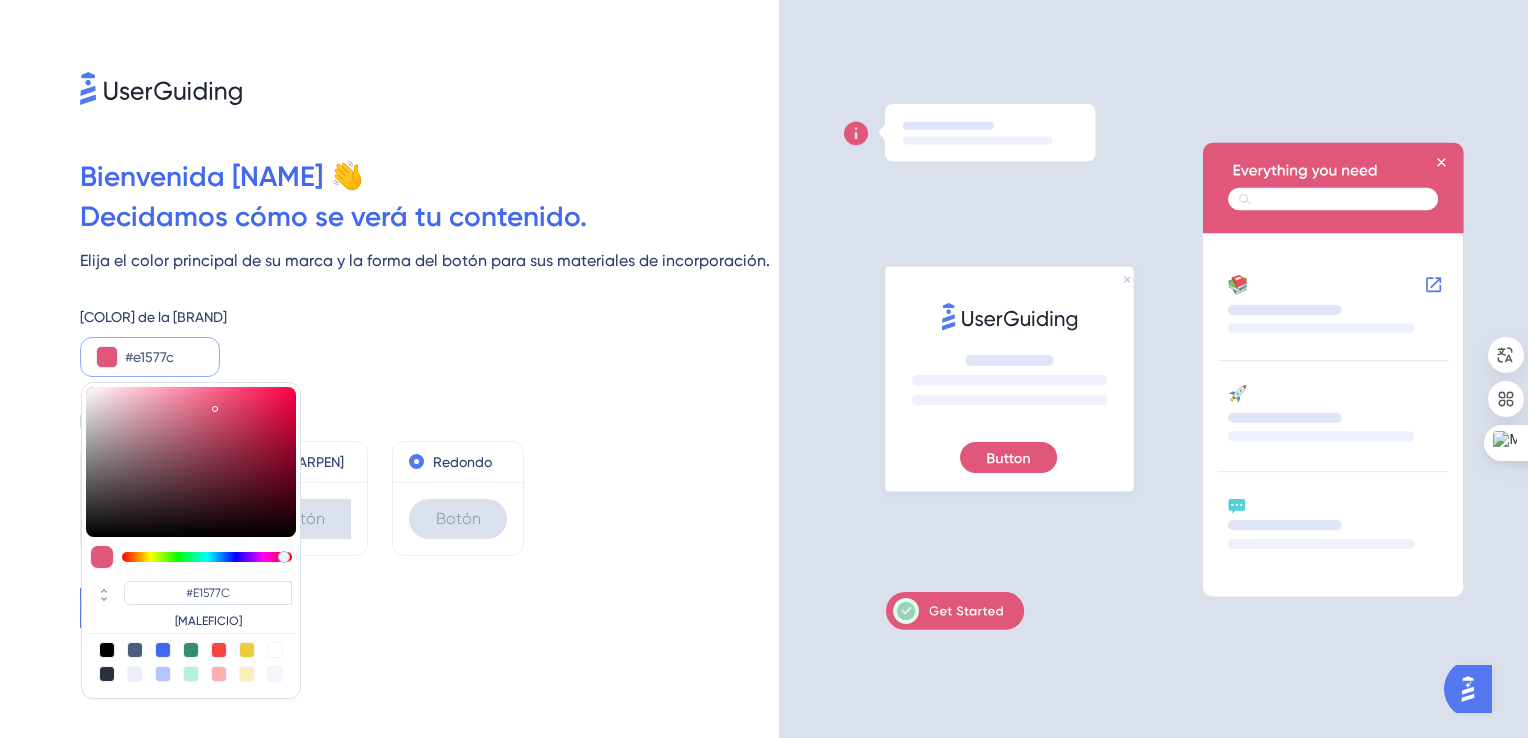 type on "#e1597d" 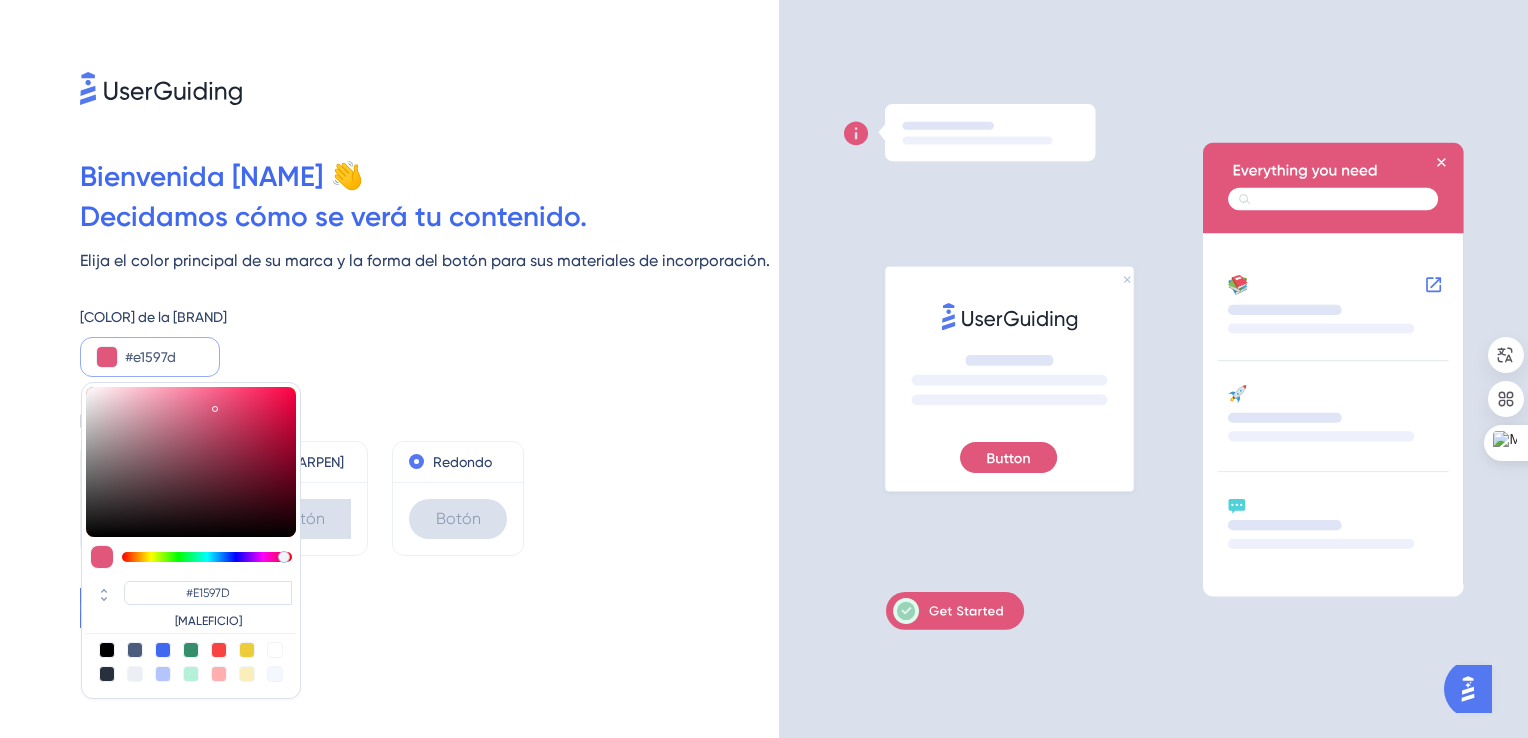 type on "#e15a7e" 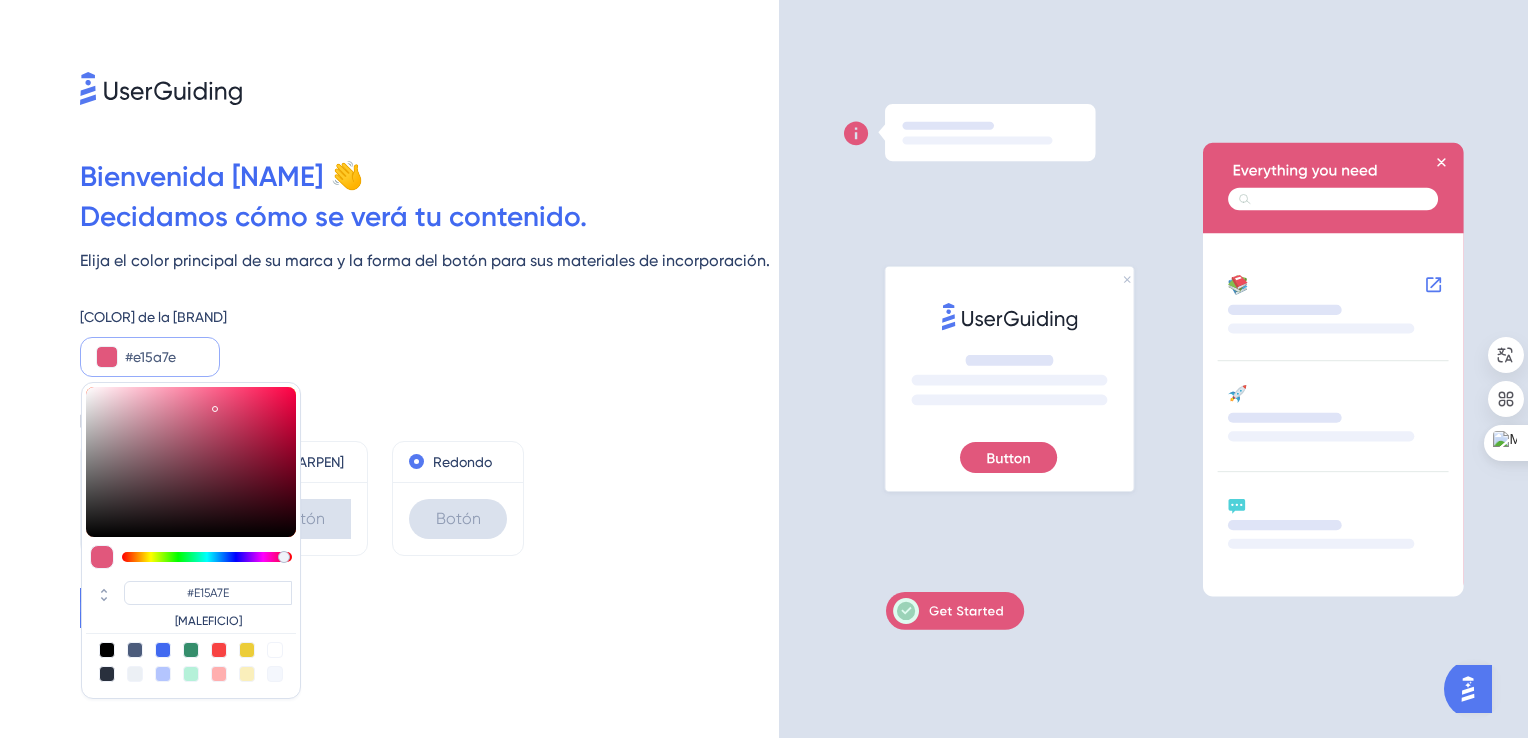 type on "#e05b7f" 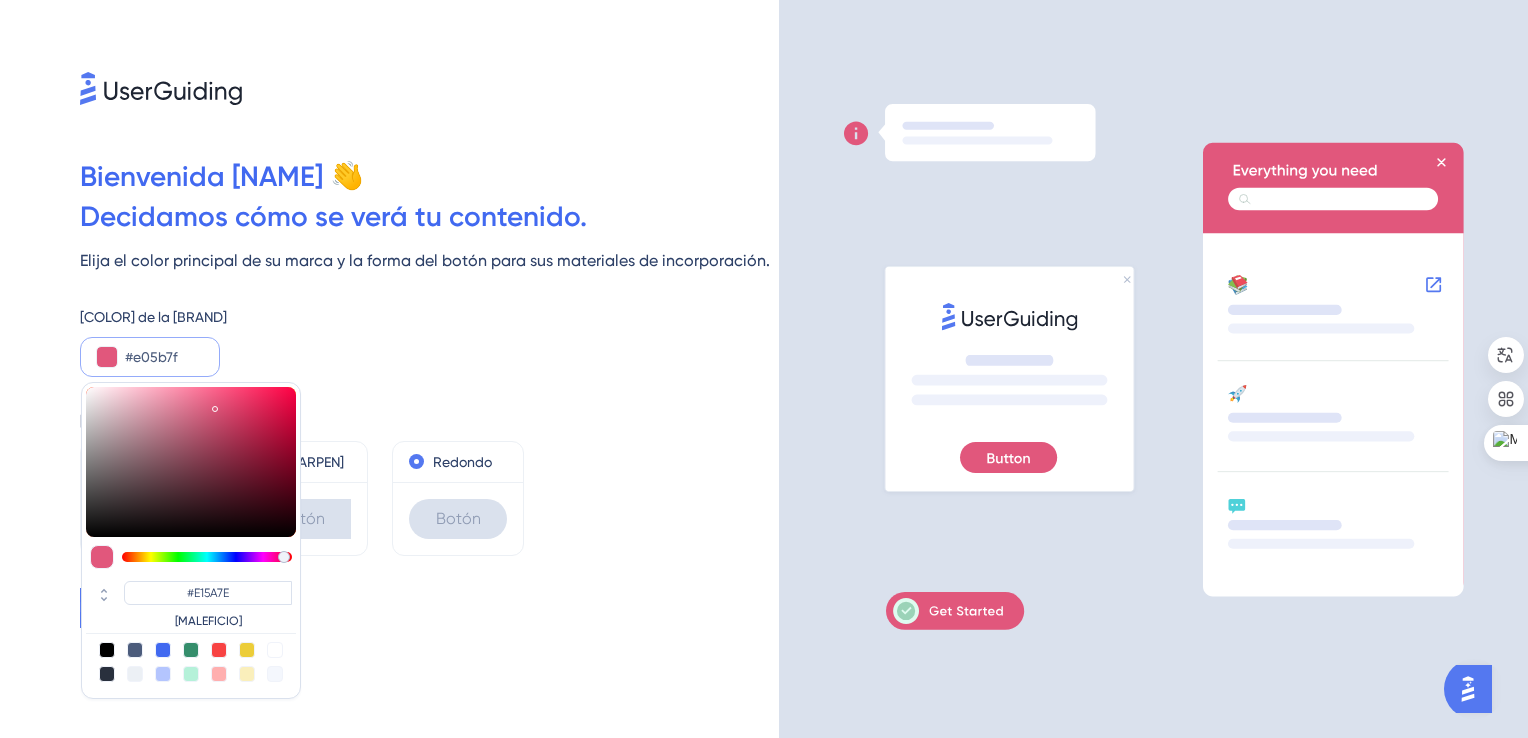 type on "#E05B7F" 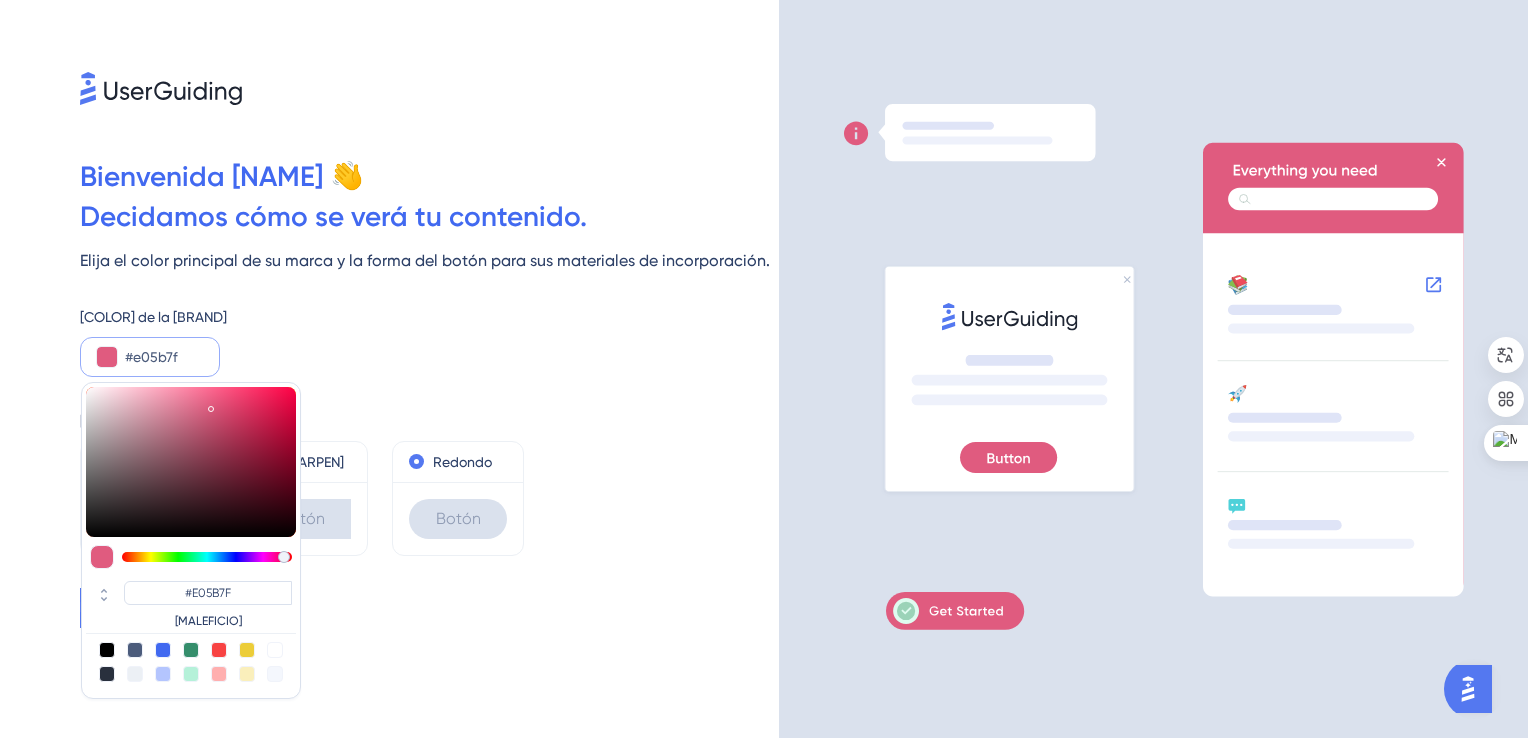type on "#de5d80" 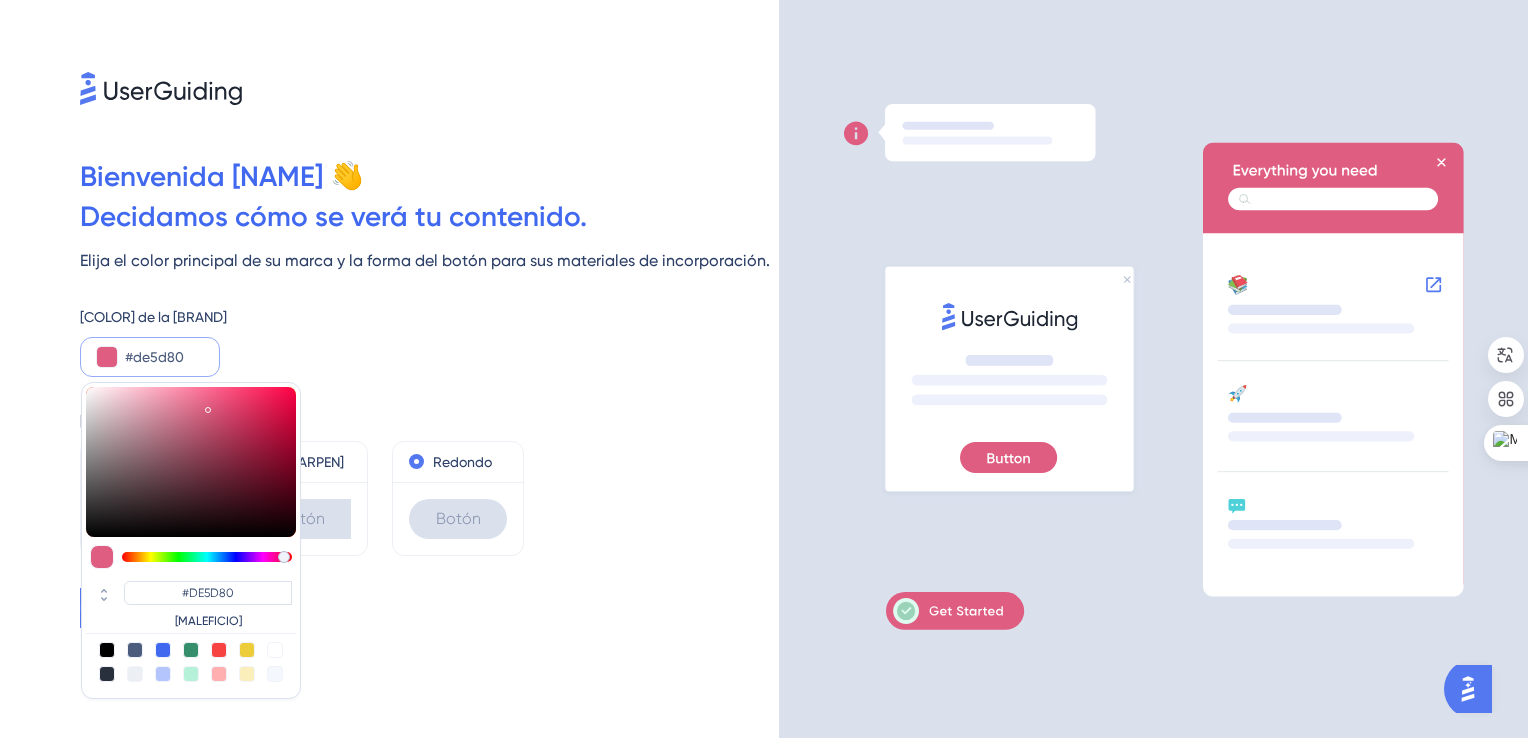 type on "#de5e81" 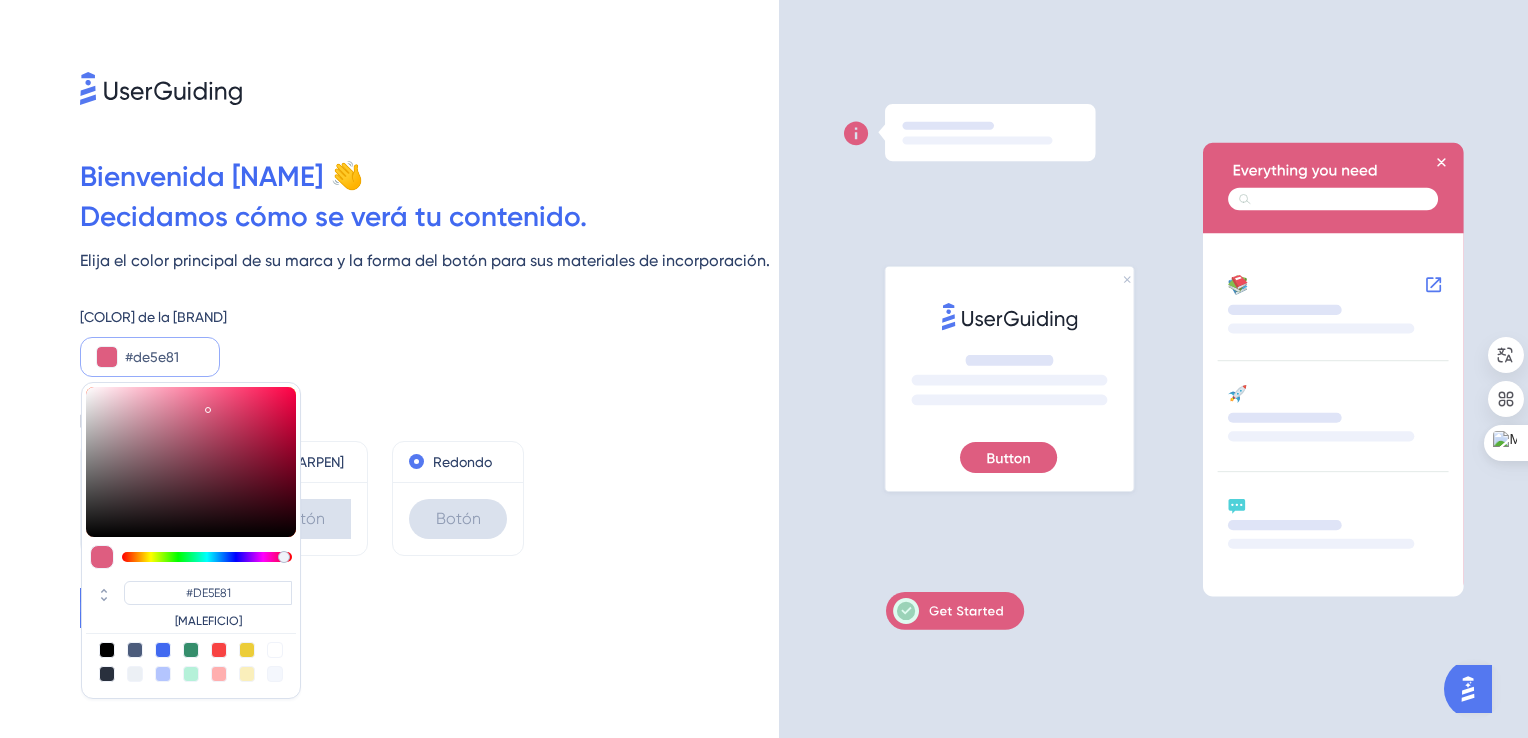 type on "#dc5f81" 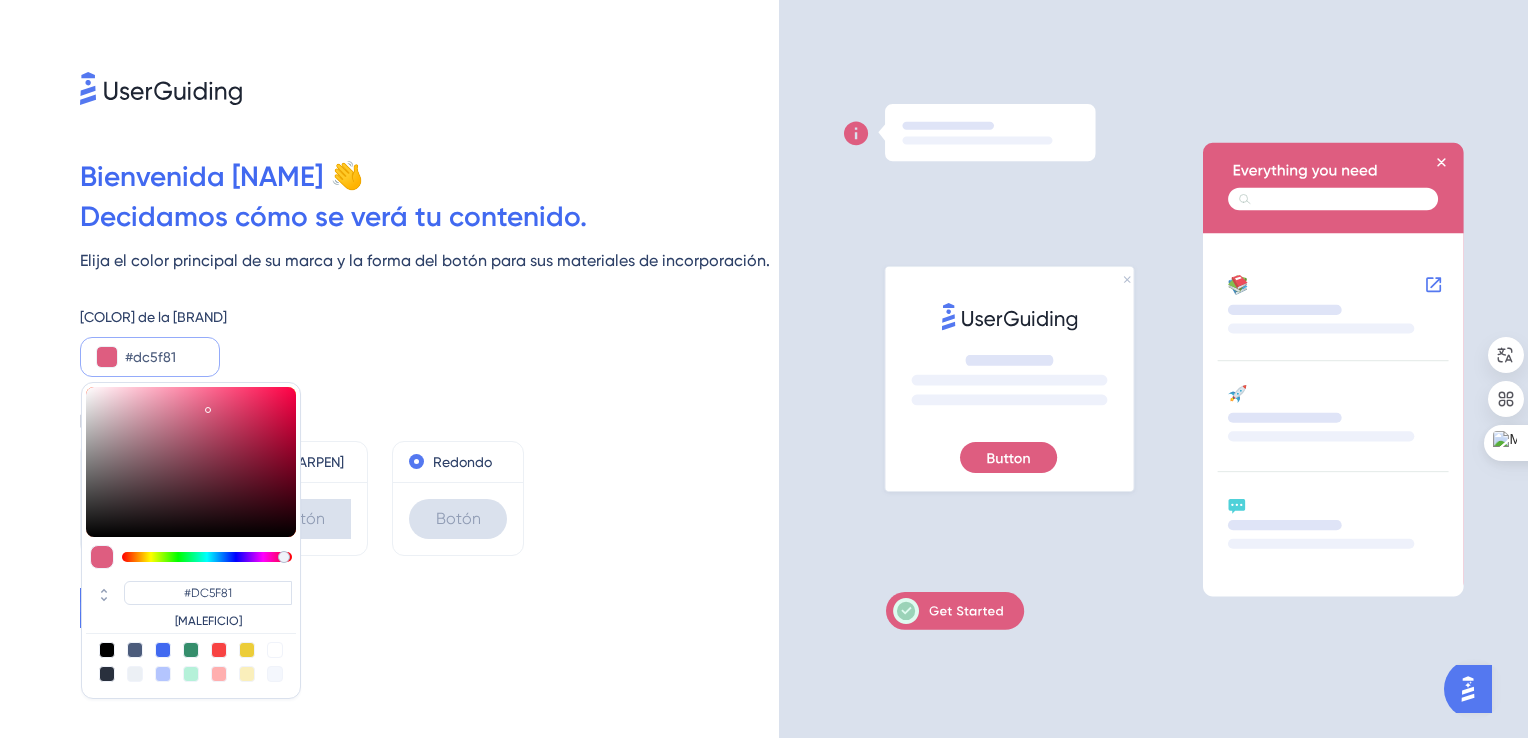 type on "#db6484" 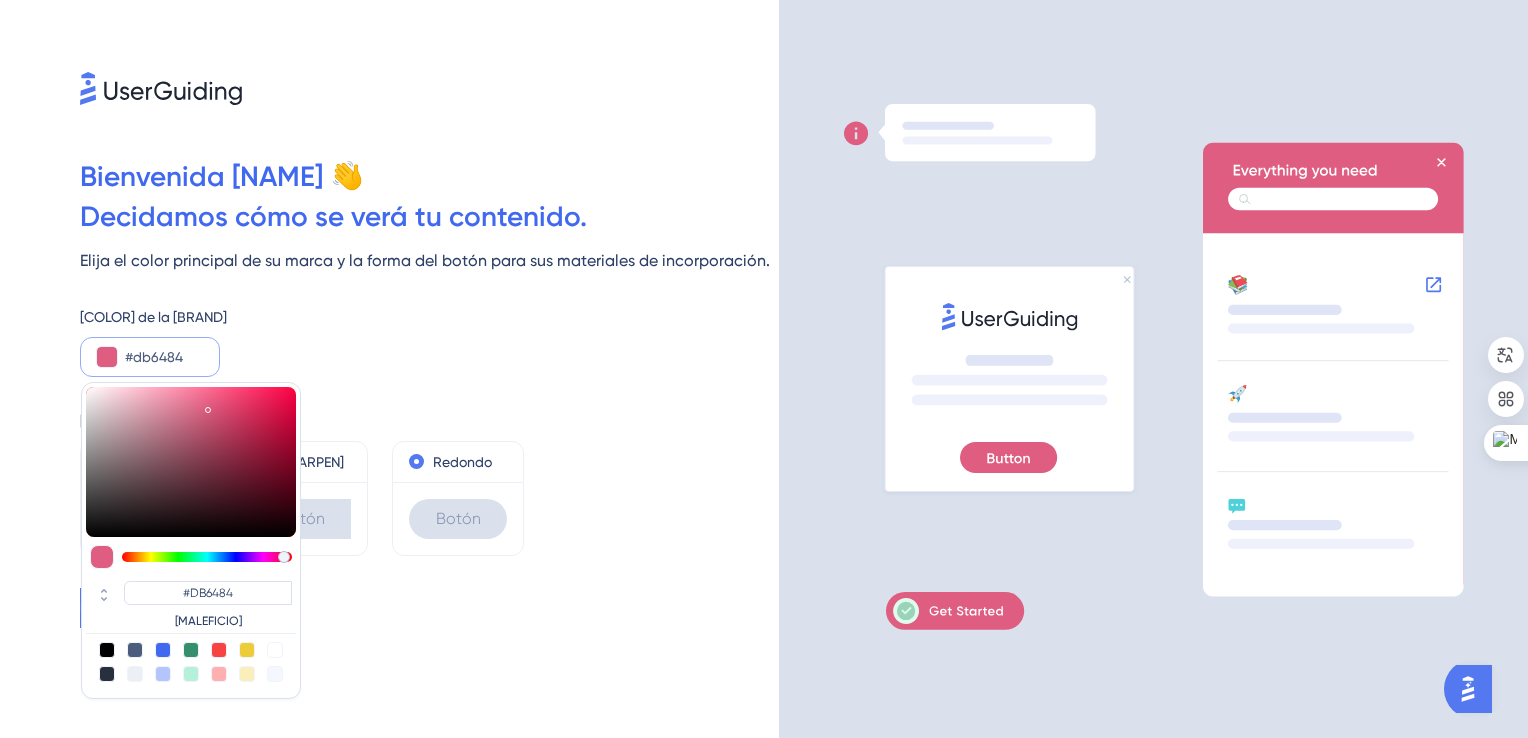 type on "#d76e8a" 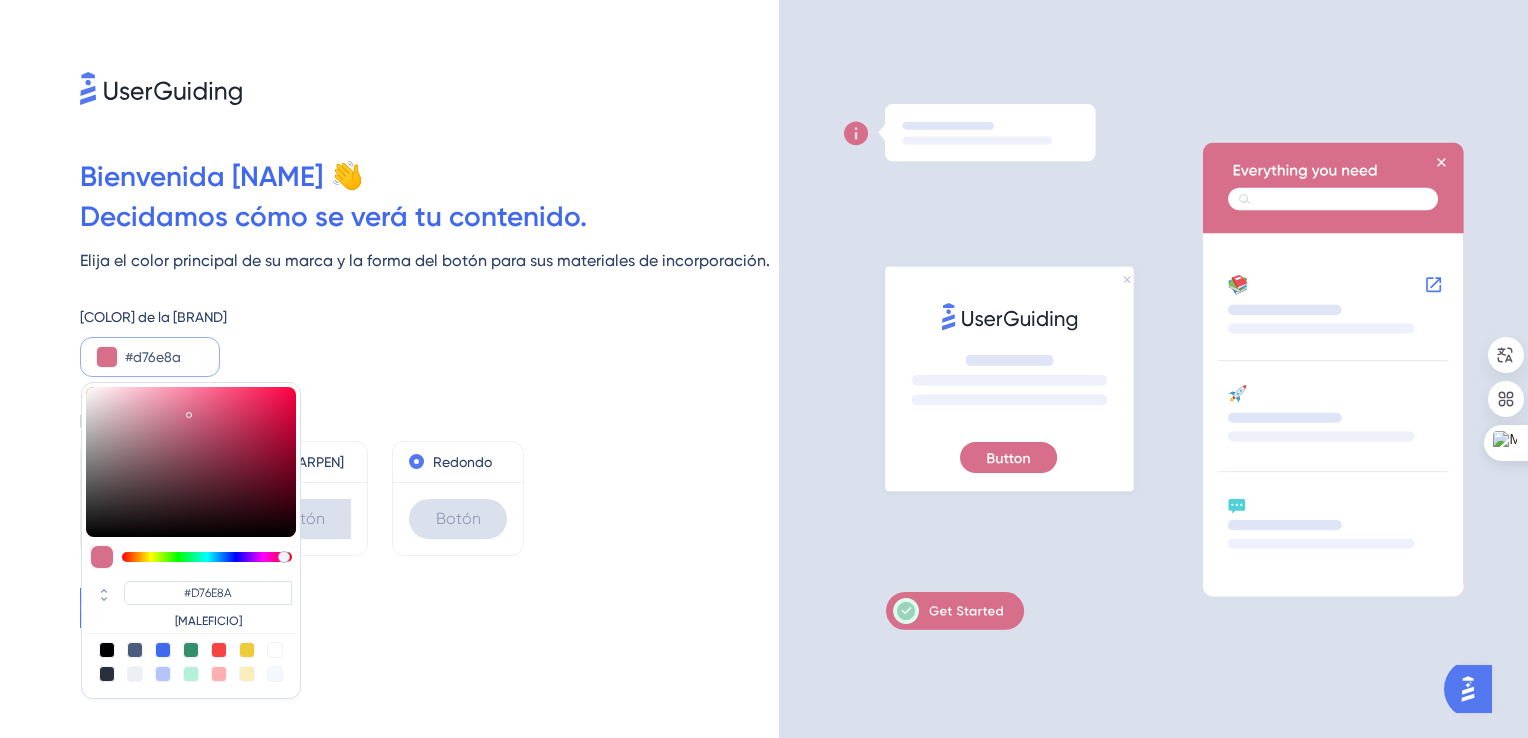 type on "#d66f8b" 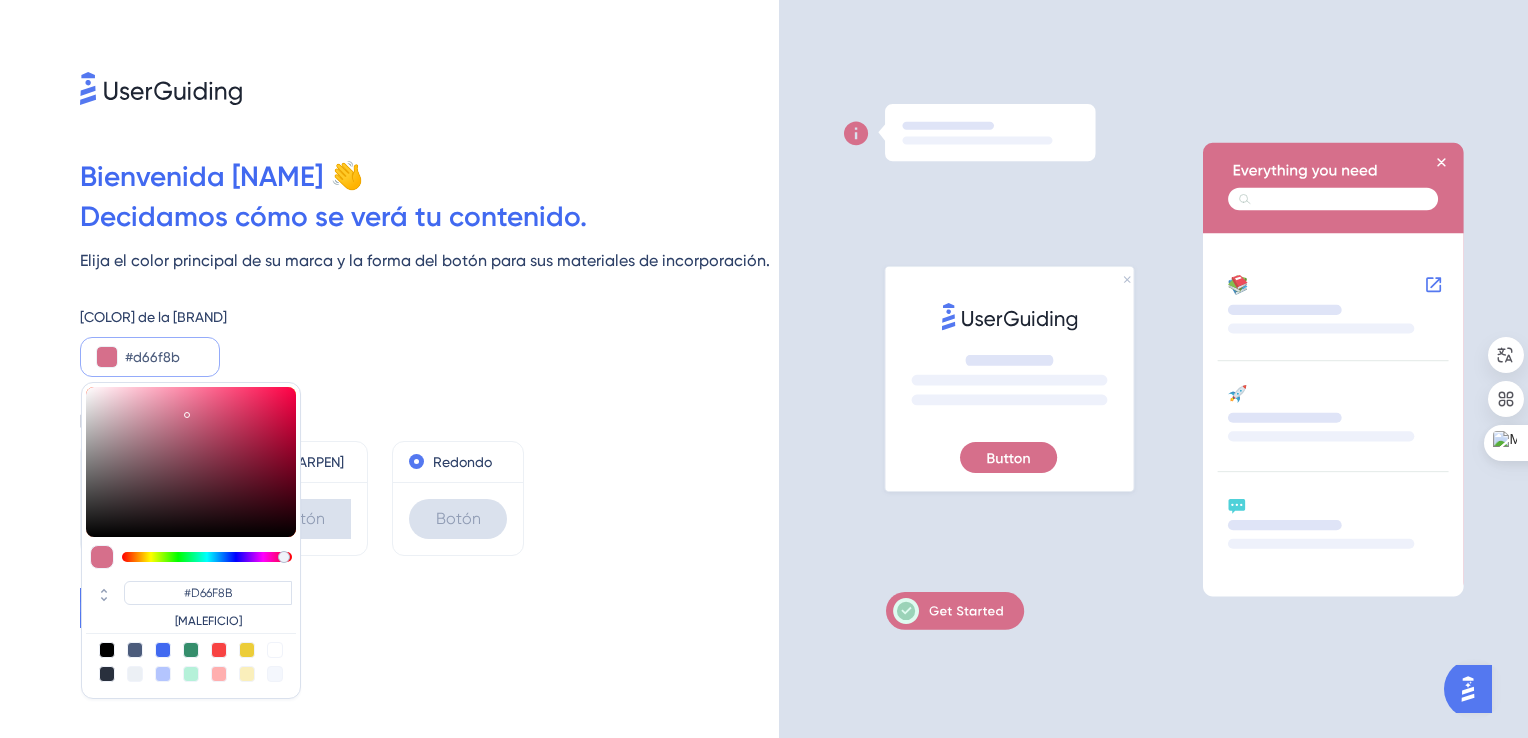 type 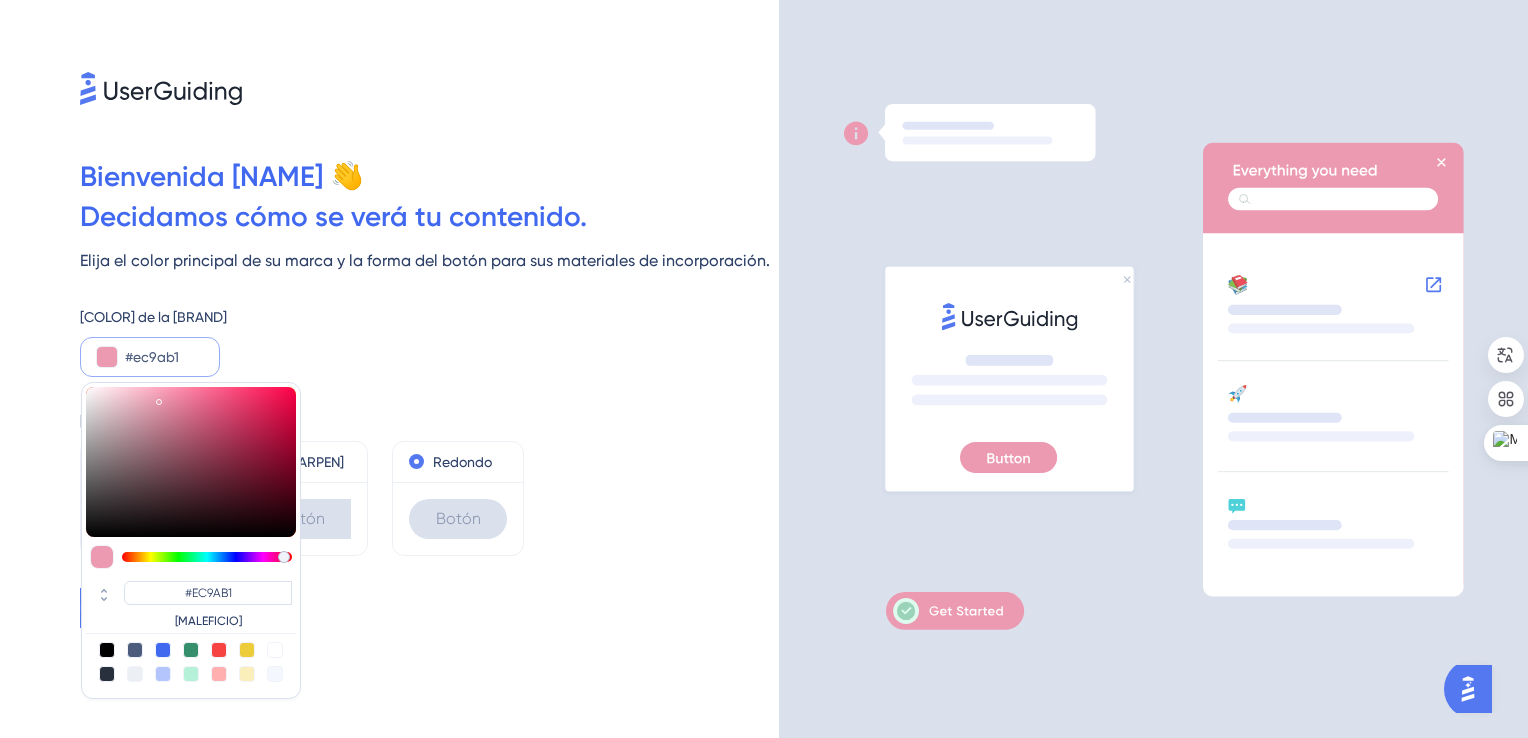 drag, startPoint x: 220, startPoint y: 399, endPoint x: 158, endPoint y: 398, distance: 62.008064 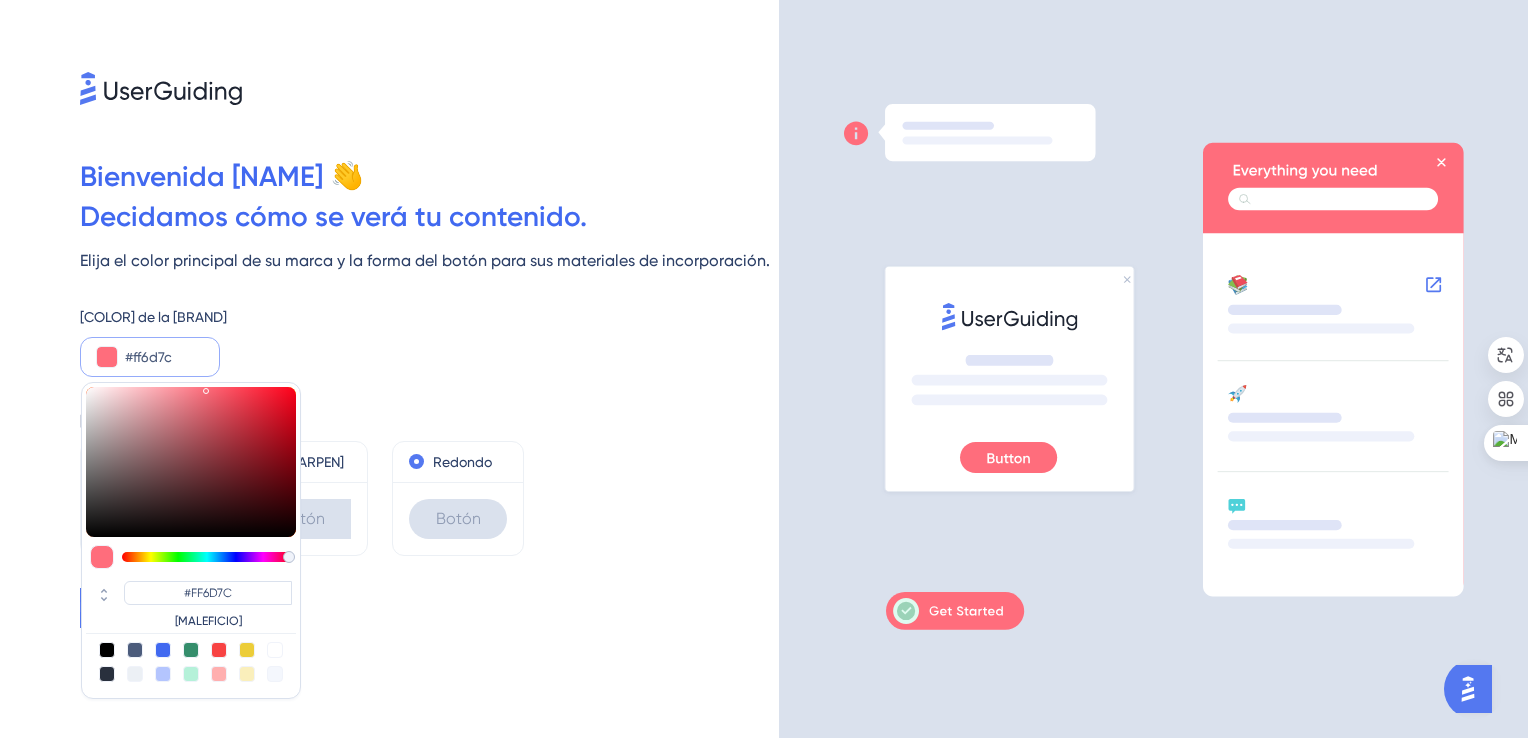 drag, startPoint x: 157, startPoint y: 400, endPoint x: 206, endPoint y: 385, distance: 51.24451 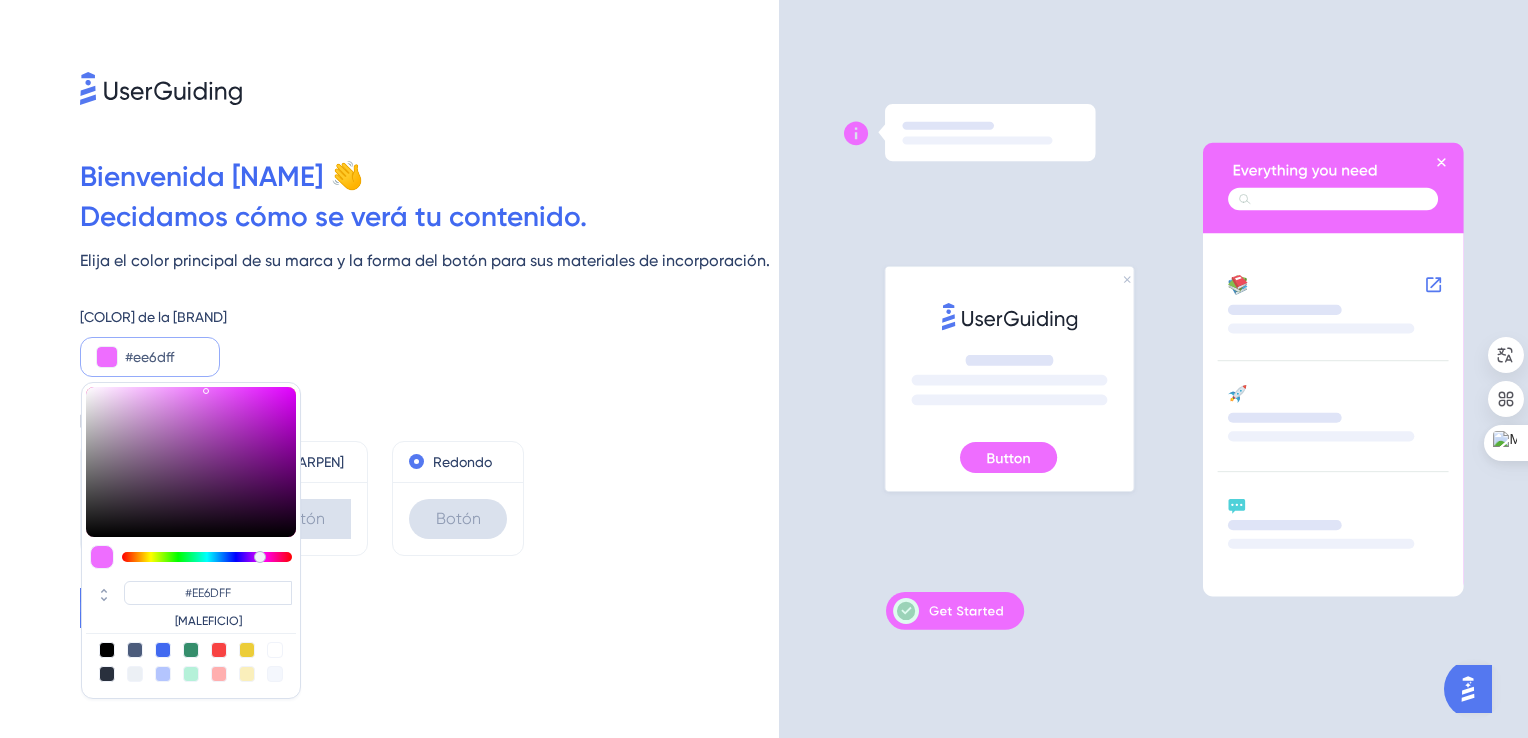 drag, startPoint x: 277, startPoint y: 555, endPoint x: 260, endPoint y: 550, distance: 17.720045 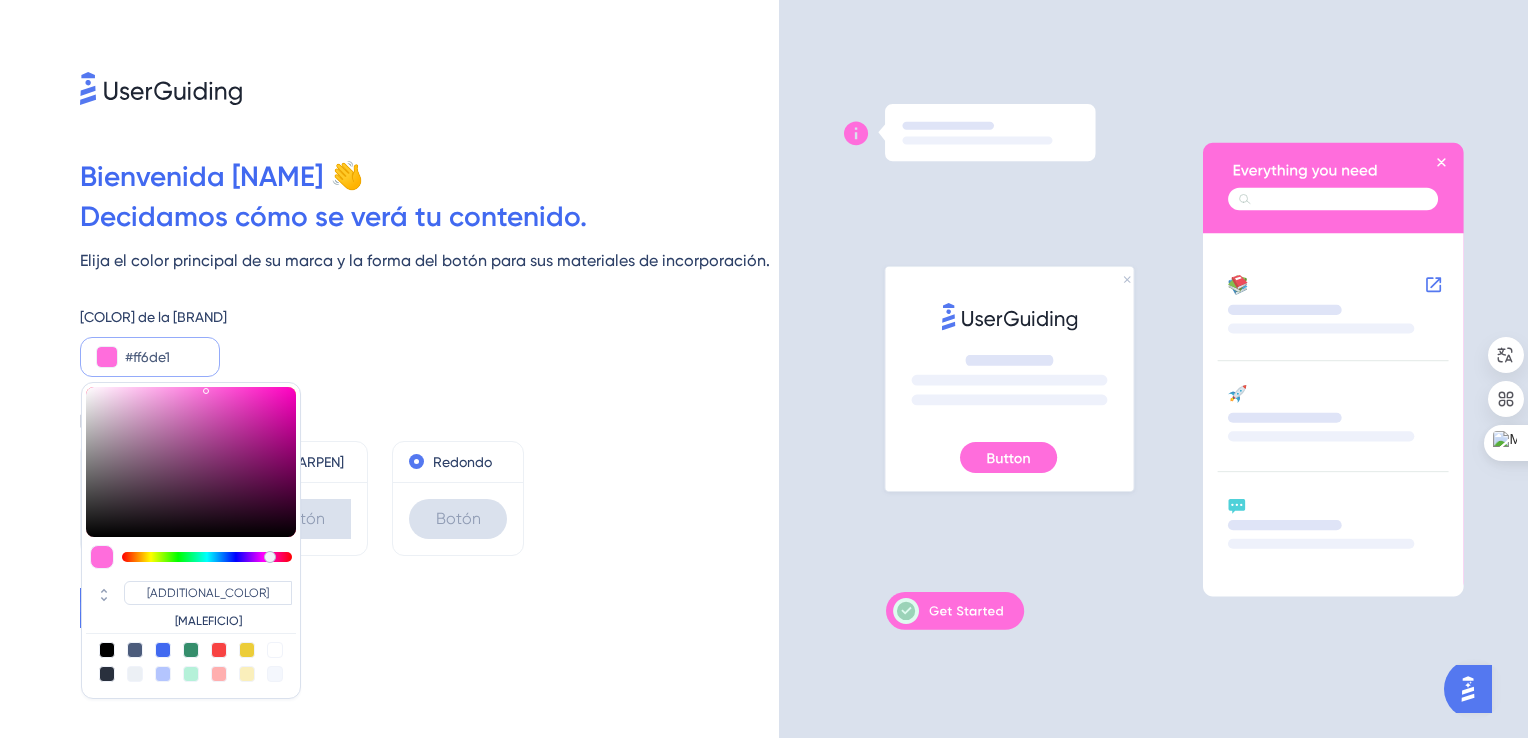click at bounding box center [207, 557] 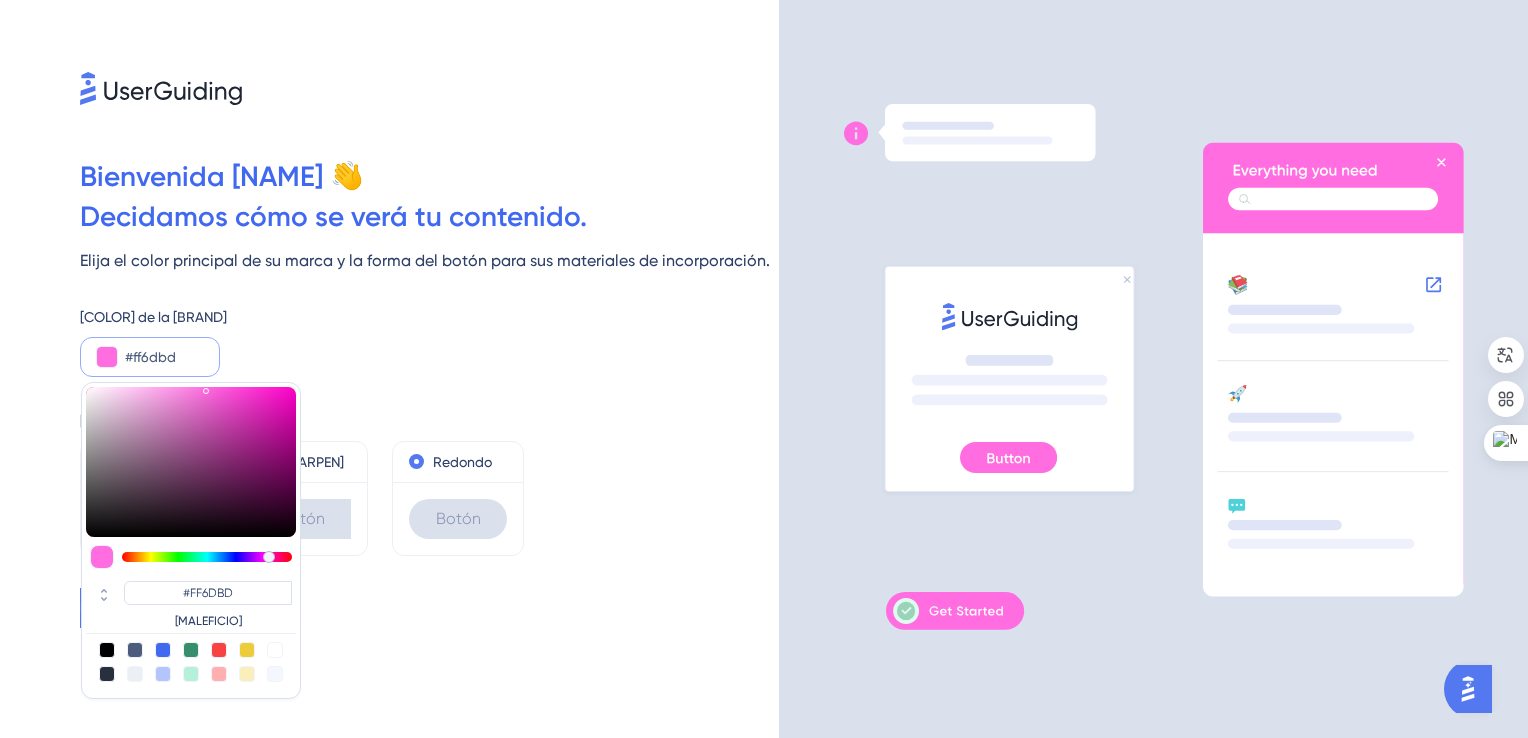 click at bounding box center (207, 557) 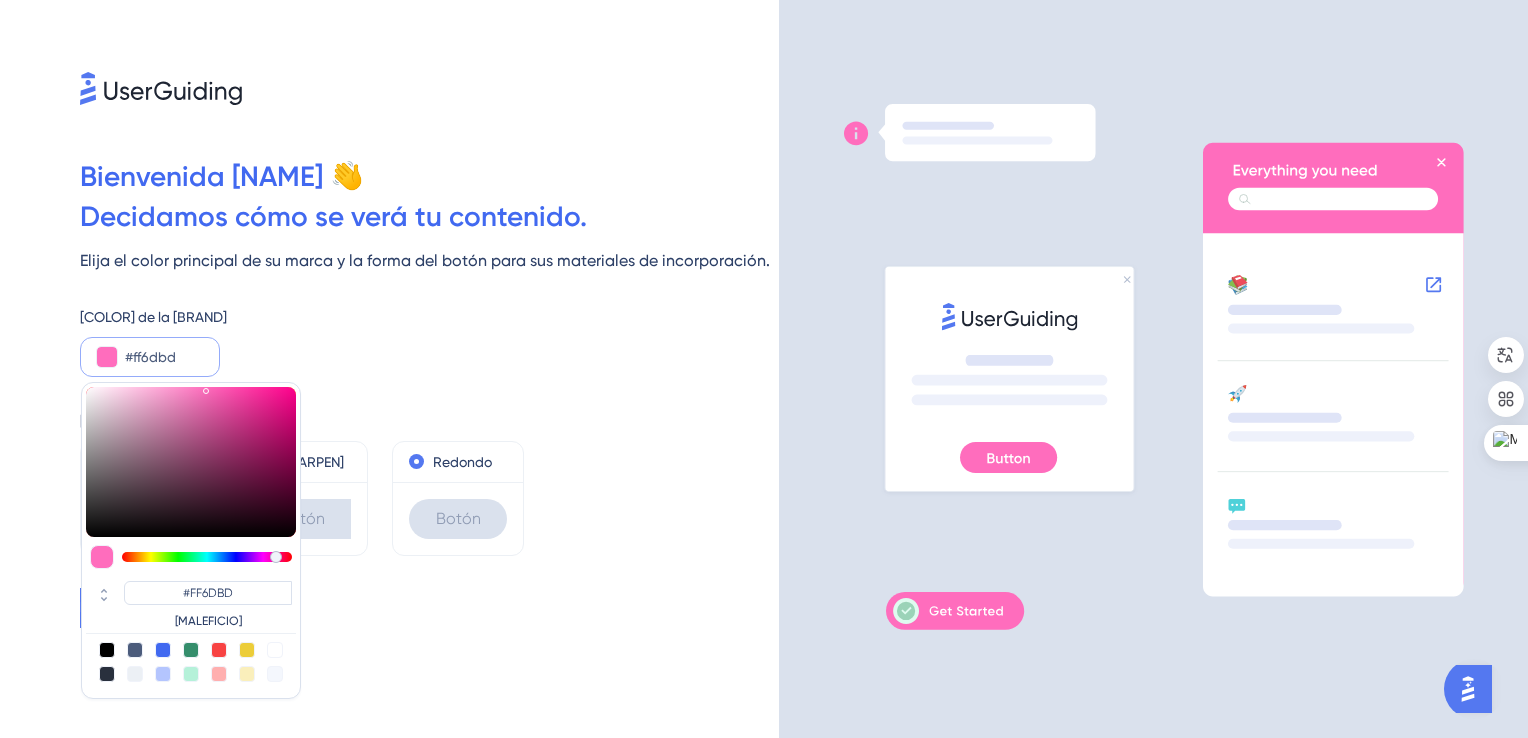 click at bounding box center (219, 674) 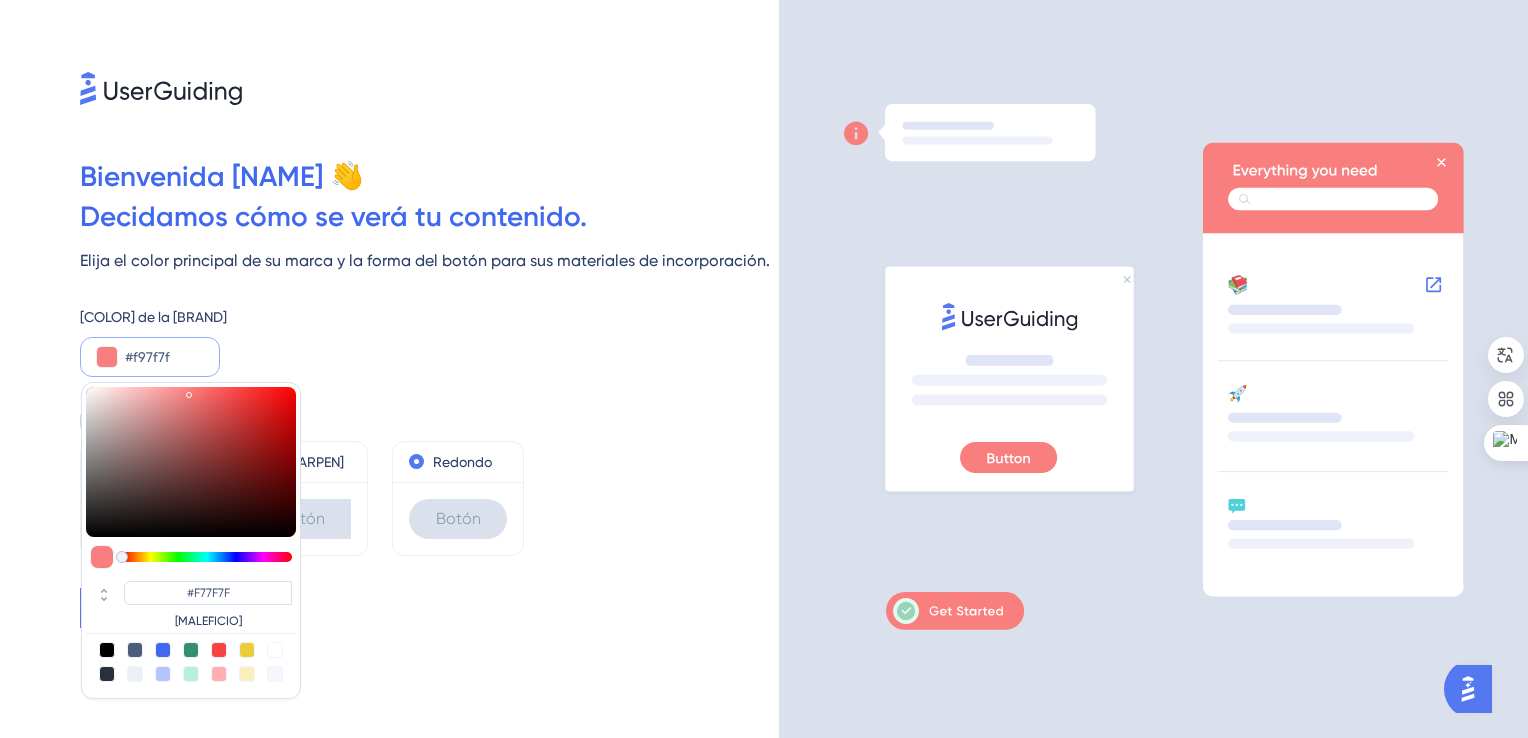 drag, startPoint x: 148, startPoint y: 393, endPoint x: 189, endPoint y: 390, distance: 41.109608 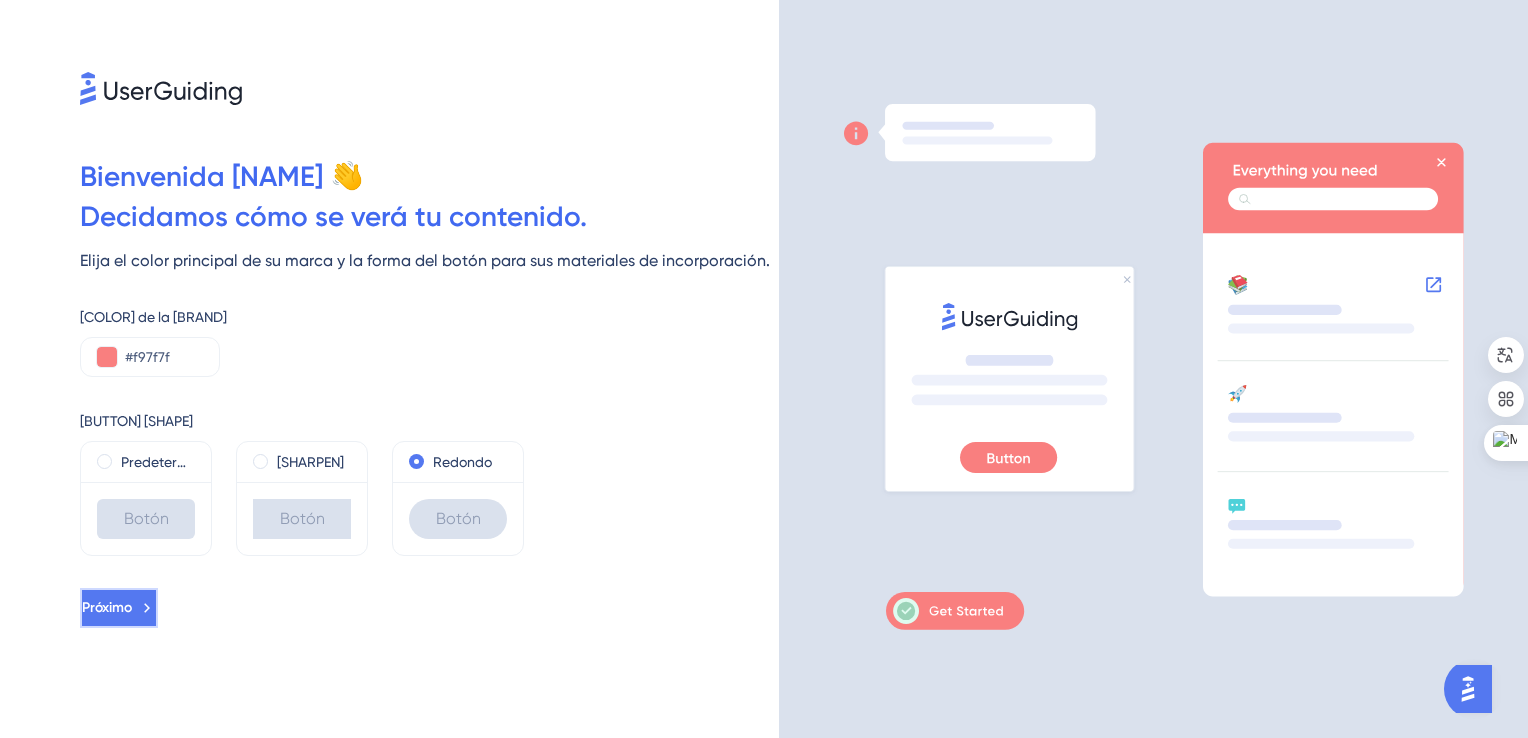 click on "Próximo" at bounding box center [119, 608] 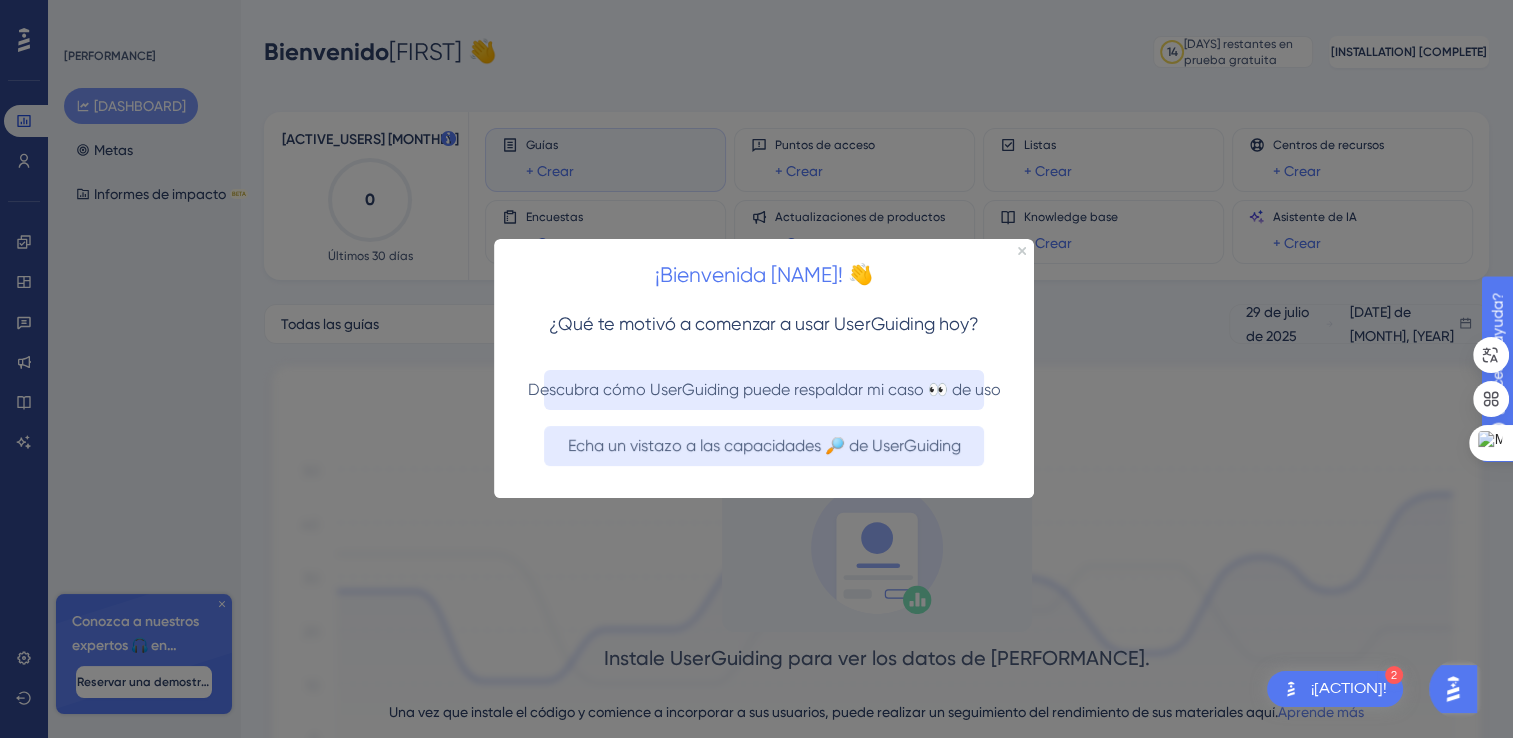 scroll, scrollTop: 0, scrollLeft: 0, axis: both 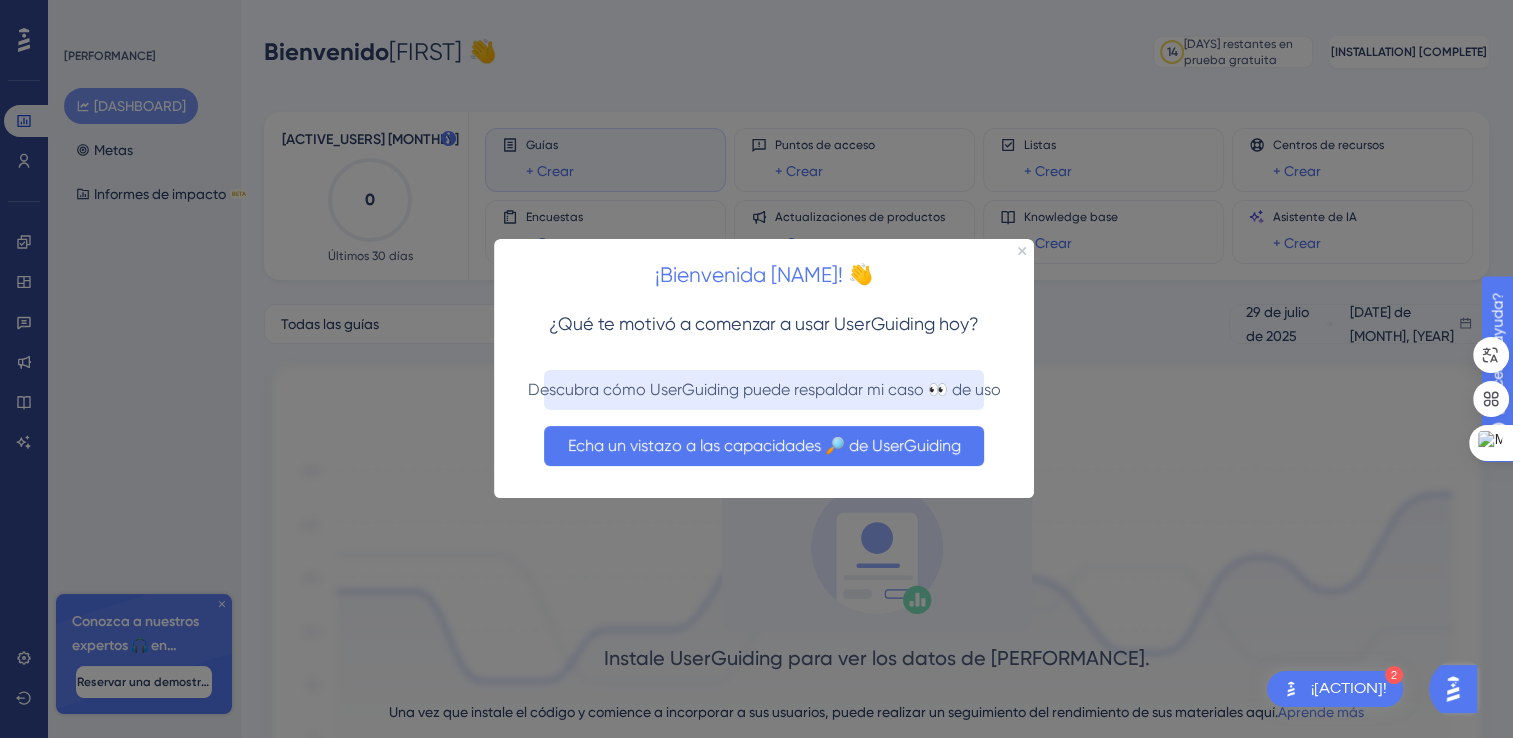 click on "Echa un vistazo a las capacidades 🔎 de UserGuiding" at bounding box center (764, 446) 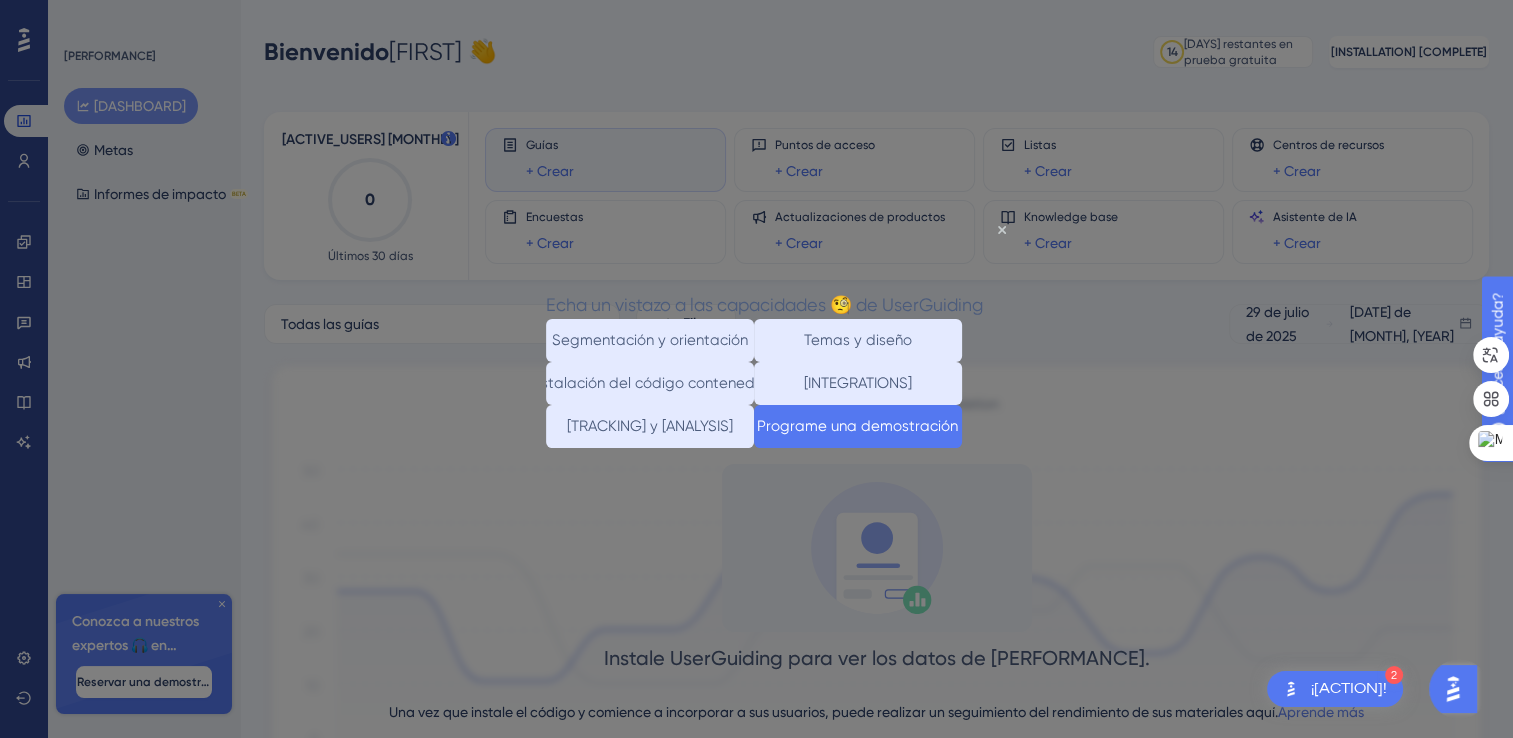 click on "Programe una demostración" at bounding box center (858, 425) 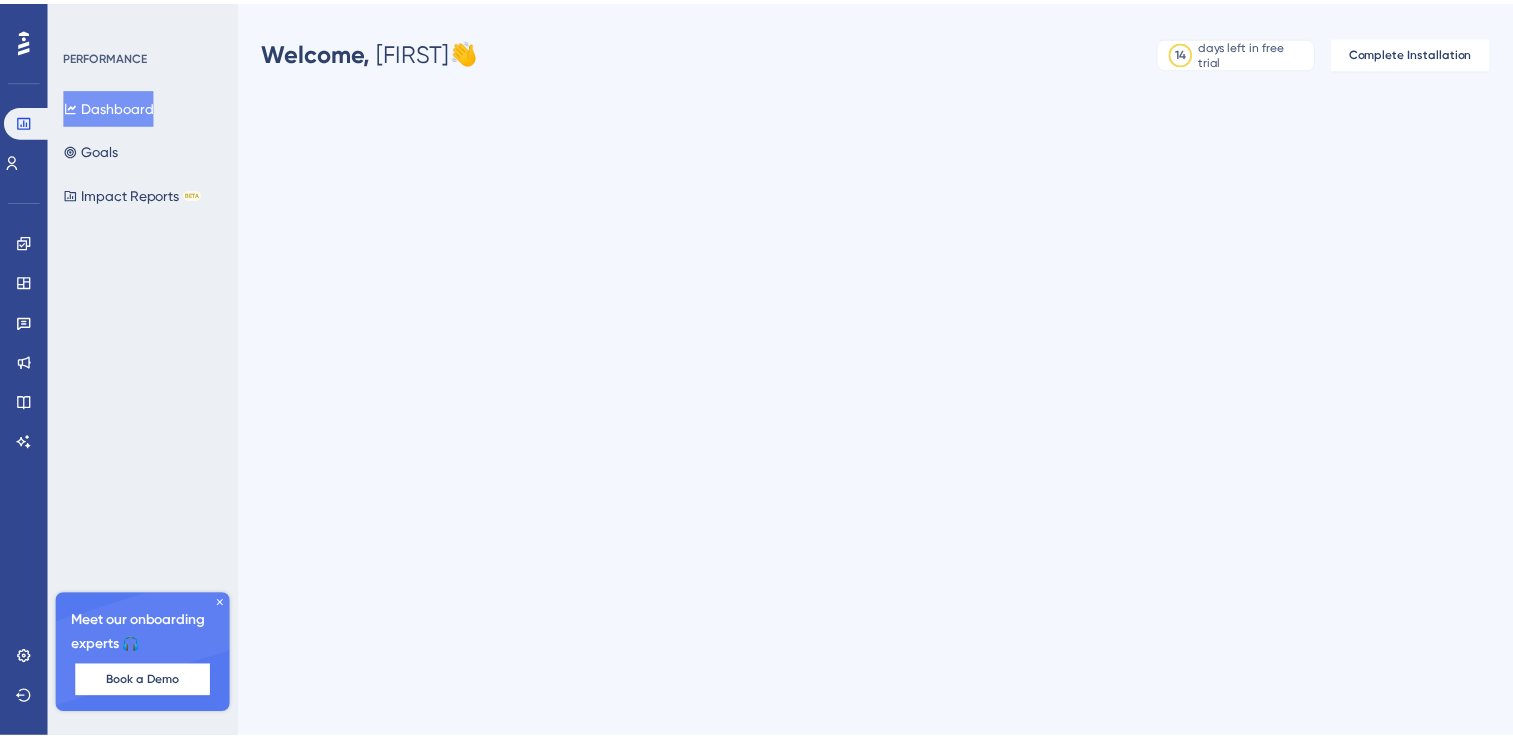 scroll, scrollTop: 0, scrollLeft: 0, axis: both 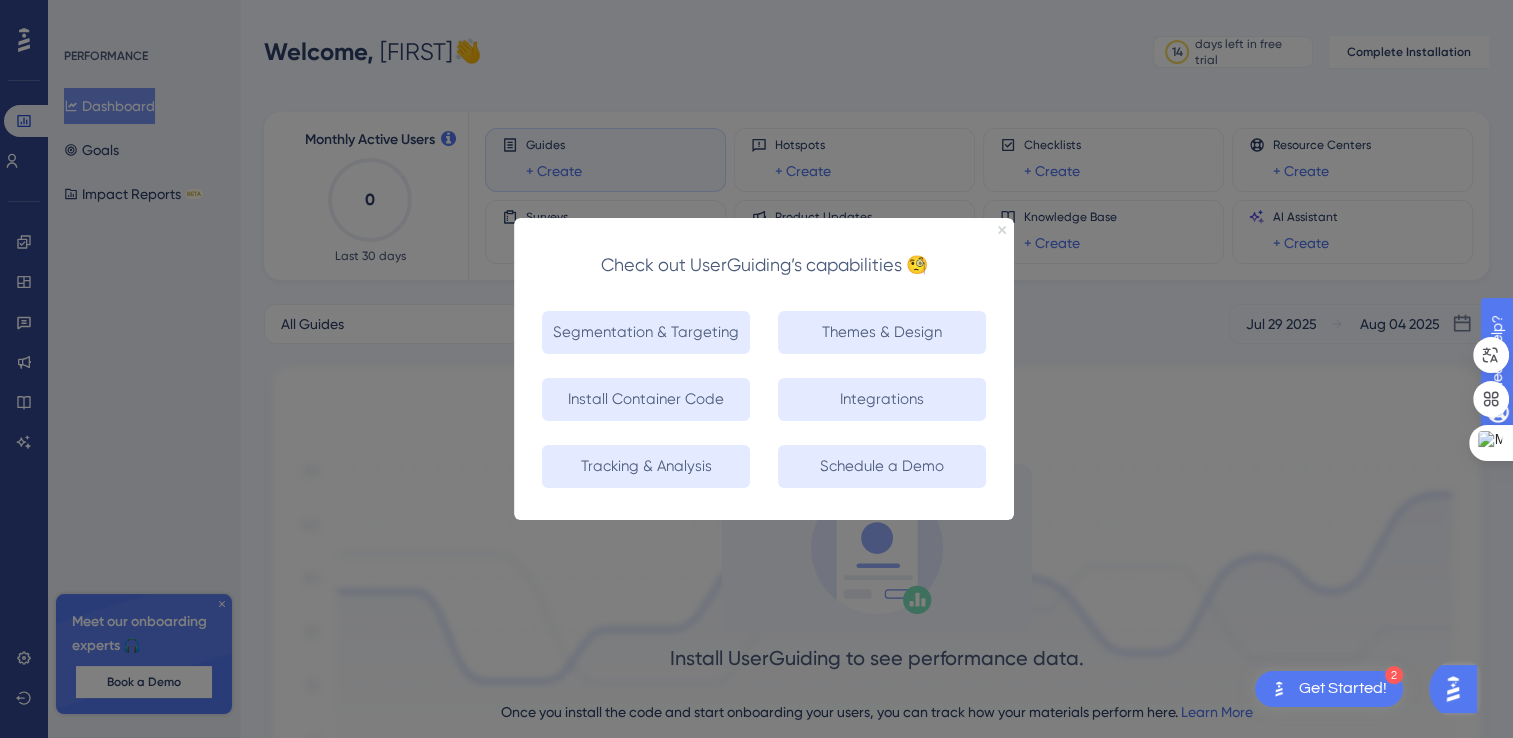 click 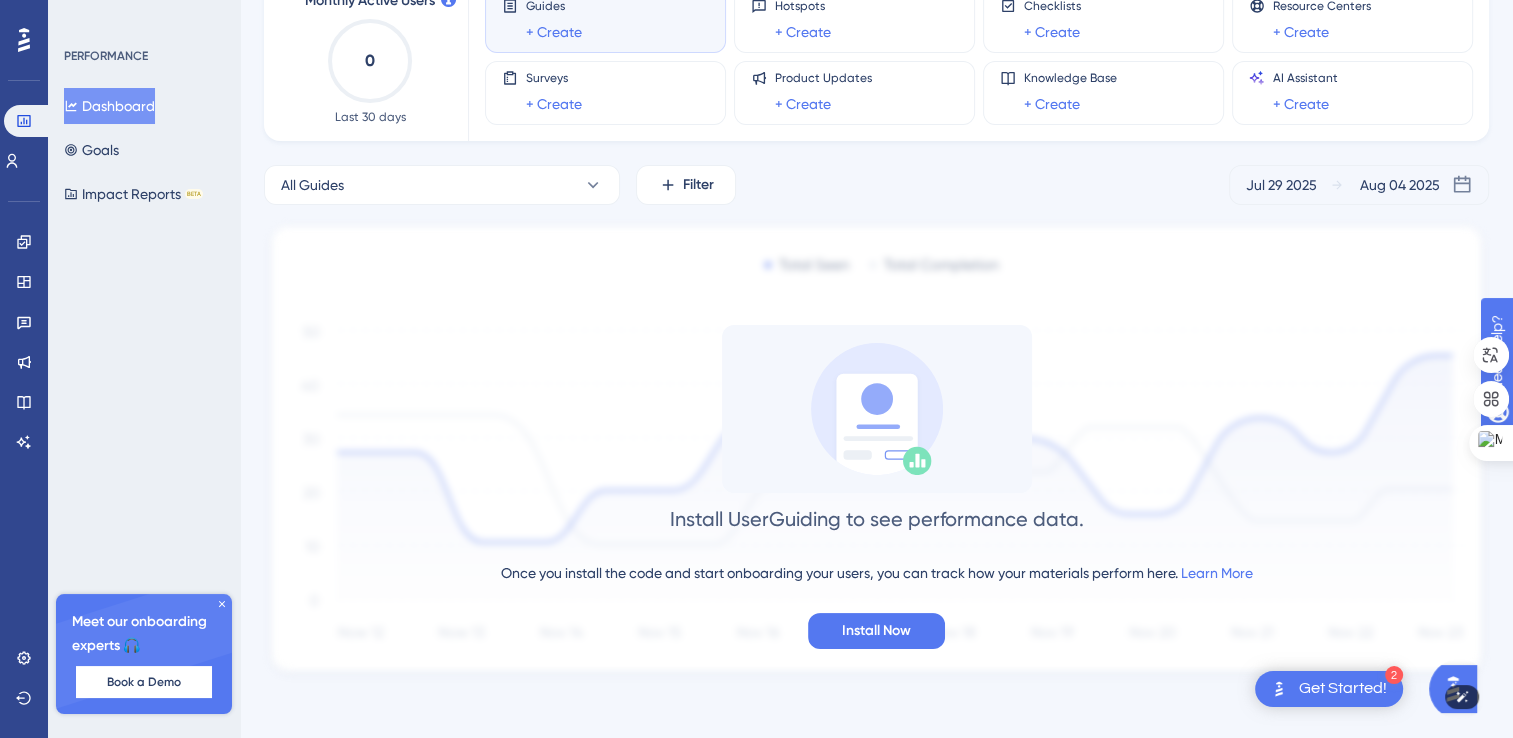scroll, scrollTop: 145, scrollLeft: 0, axis: vertical 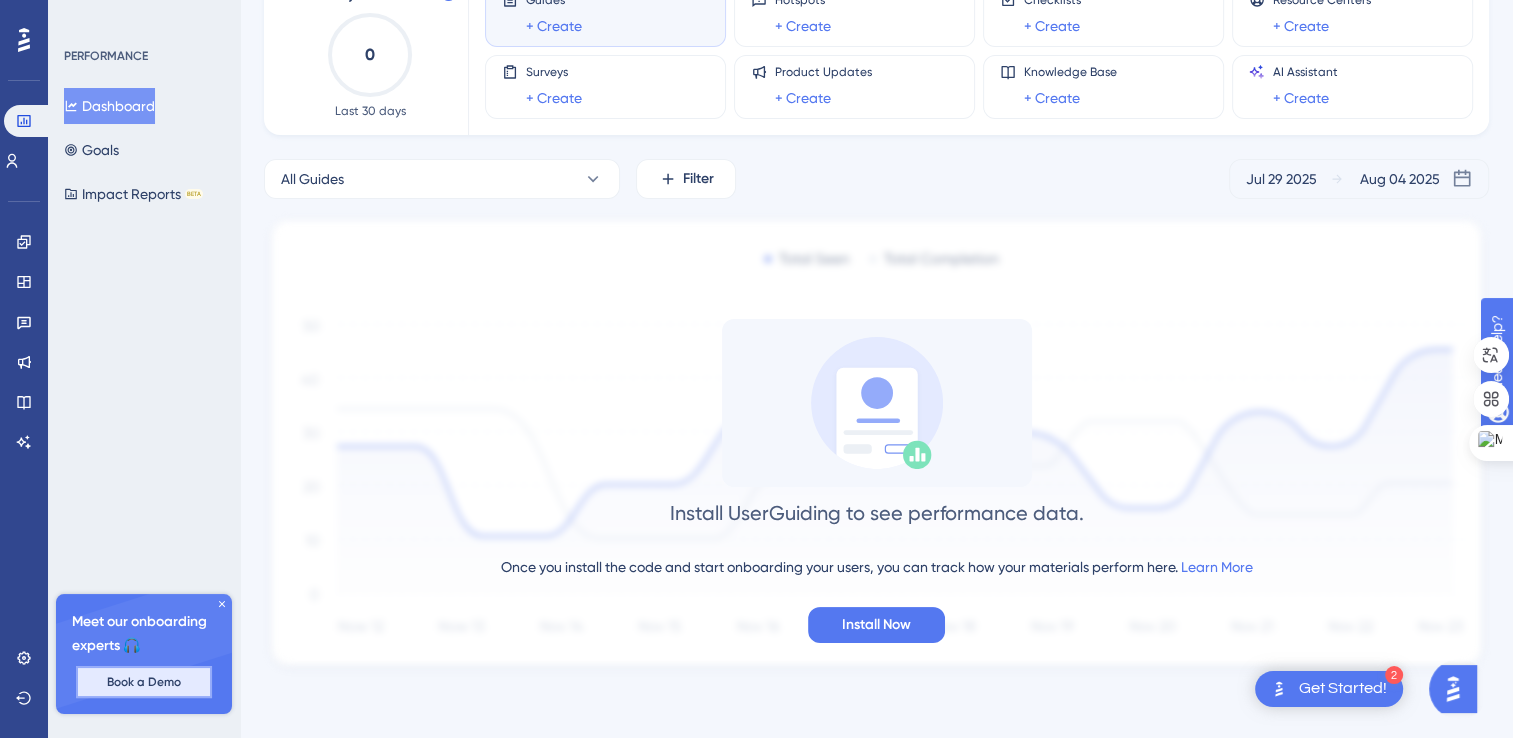 click on "Book a Demo" at bounding box center [144, 682] 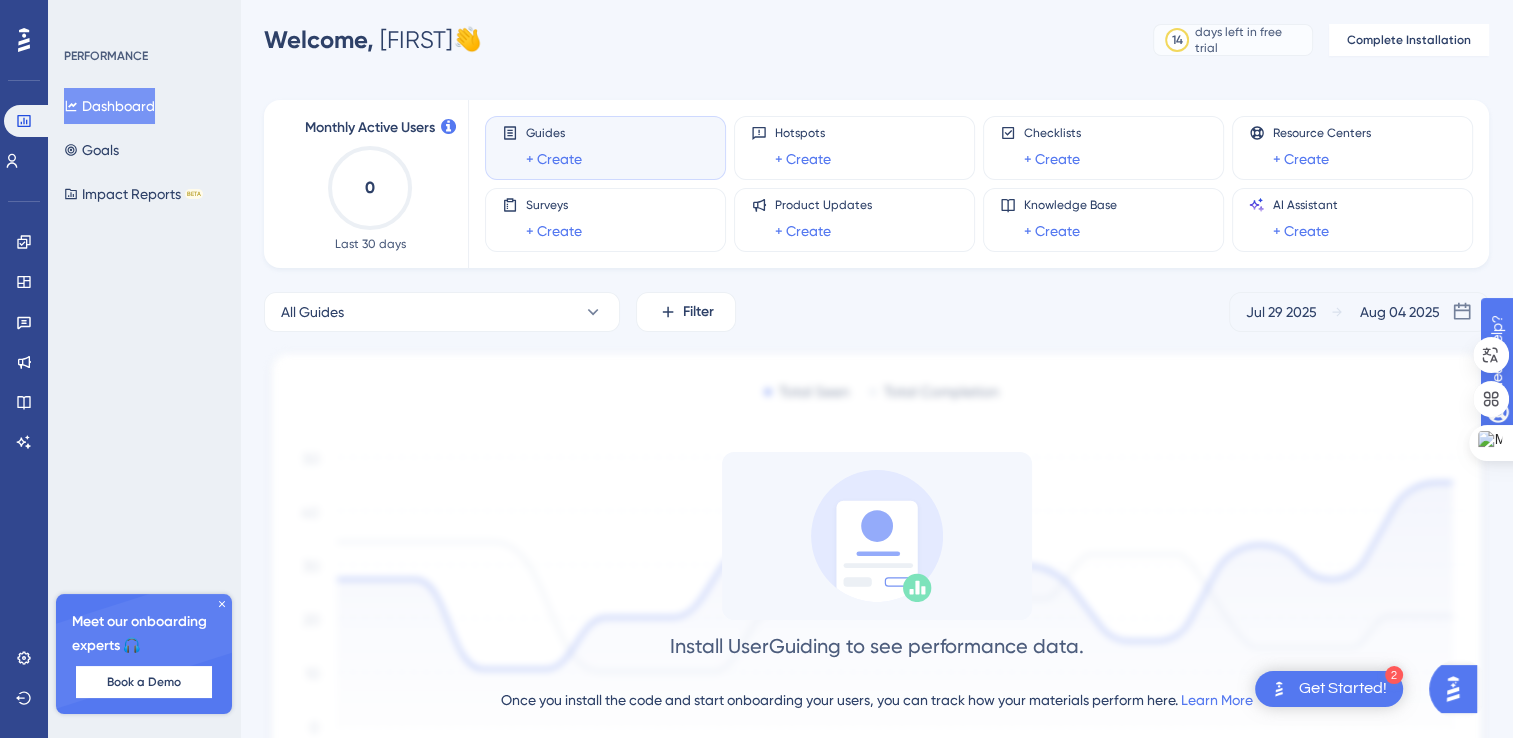 scroll, scrollTop: 0, scrollLeft: 0, axis: both 